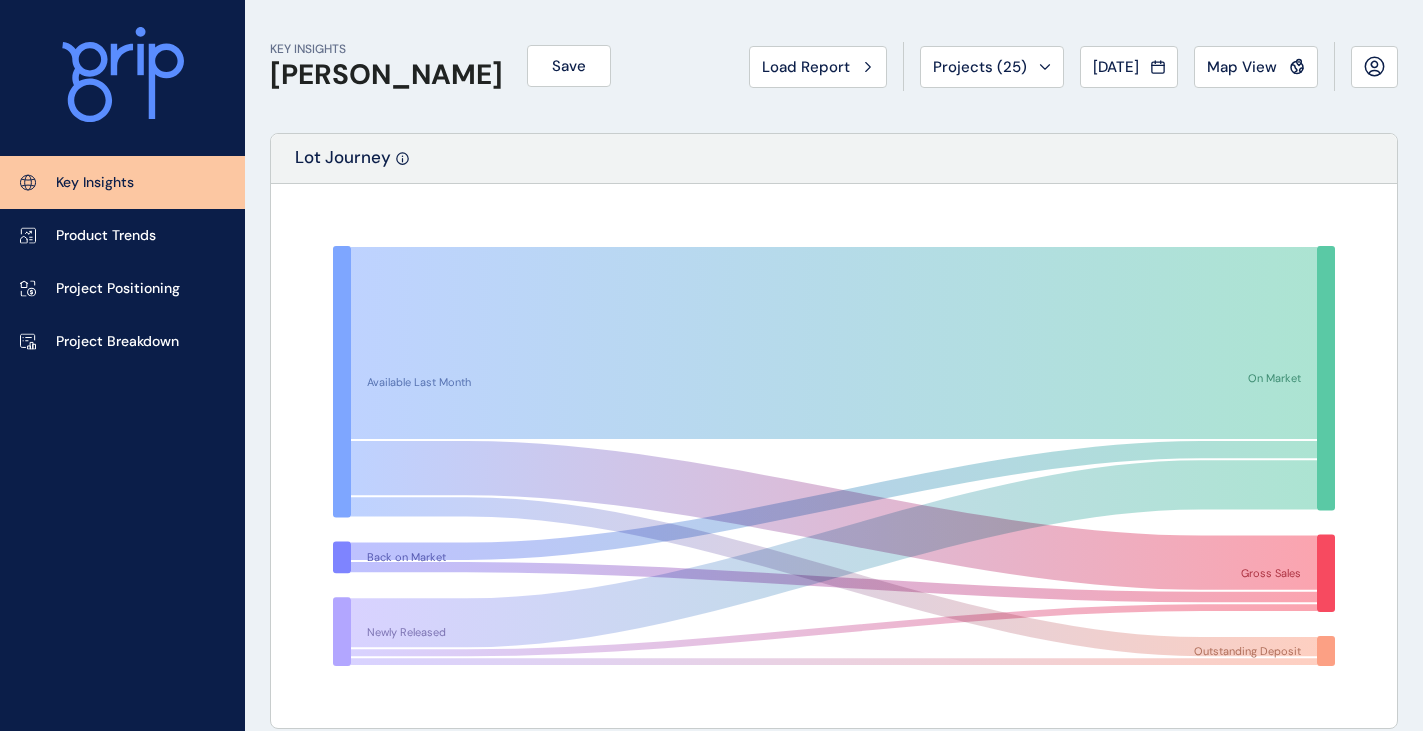 scroll, scrollTop: 0, scrollLeft: 0, axis: both 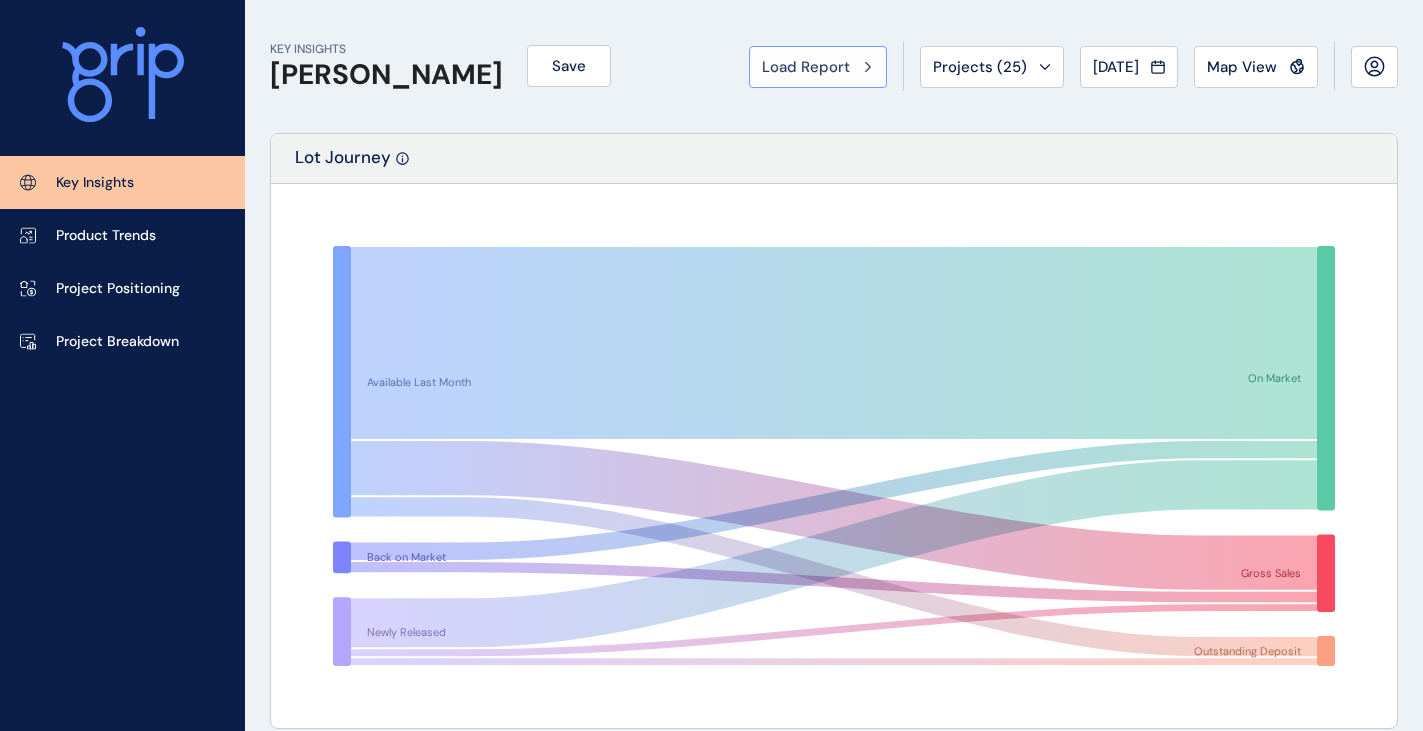 click on "Load Report" at bounding box center [806, 67] 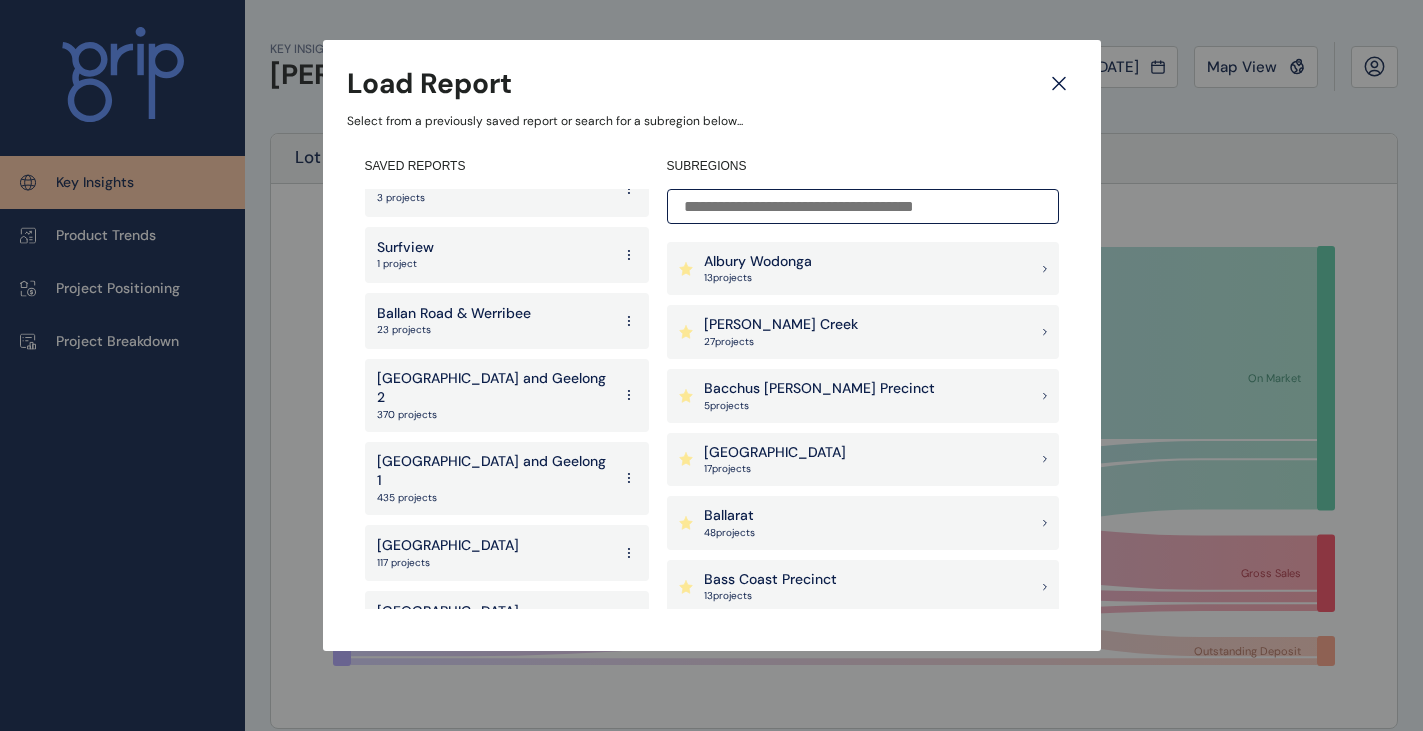 scroll, scrollTop: 3332, scrollLeft: 0, axis: vertical 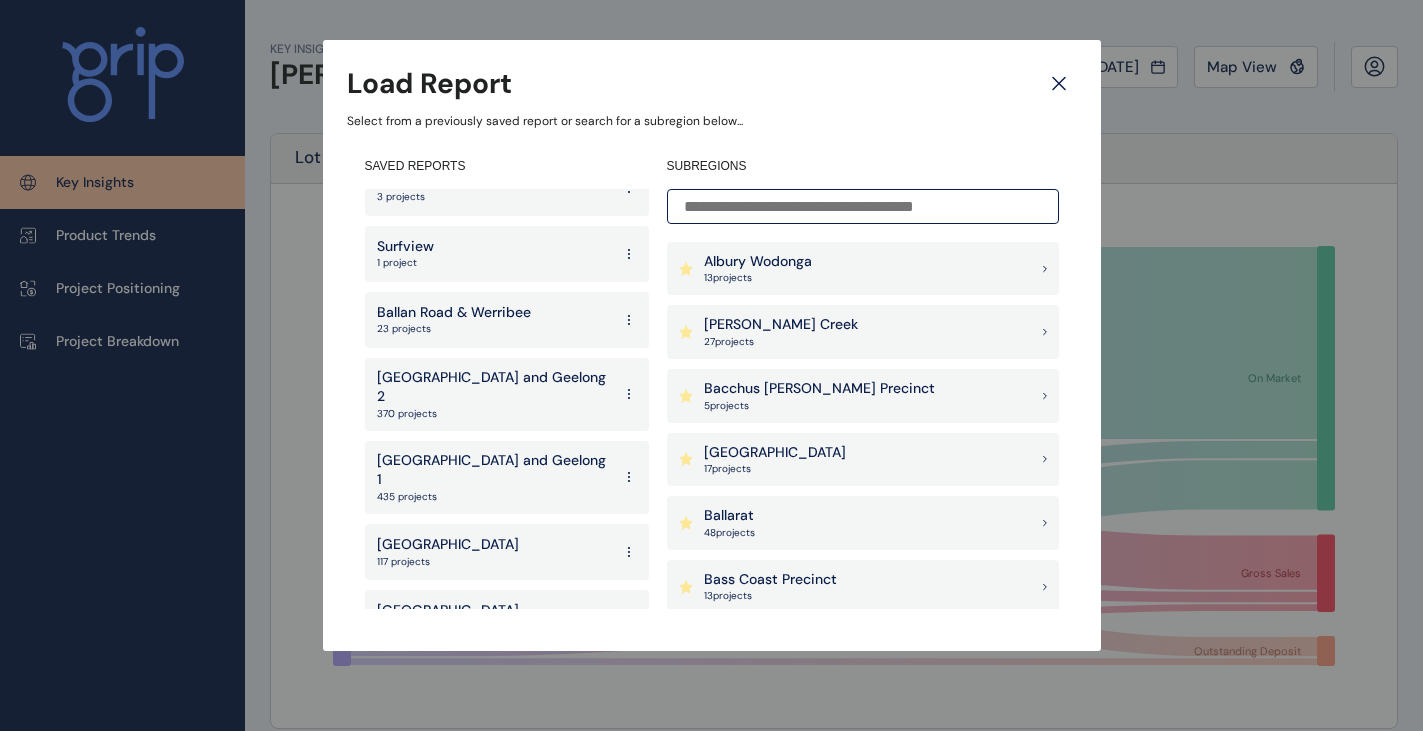 click on "South East Region" at bounding box center [448, 611] 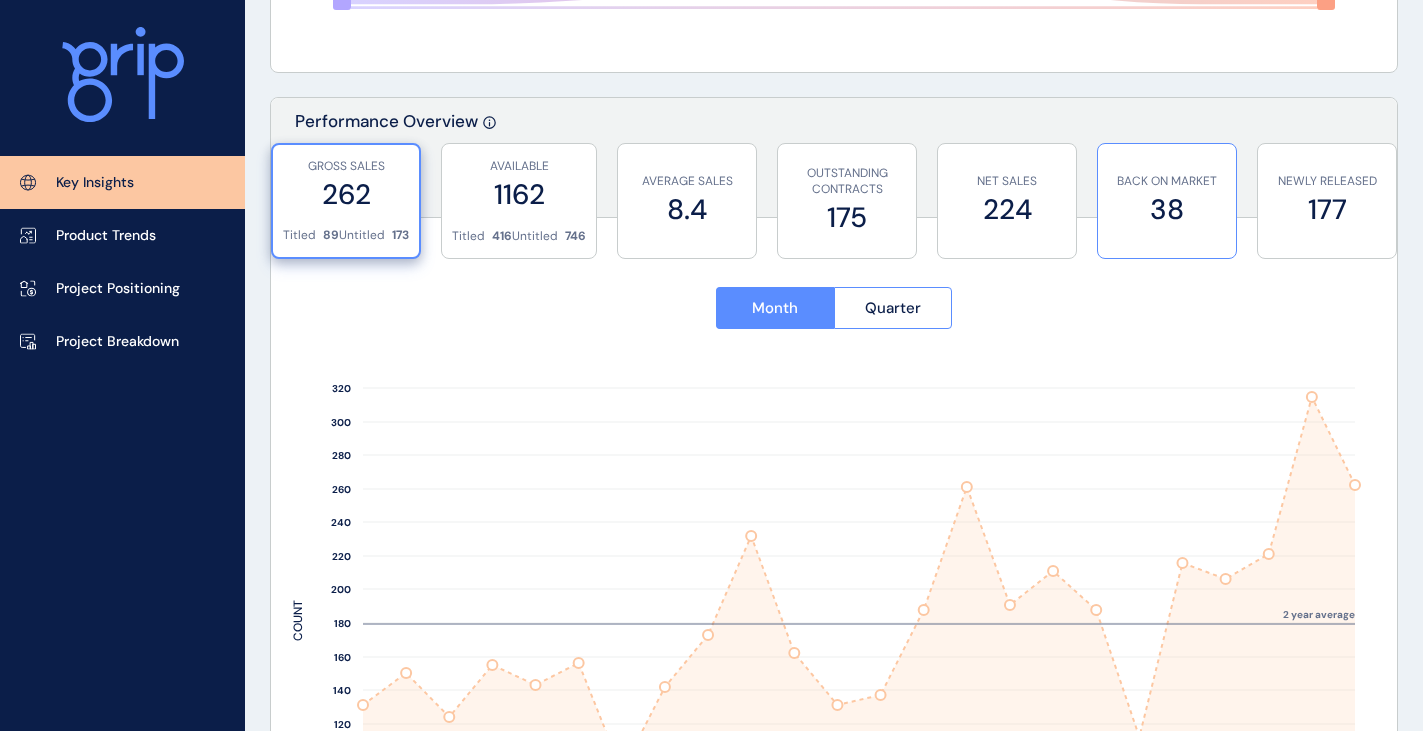 scroll, scrollTop: 600, scrollLeft: 0, axis: vertical 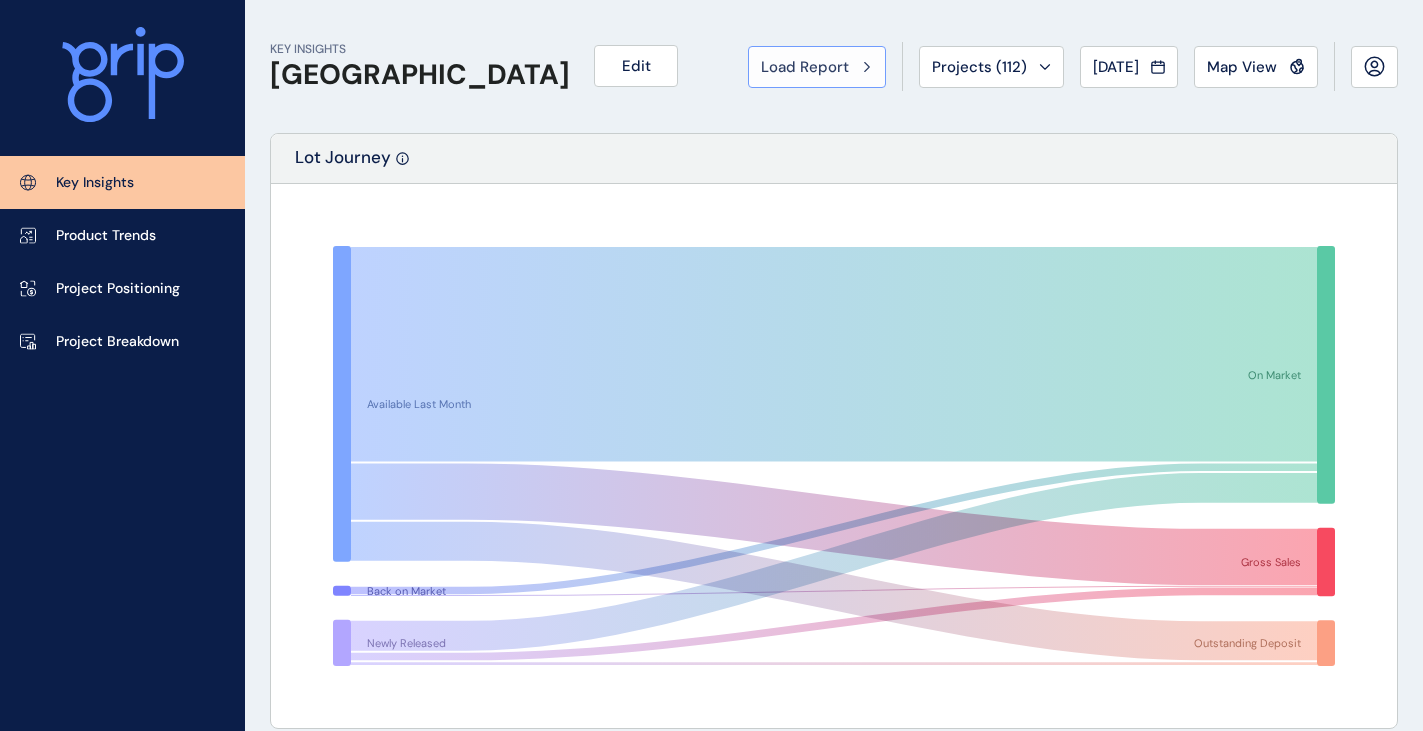 click on "Load Report" at bounding box center (805, 67) 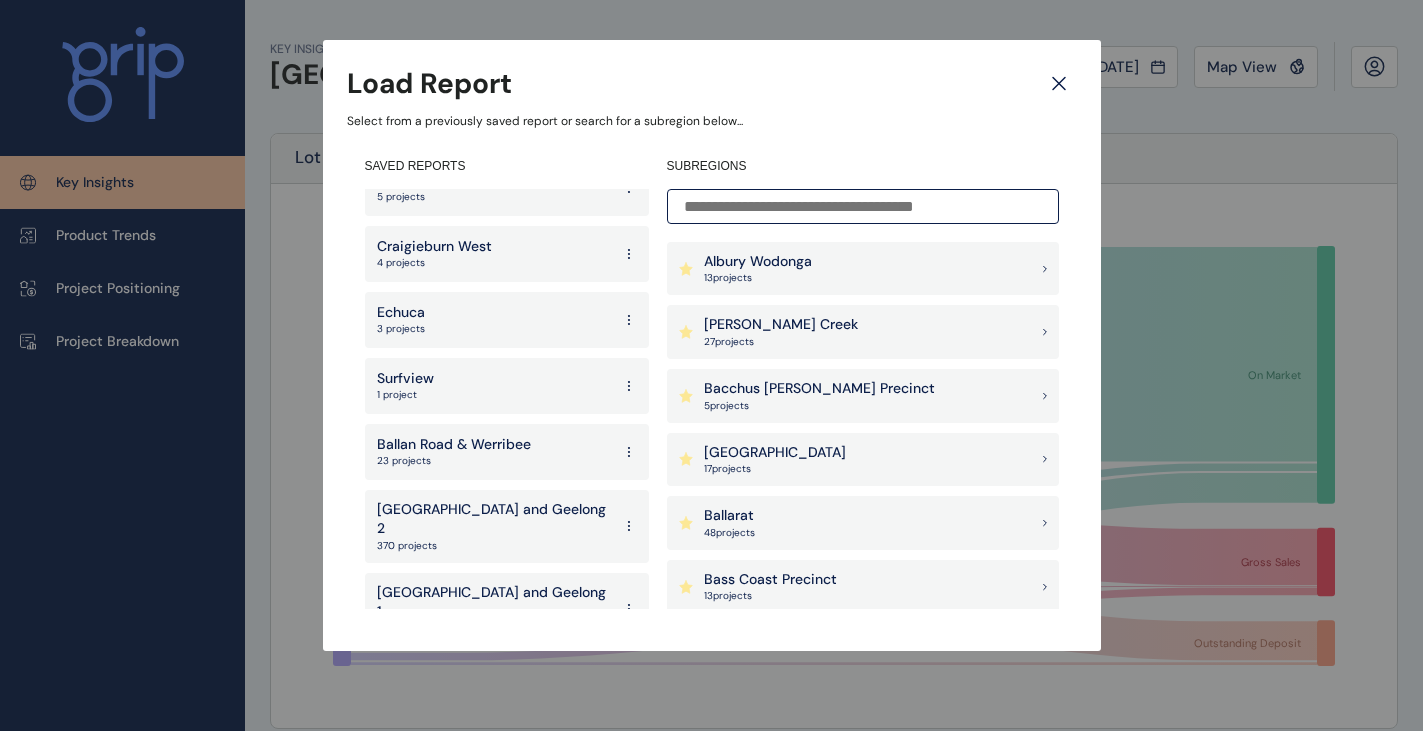 scroll, scrollTop: 3332, scrollLeft: 0, axis: vertical 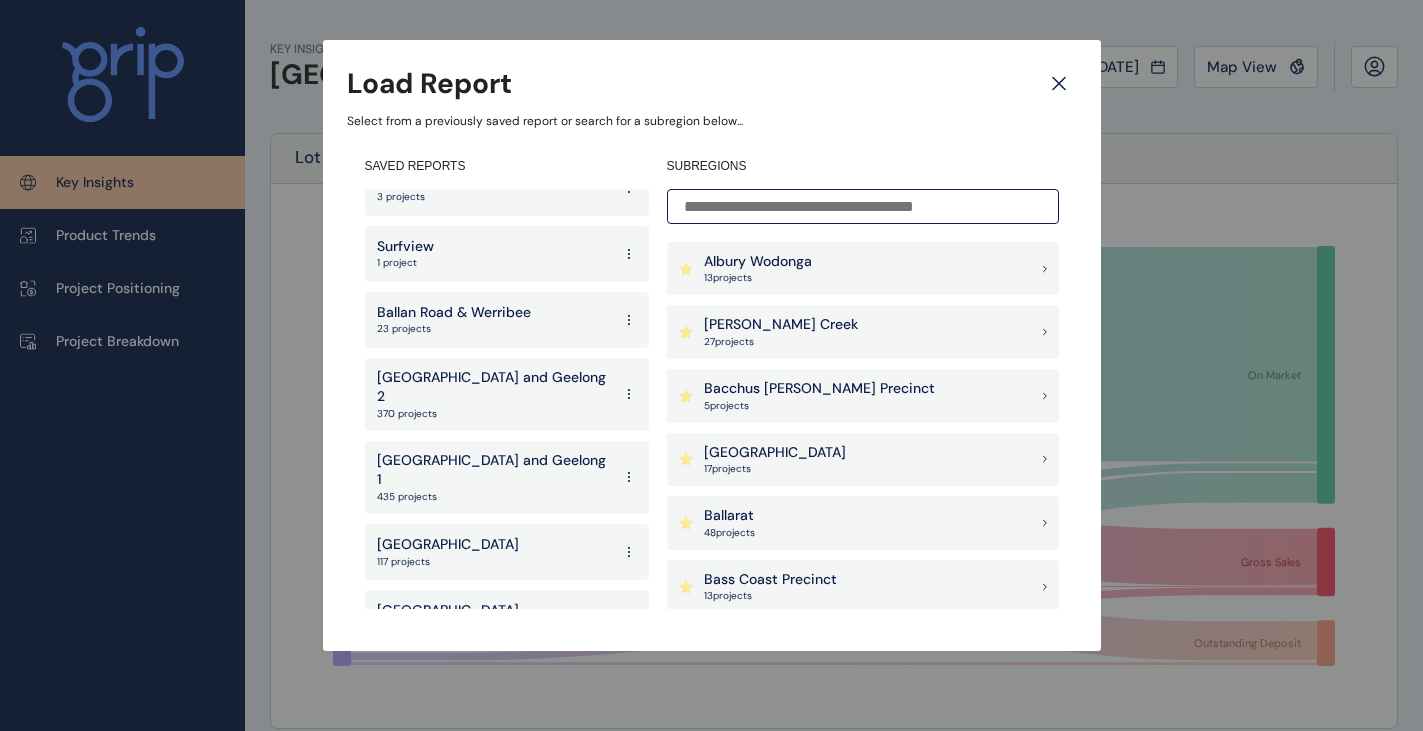 click on "West 138 projects" at bounding box center [507, 684] 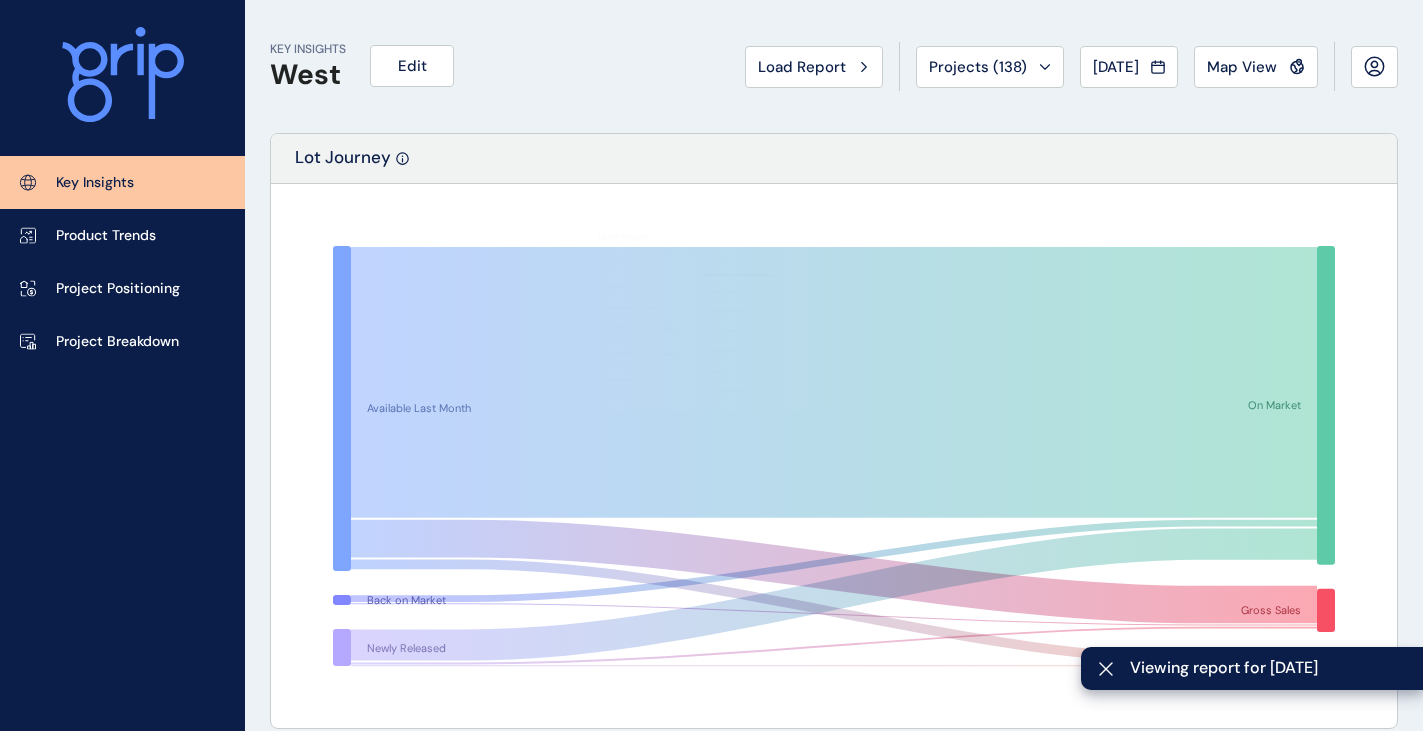scroll, scrollTop: 600, scrollLeft: 0, axis: vertical 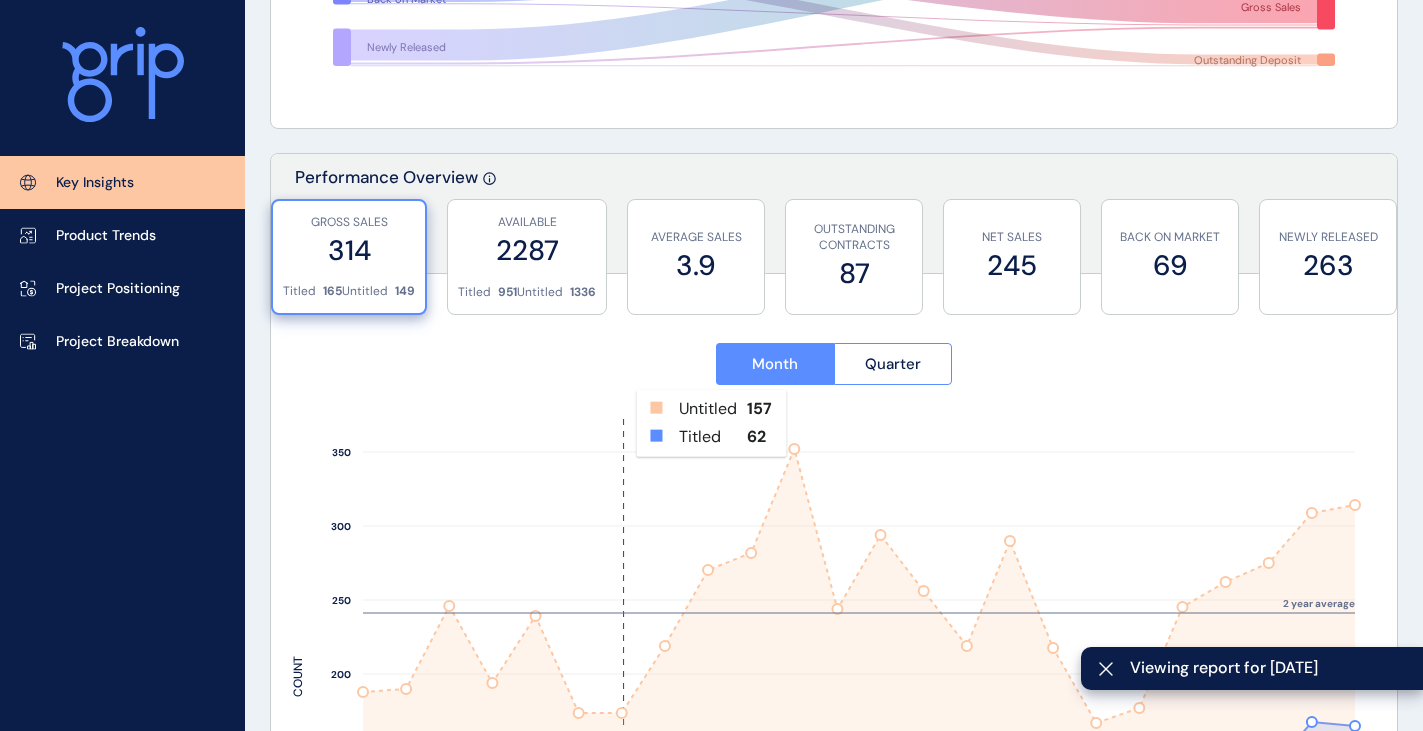 click 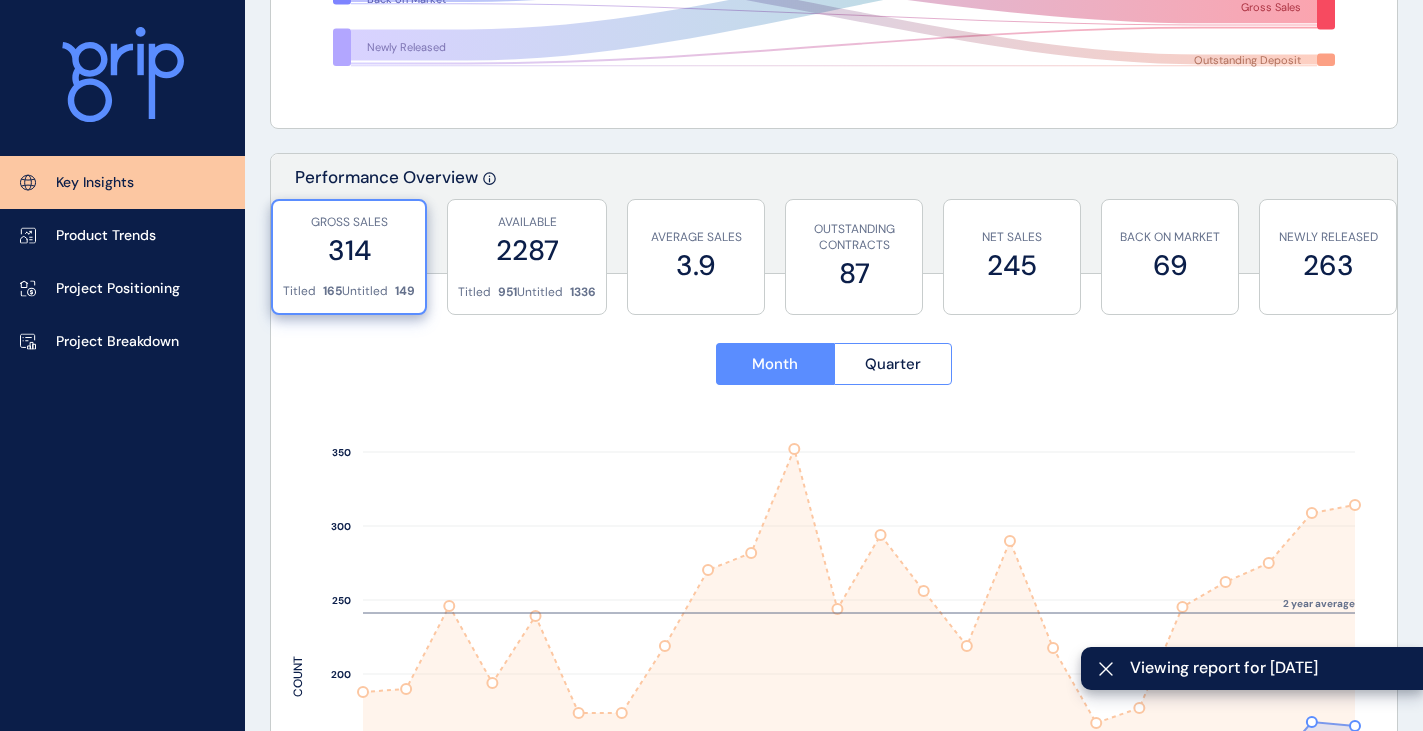 scroll, scrollTop: 0, scrollLeft: 0, axis: both 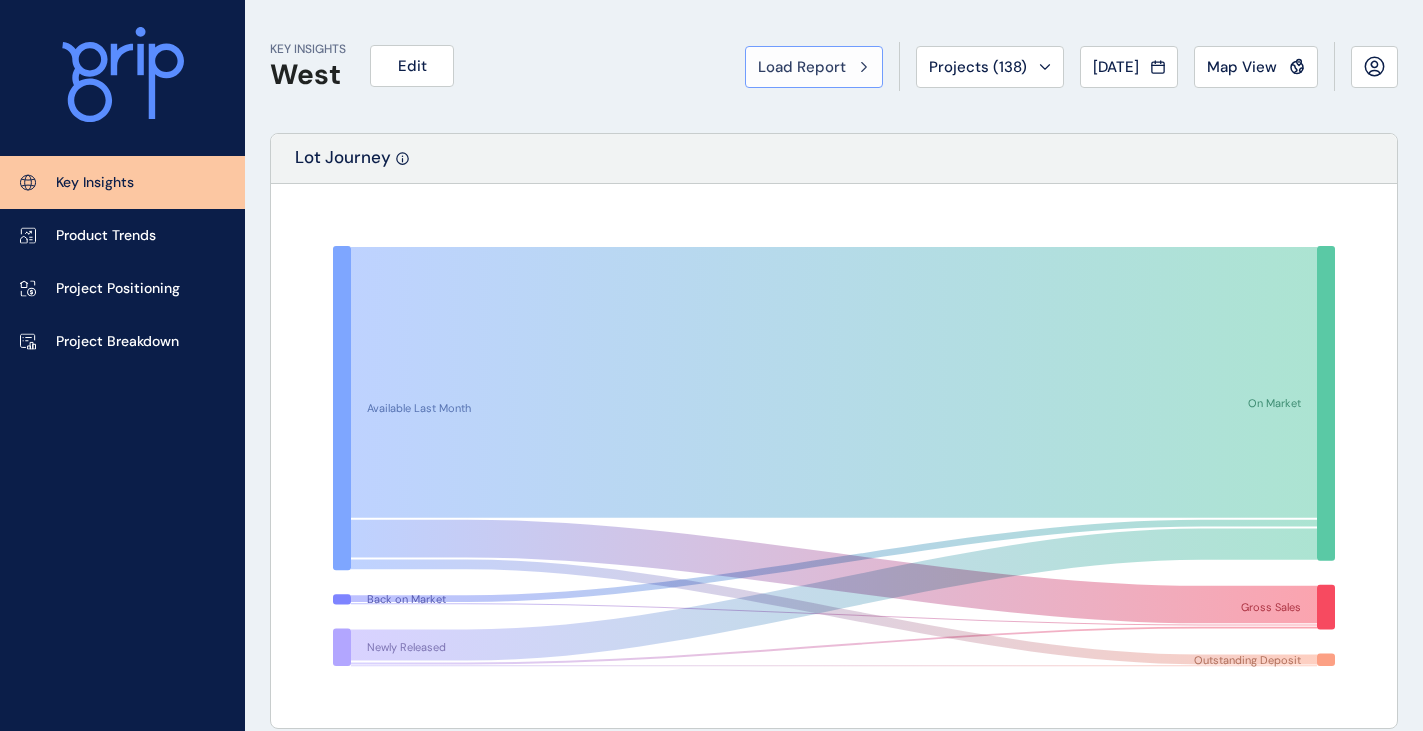 click on "Load Report" at bounding box center (802, 67) 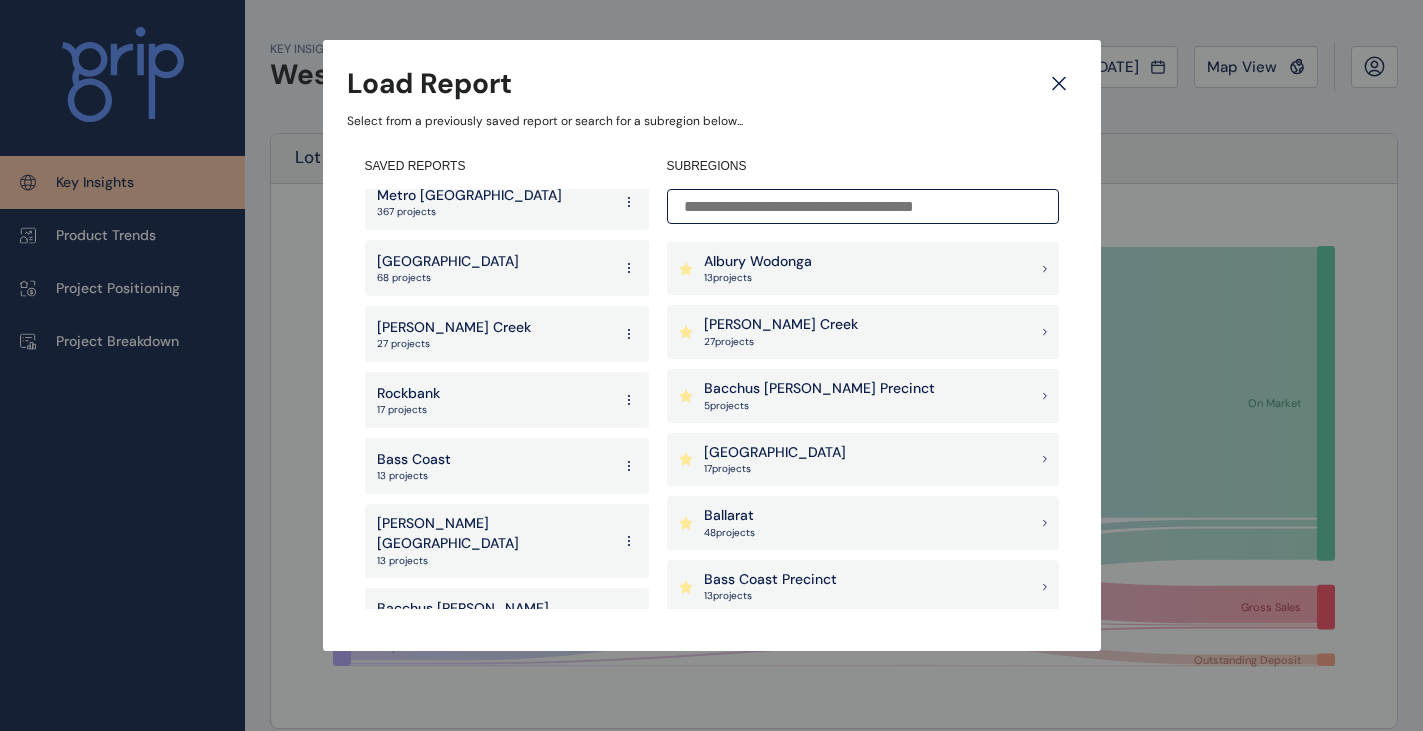 scroll, scrollTop: 2732, scrollLeft: 0, axis: vertical 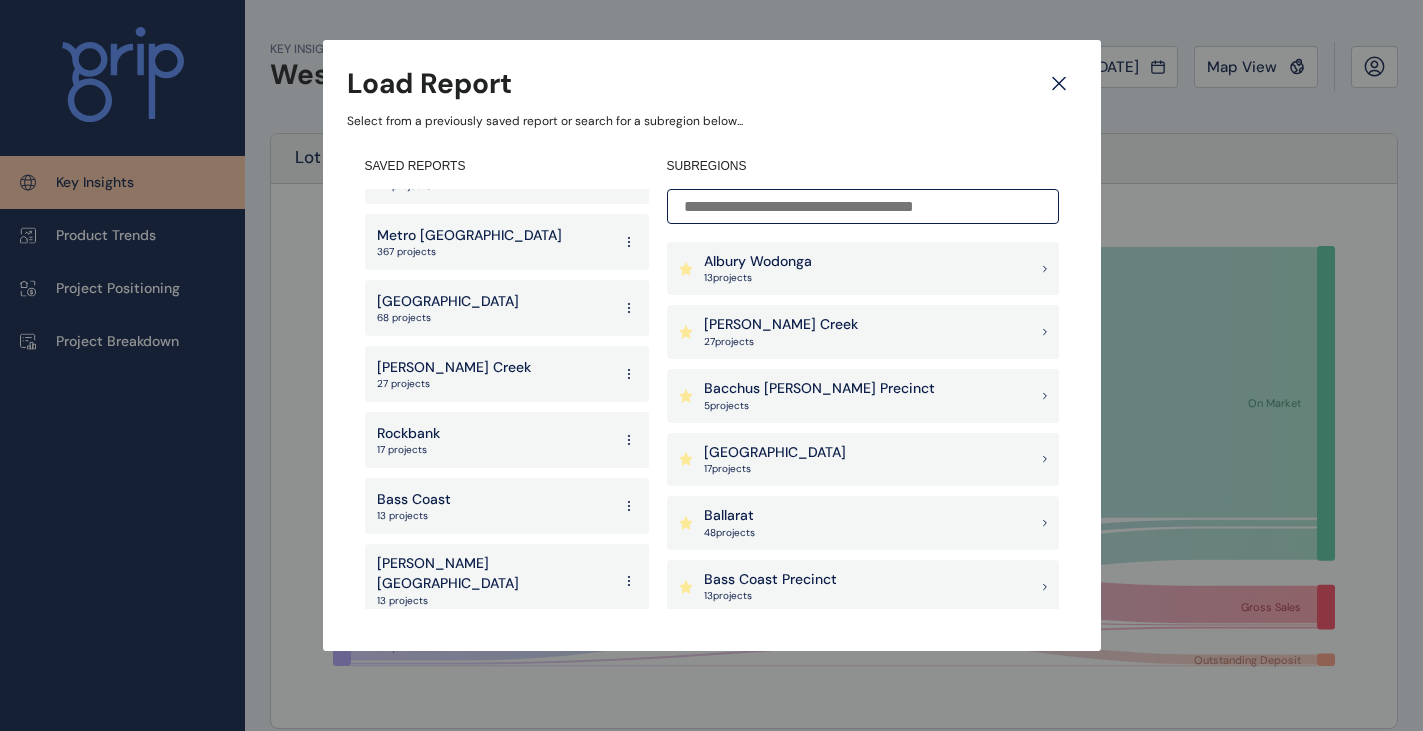 click on "Greater Geelong" at bounding box center [448, 302] 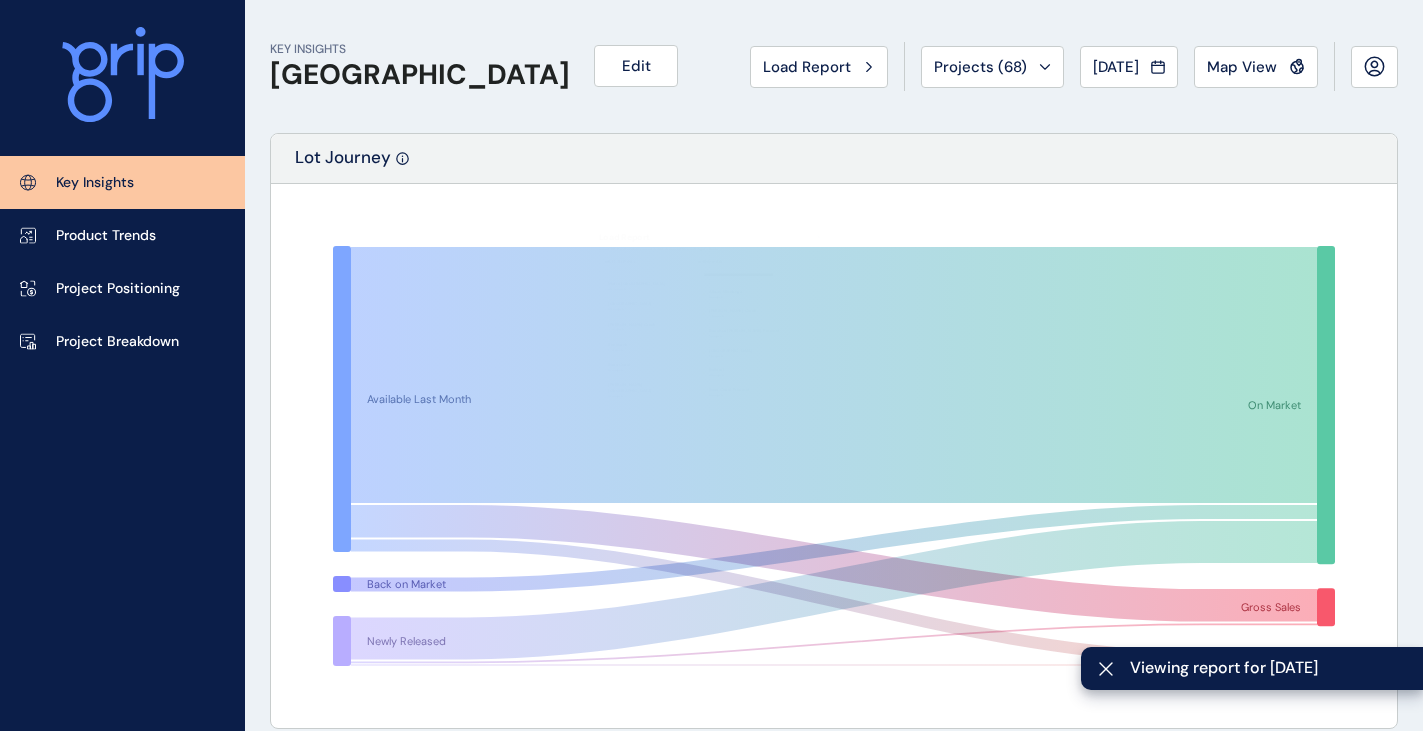scroll, scrollTop: 700, scrollLeft: 0, axis: vertical 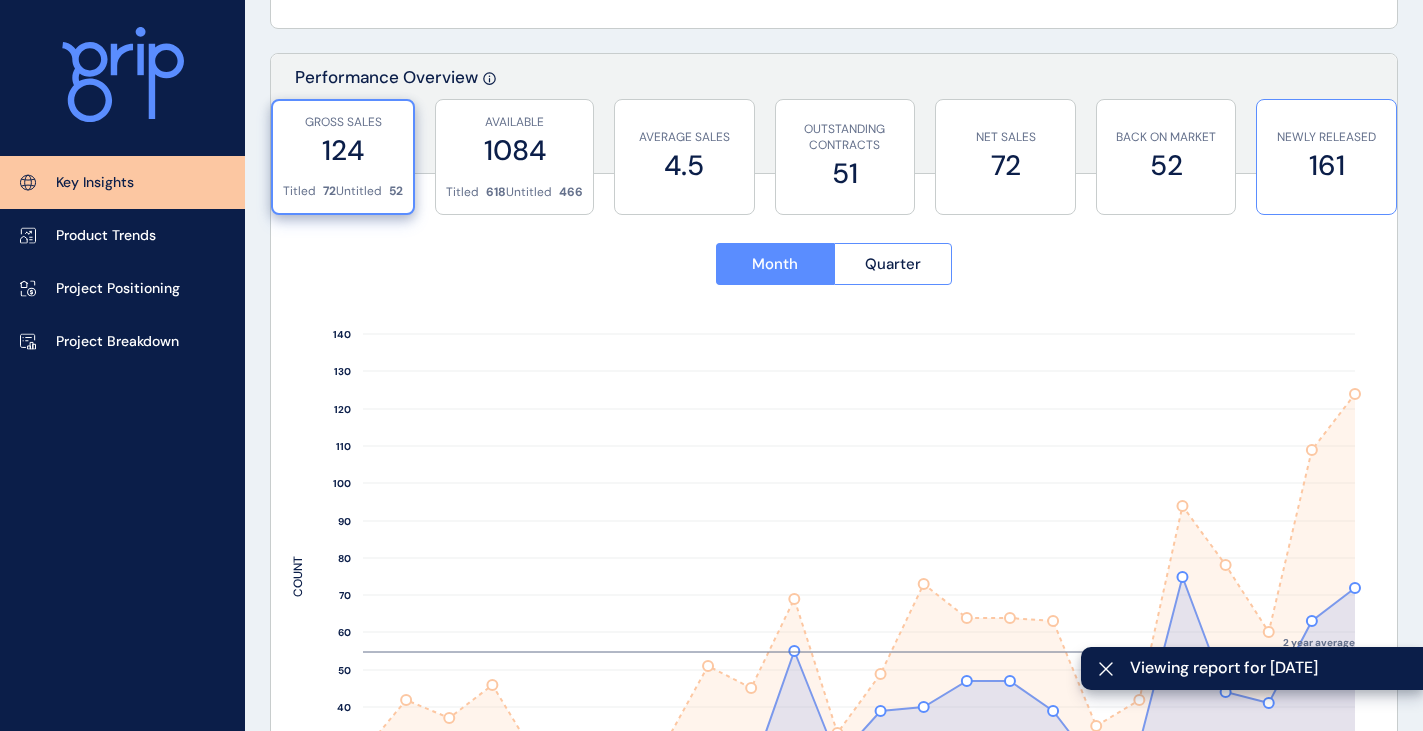 click on "161" at bounding box center [1326, 165] 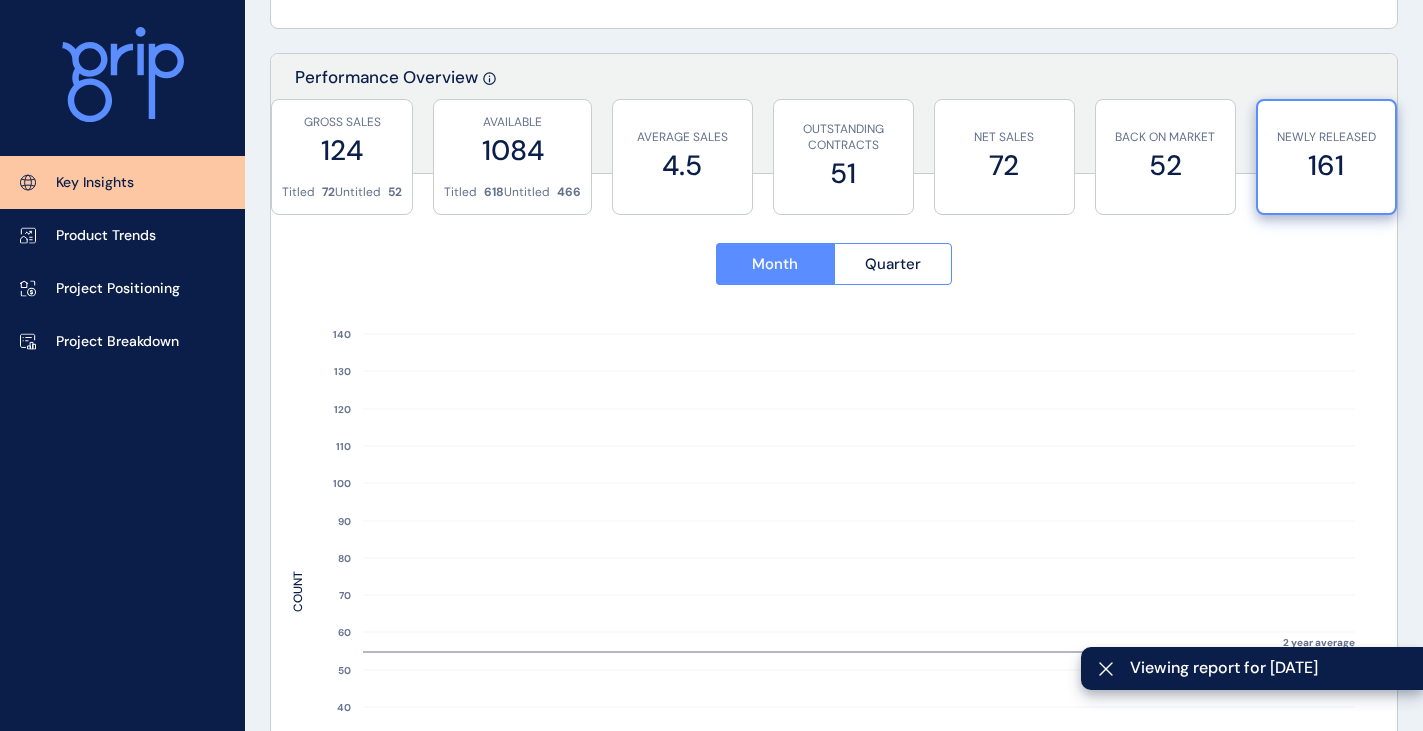 click on "161" at bounding box center (1326, 165) 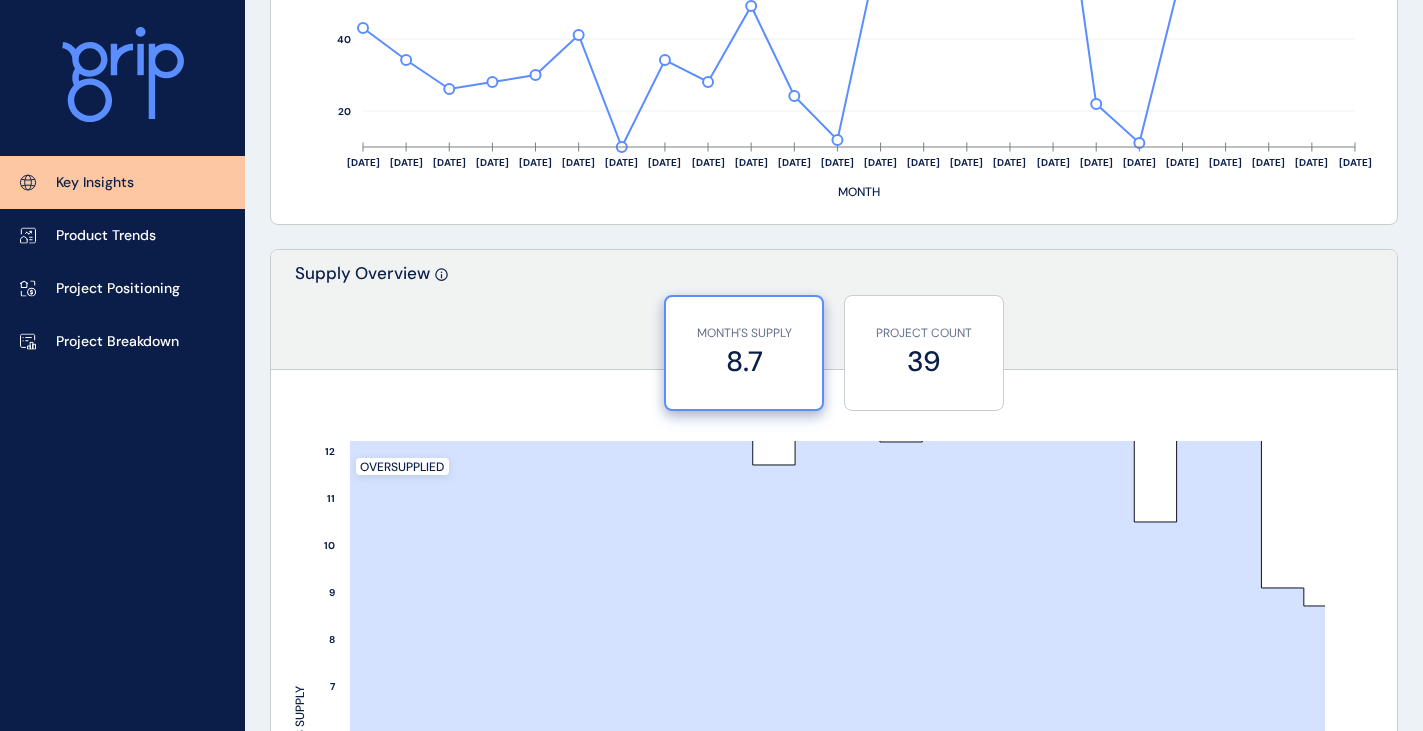 scroll, scrollTop: 1600, scrollLeft: 0, axis: vertical 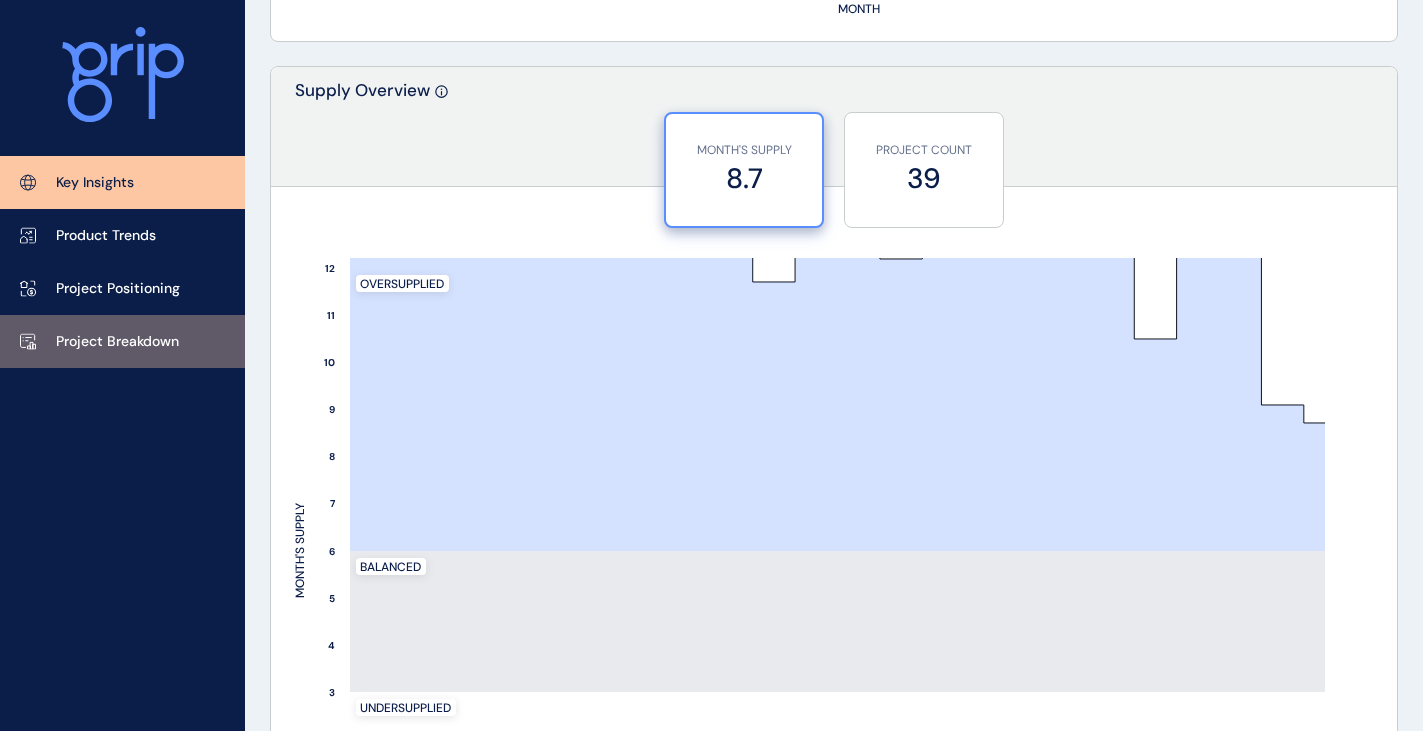 click on "Project Breakdown" at bounding box center [117, 342] 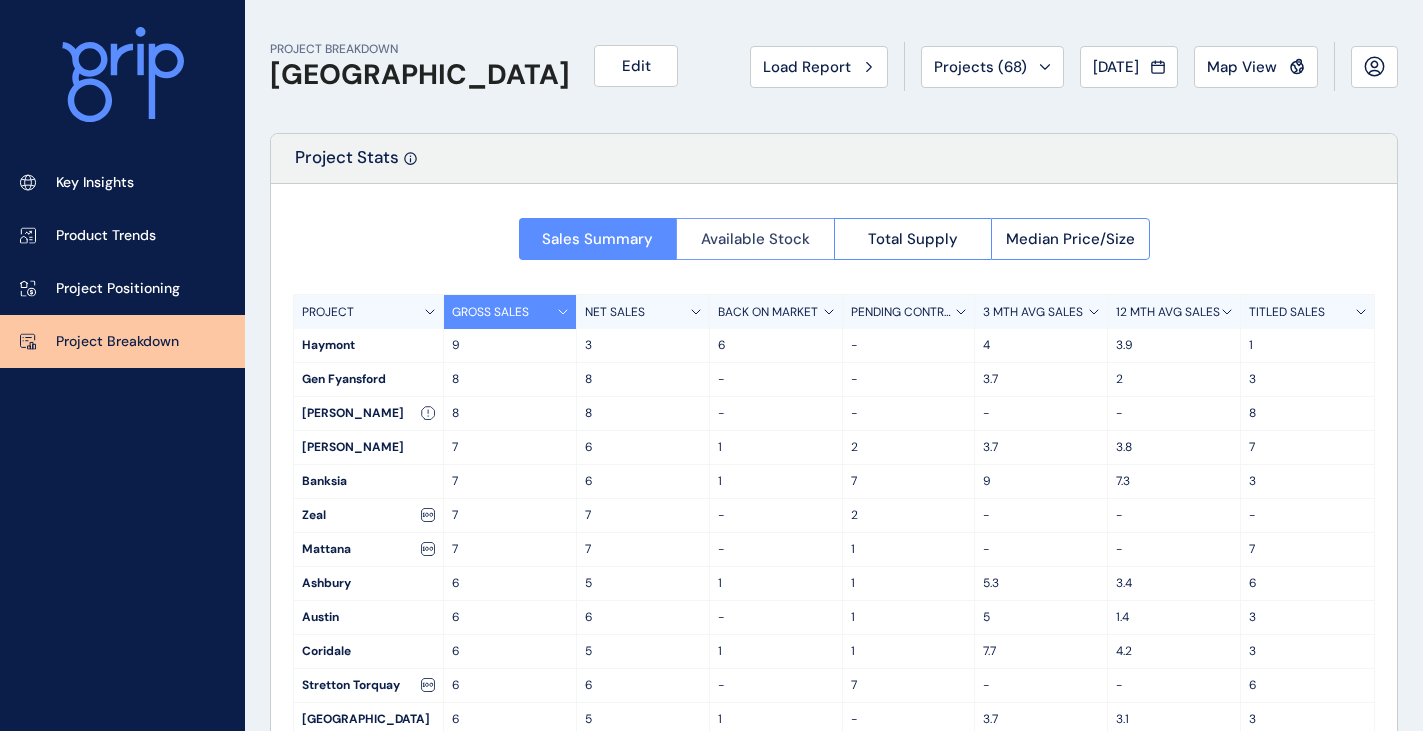 click on "Available Stock" at bounding box center [755, 239] 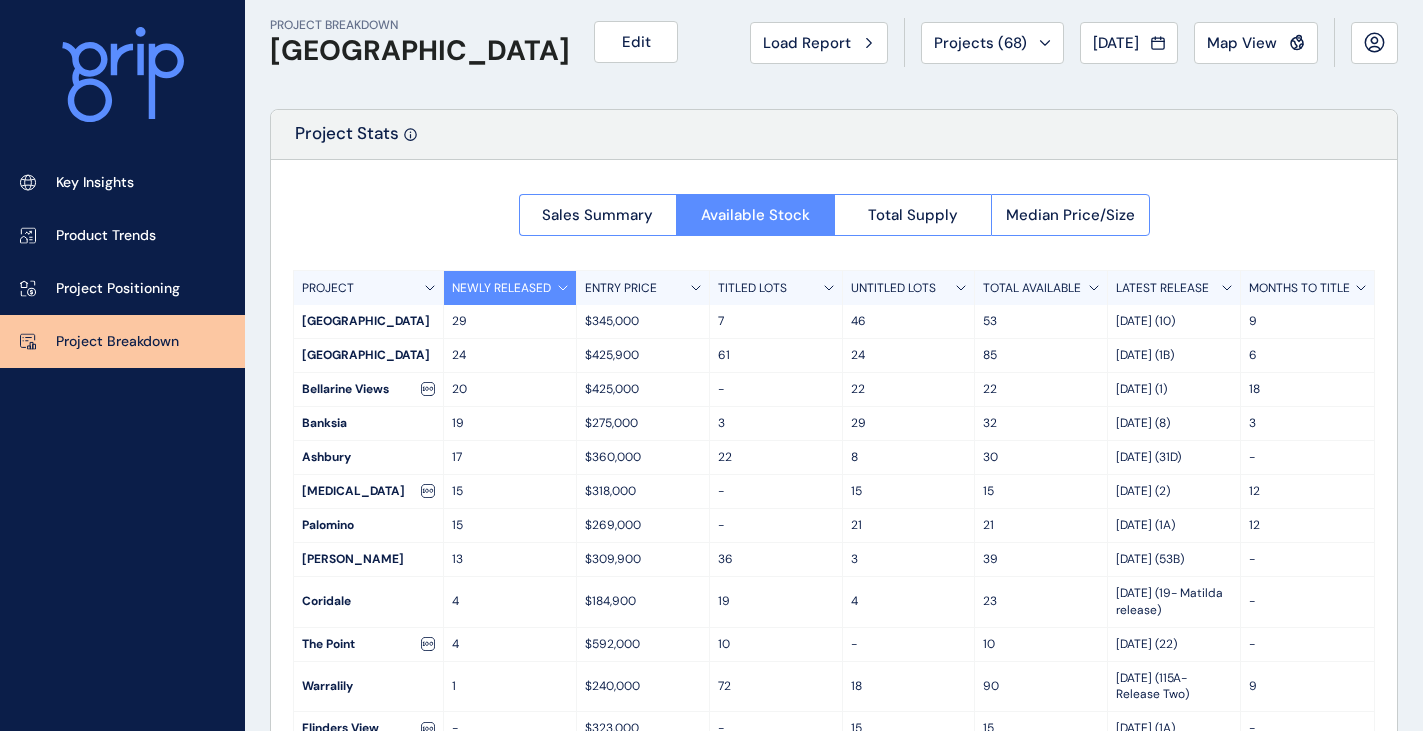 scroll, scrollTop: 0, scrollLeft: 0, axis: both 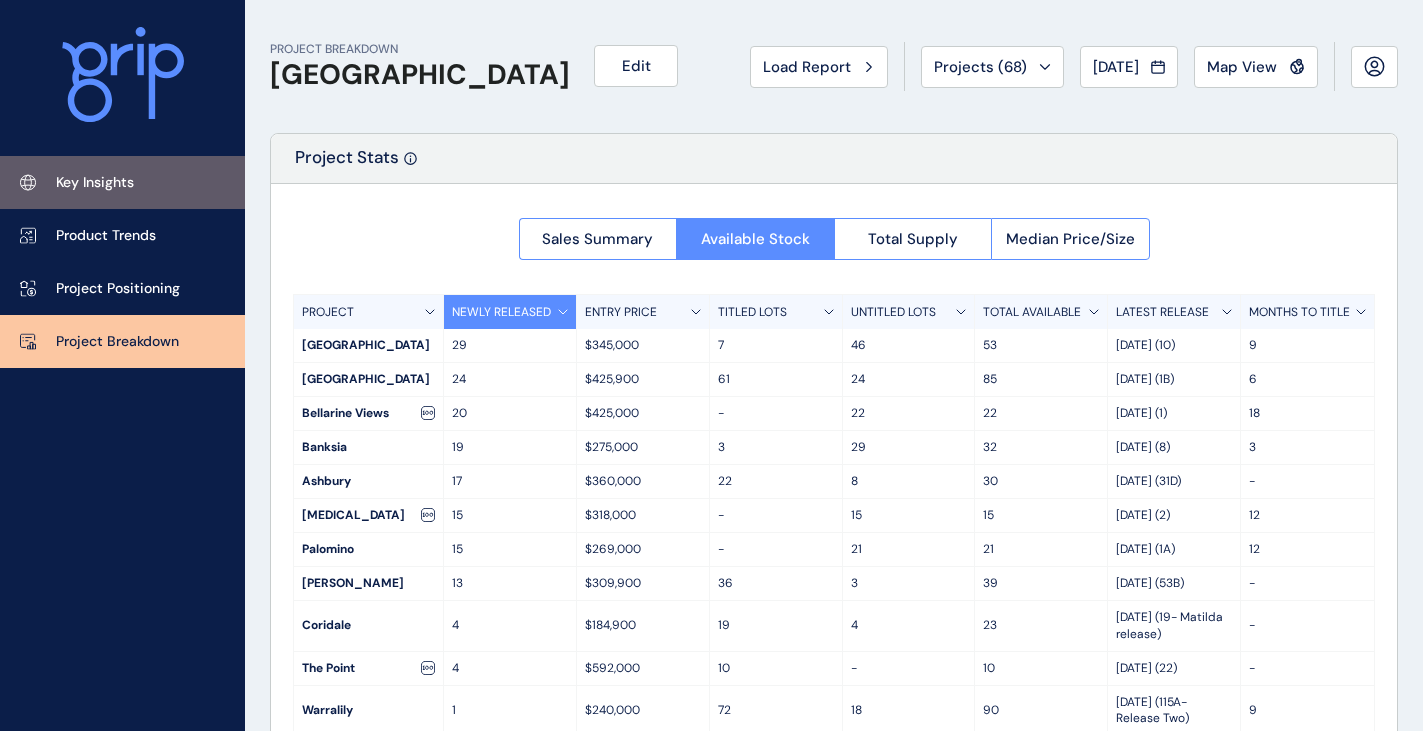 click on "Key Insights" at bounding box center [95, 183] 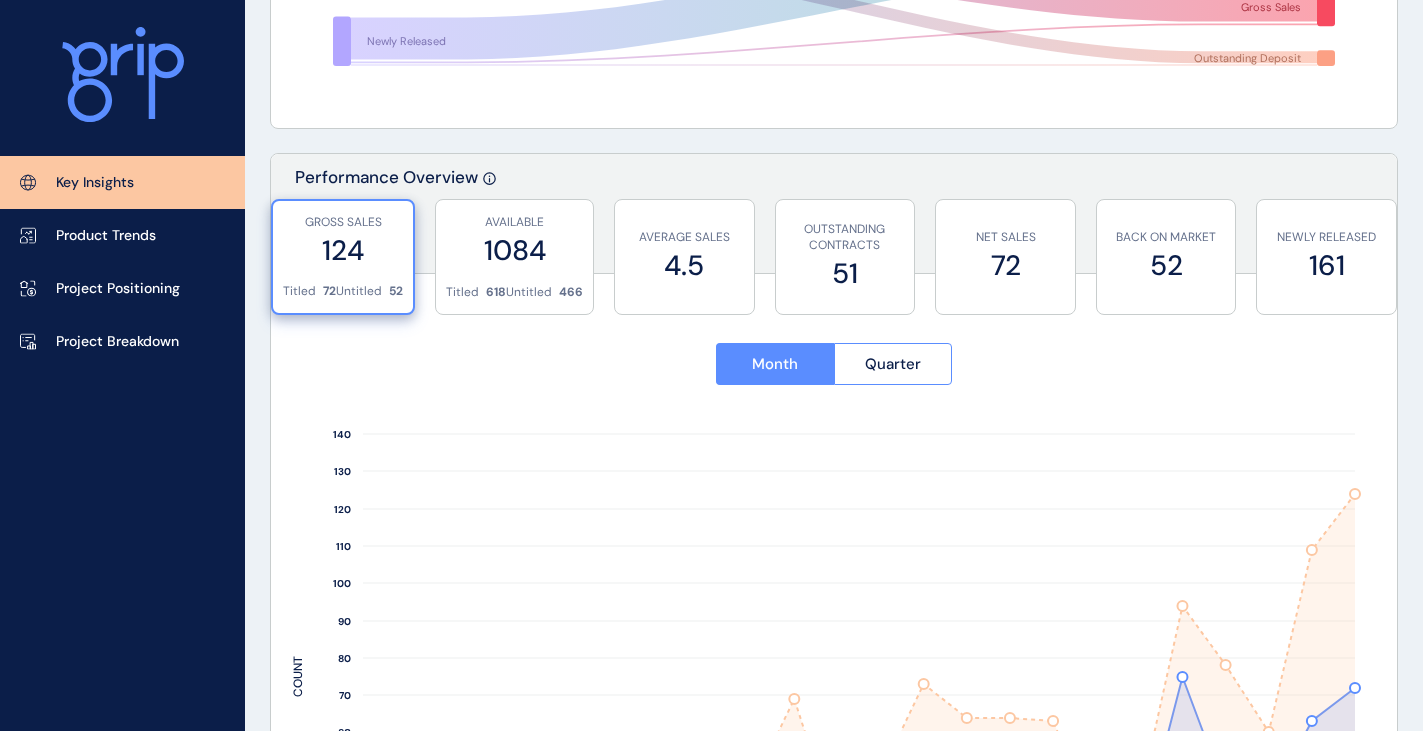 scroll, scrollTop: 0, scrollLeft: 0, axis: both 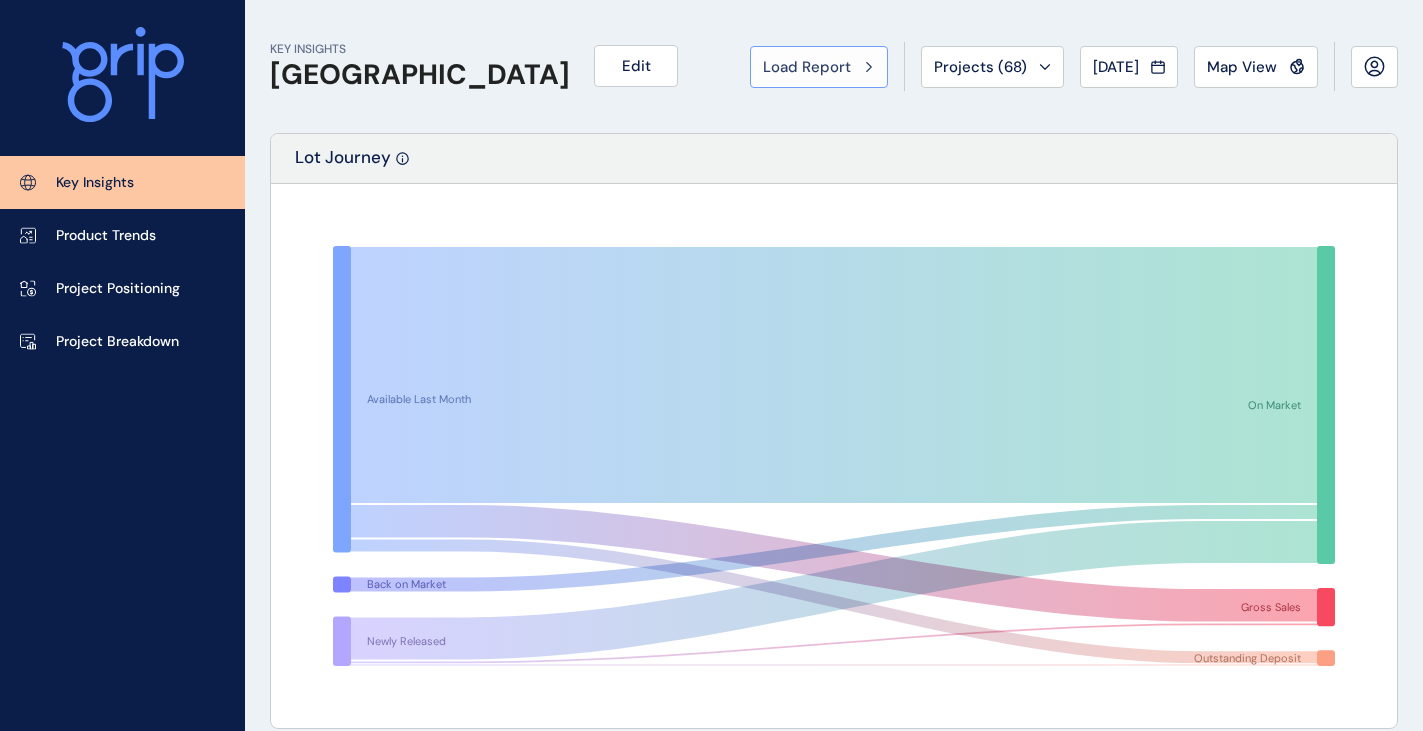 click on "Load Report" at bounding box center (807, 67) 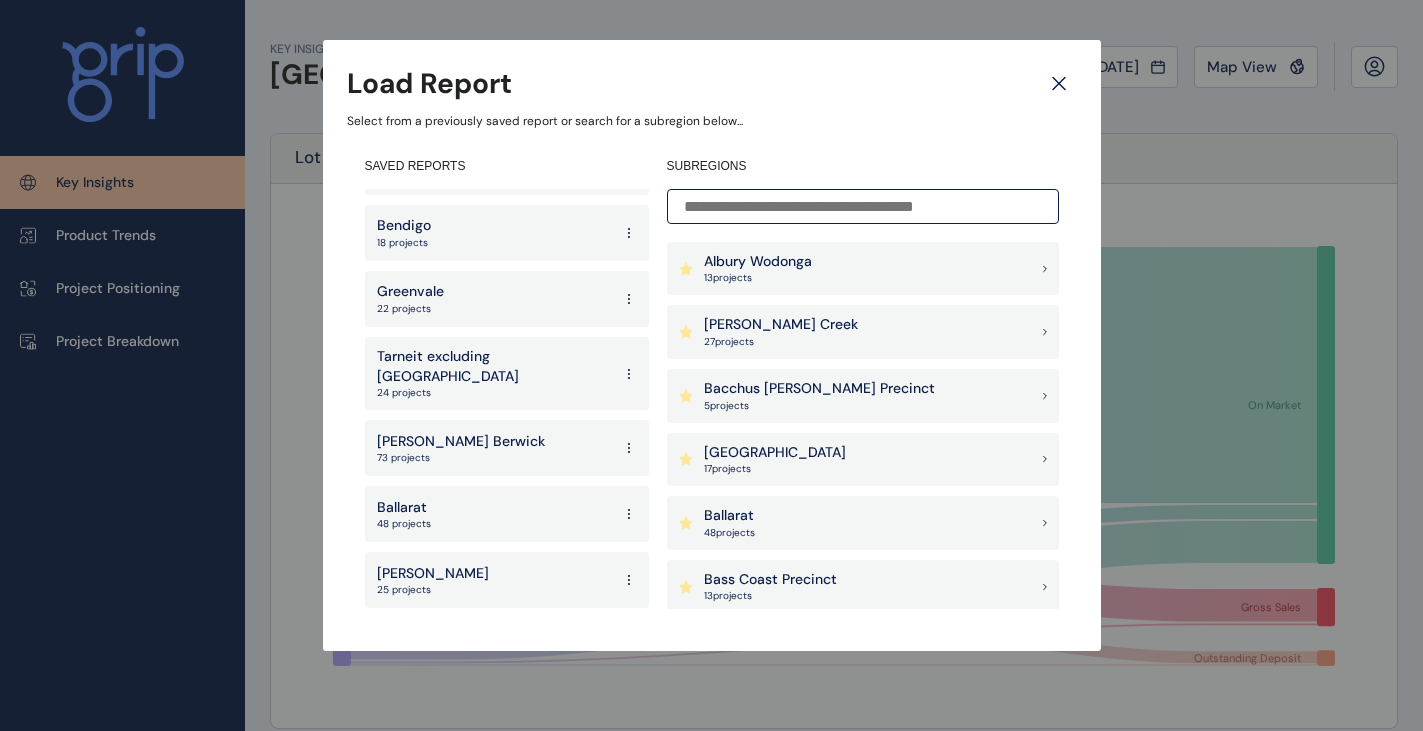 scroll, scrollTop: 1332, scrollLeft: 0, axis: vertical 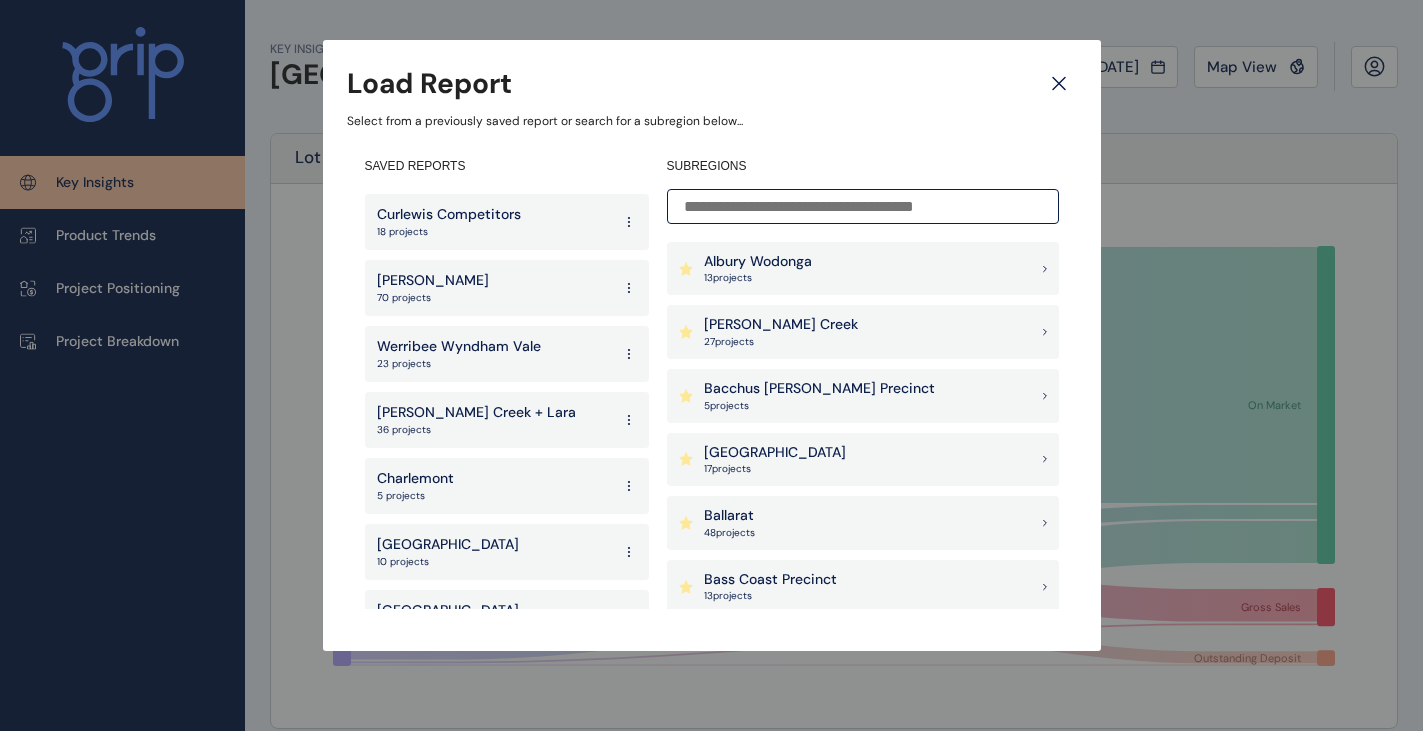 click 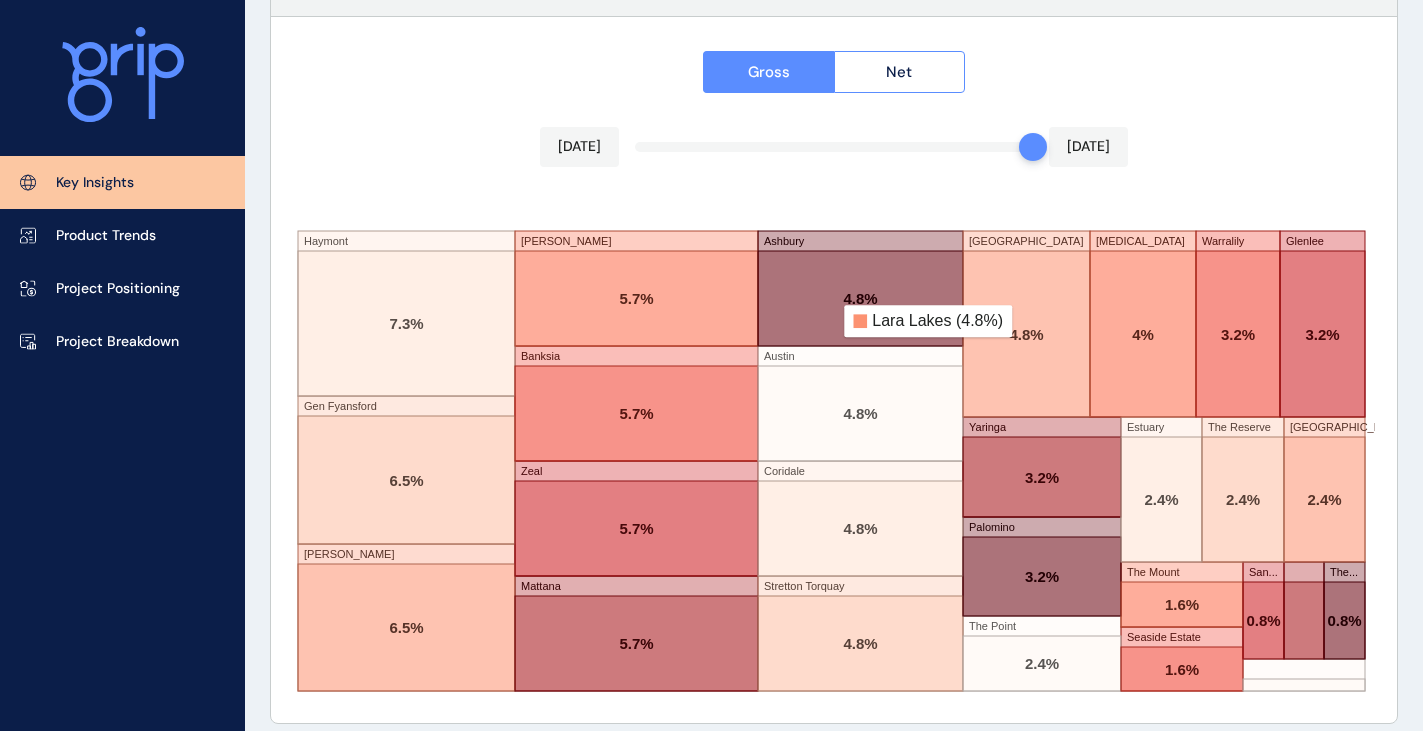 scroll, scrollTop: 3479, scrollLeft: 0, axis: vertical 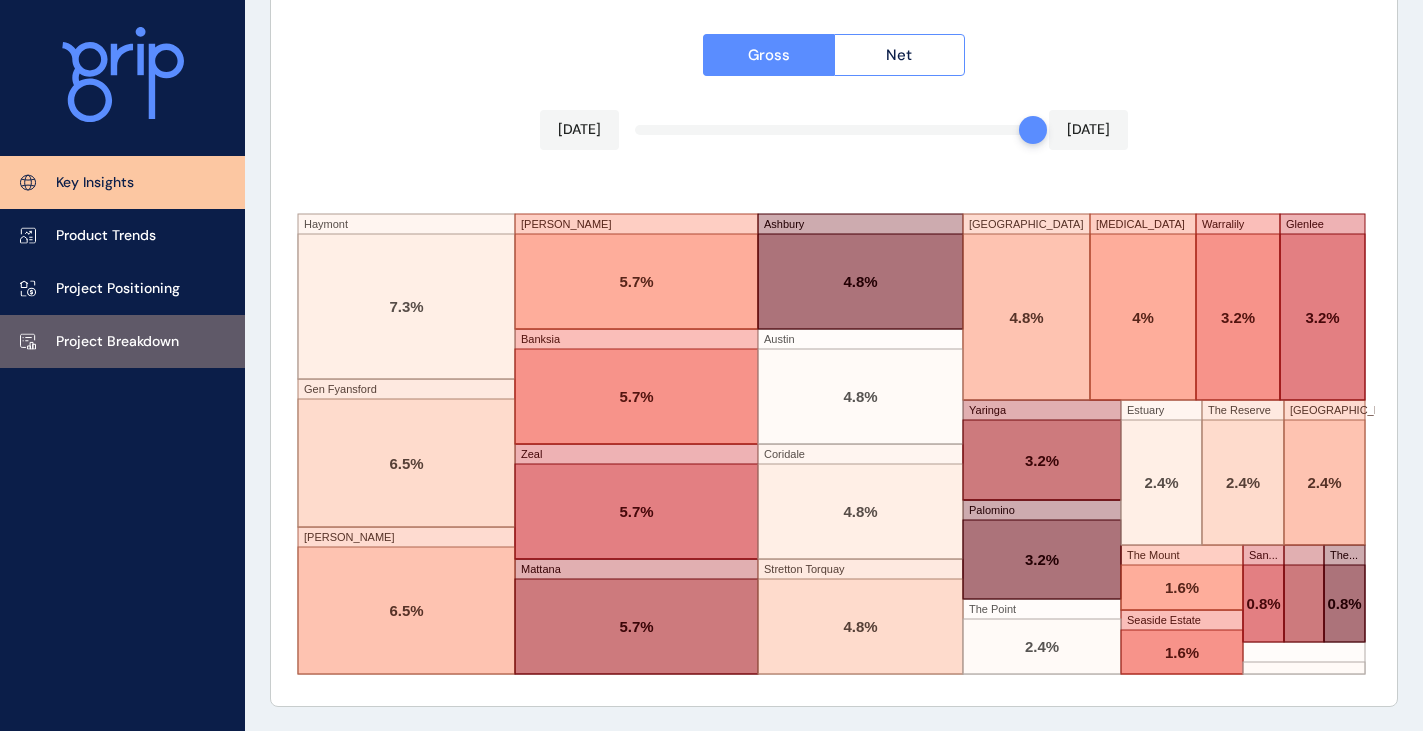 click on "Project Breakdown" at bounding box center (117, 342) 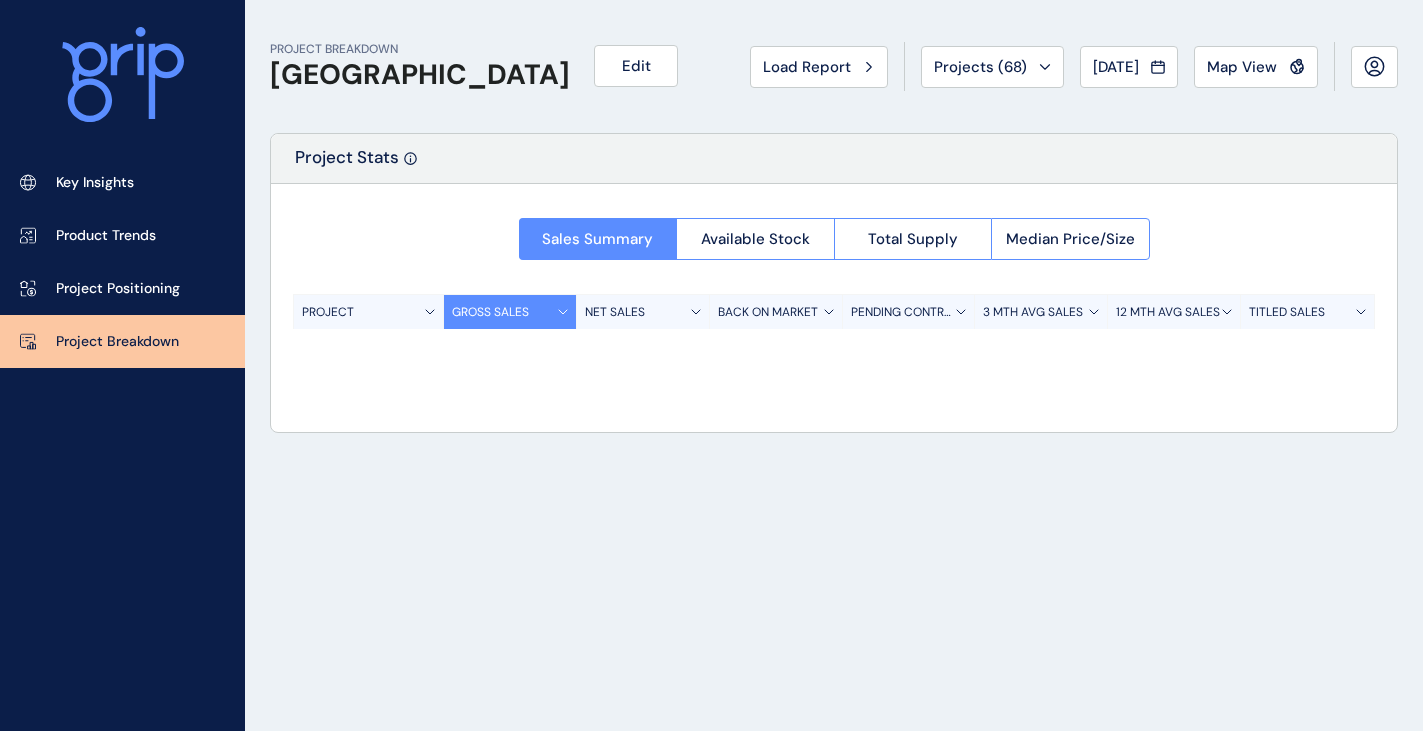 scroll, scrollTop: 0, scrollLeft: 0, axis: both 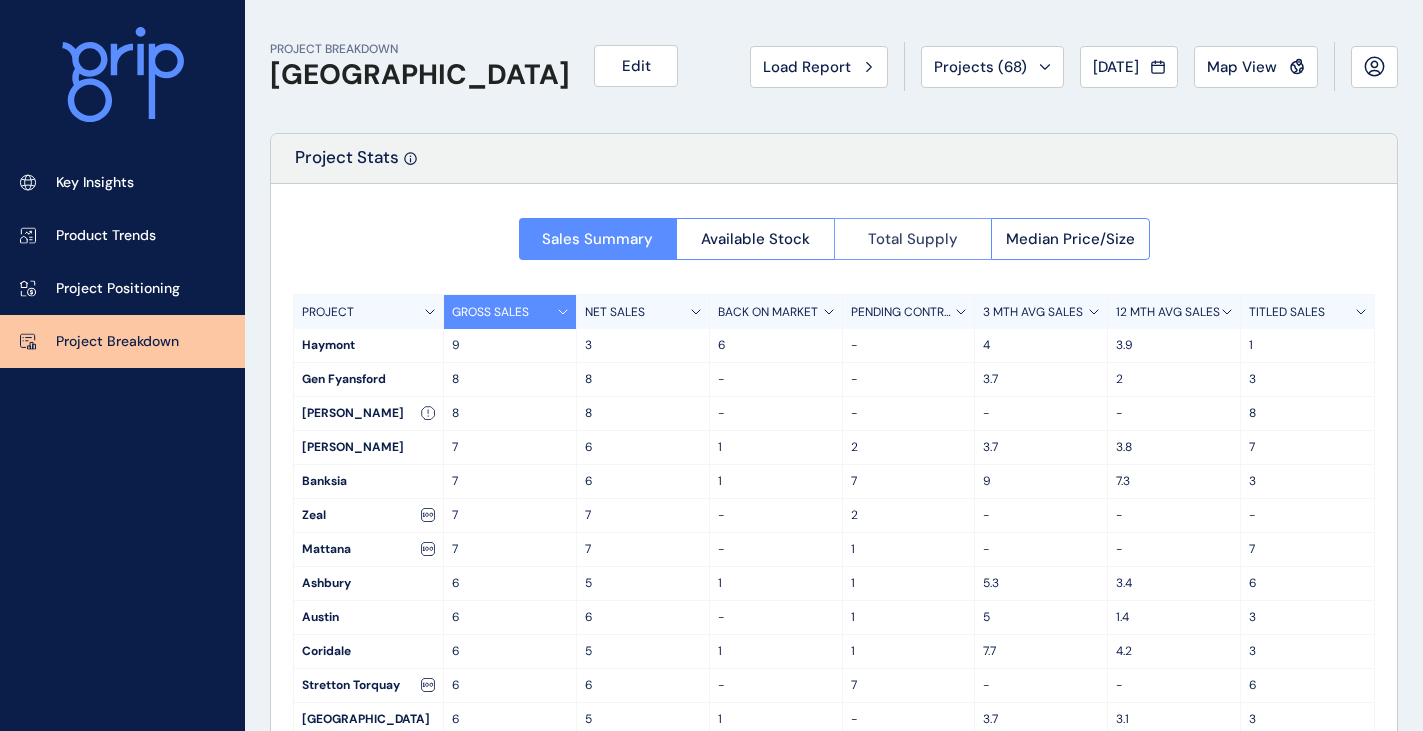 click on "Total Supply" at bounding box center (913, 239) 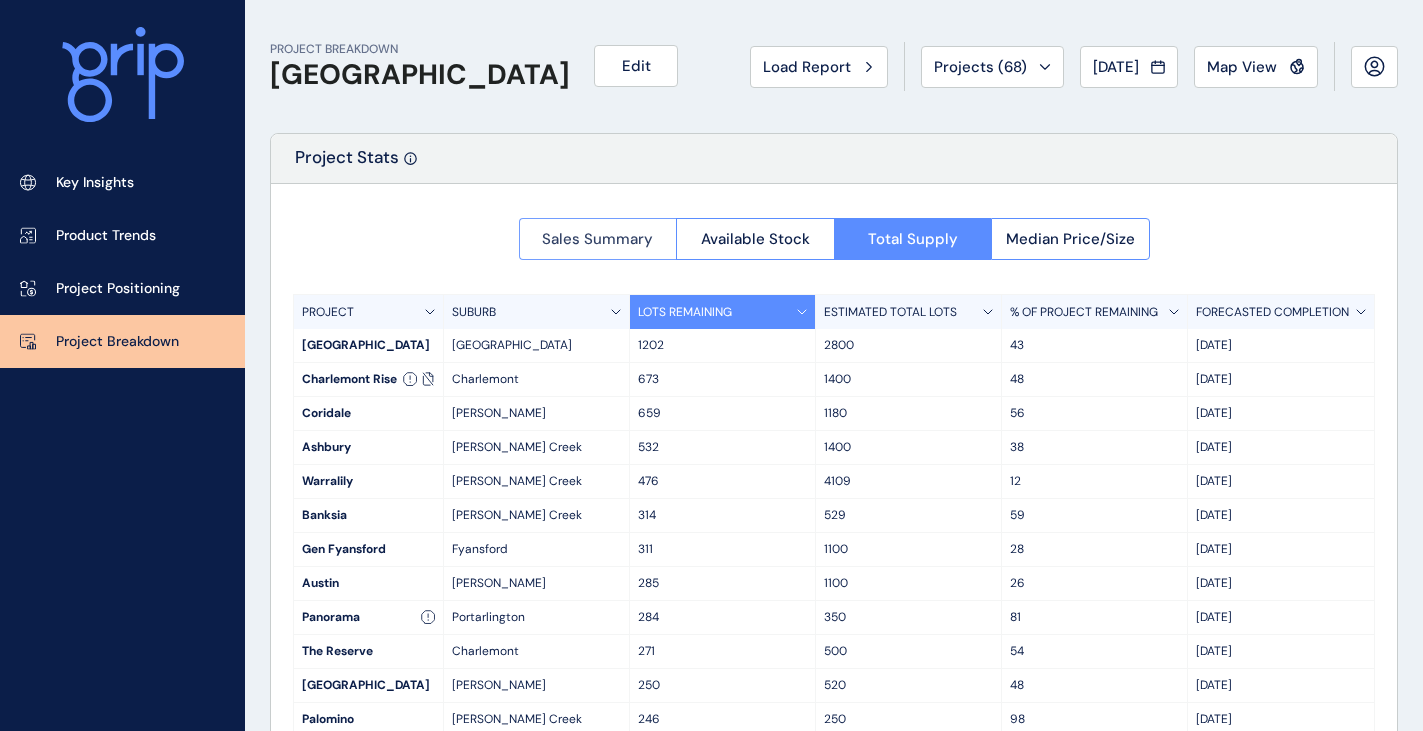 click on "Sales Summary" at bounding box center (597, 239) 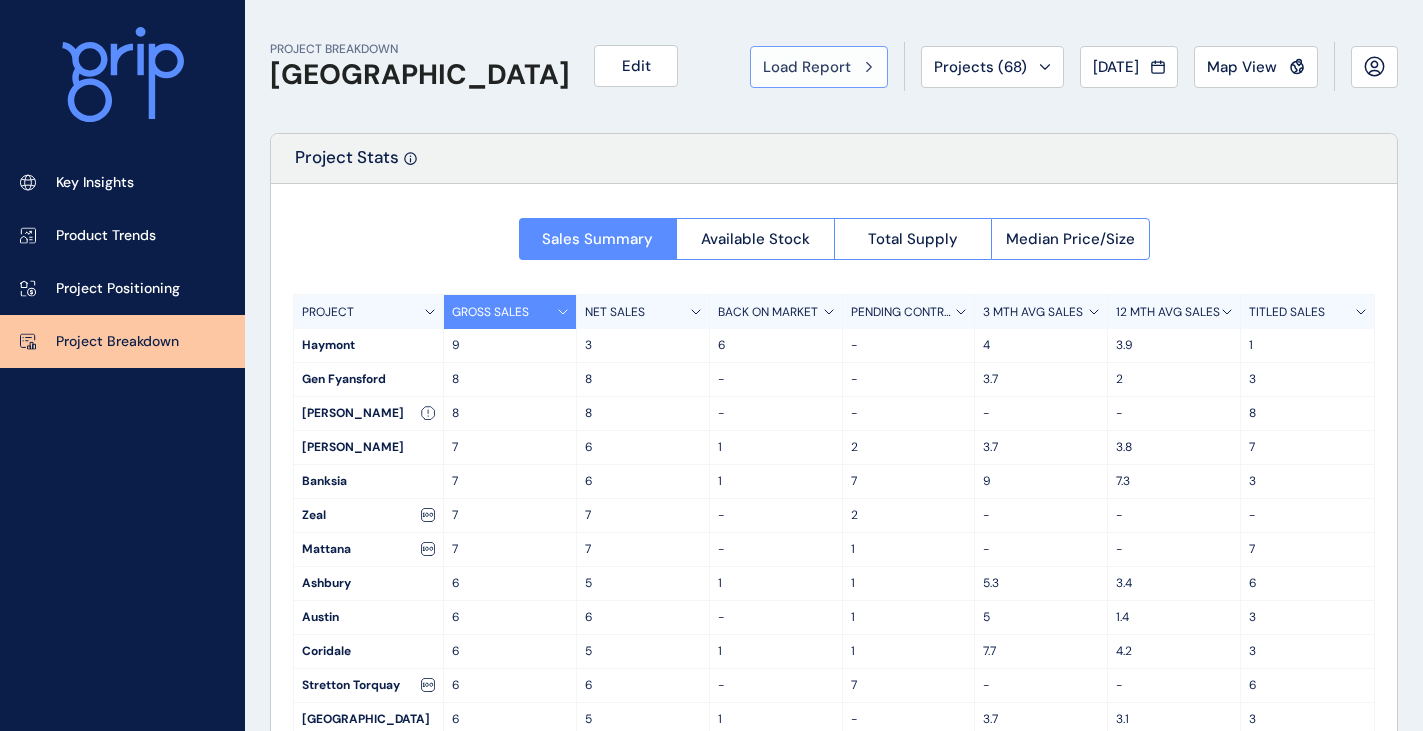 click on "Load Report" at bounding box center [819, 67] 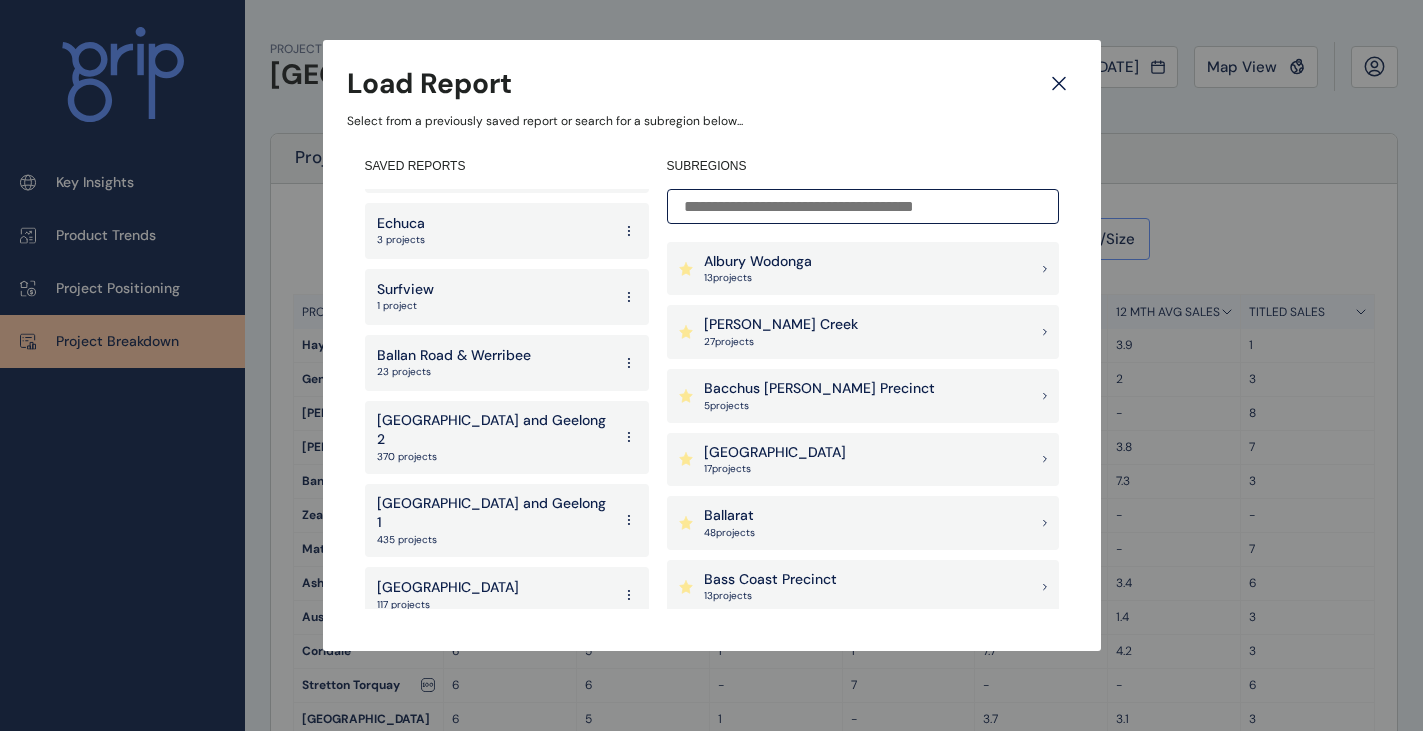 scroll, scrollTop: 3332, scrollLeft: 0, axis: vertical 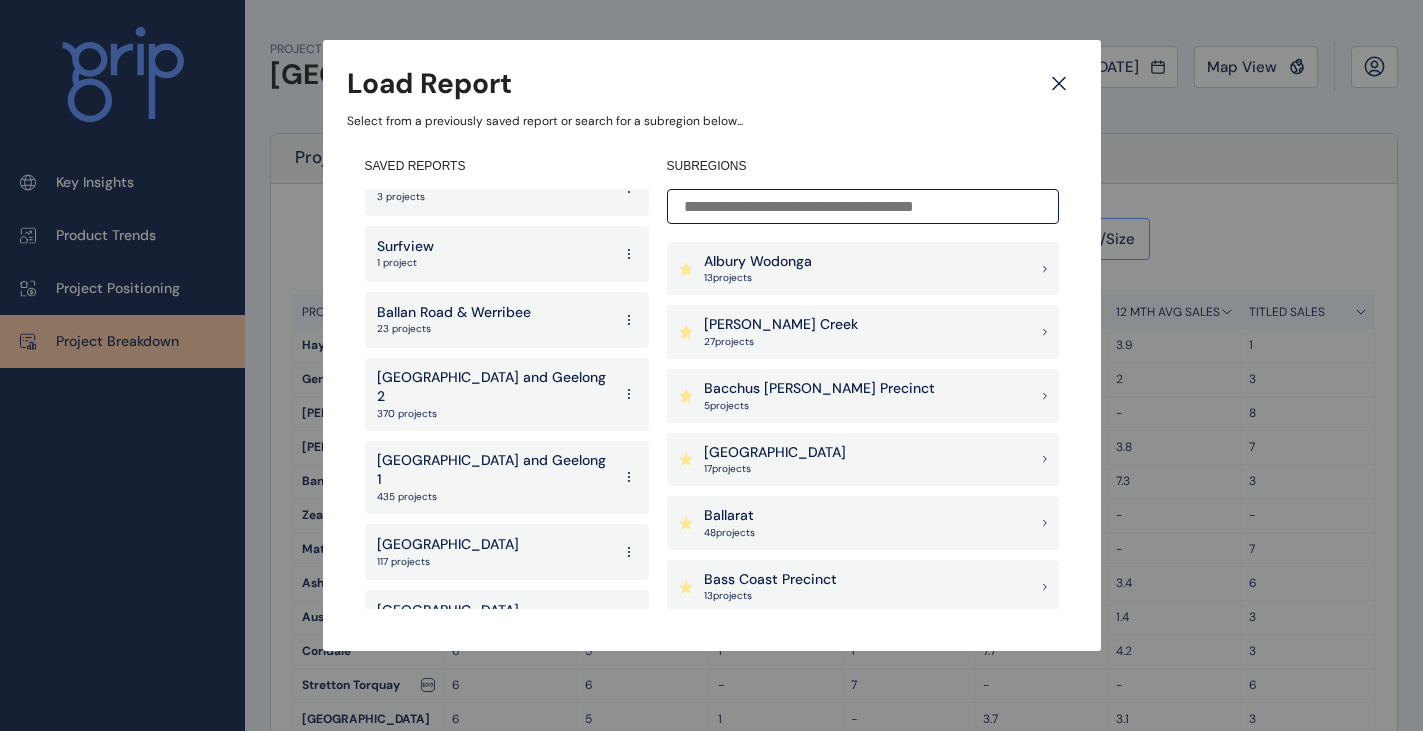 click on "South East Region" at bounding box center [448, 611] 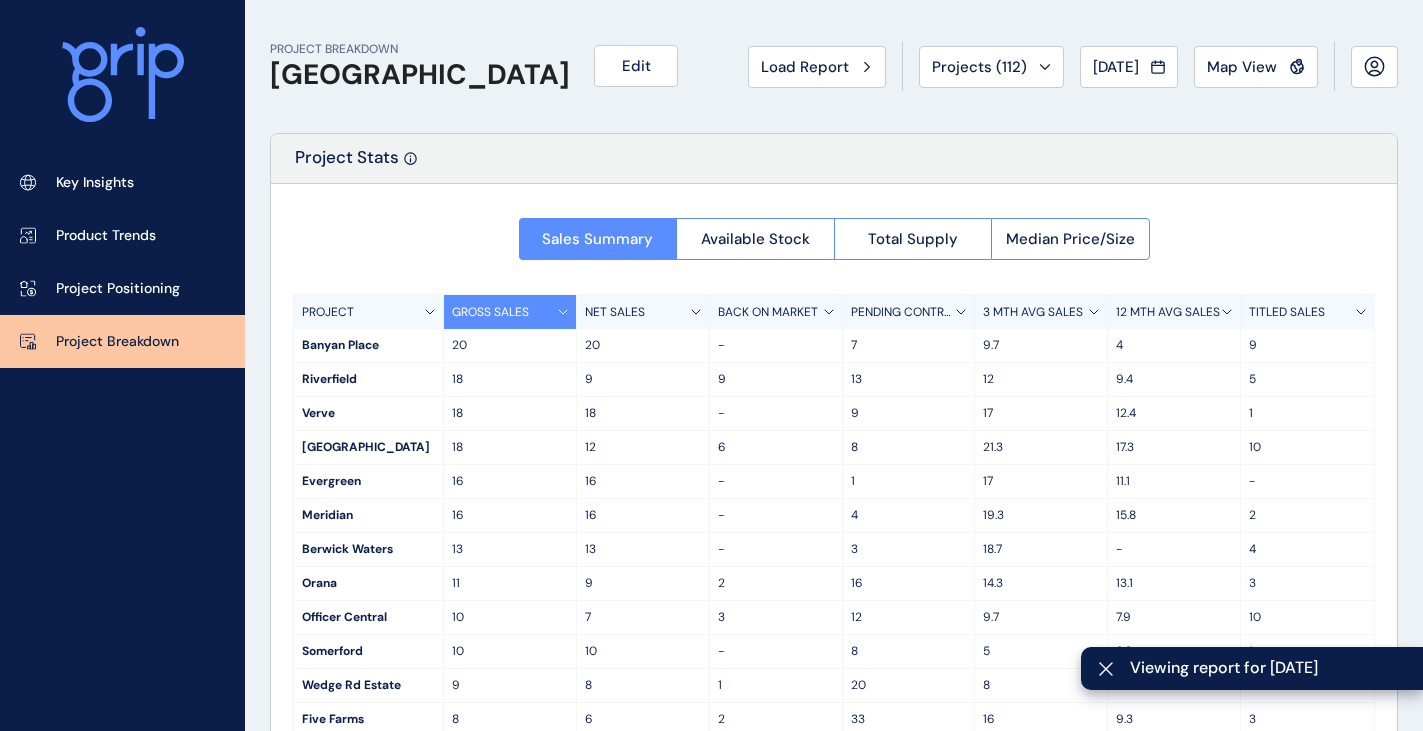 scroll, scrollTop: 100, scrollLeft: 0, axis: vertical 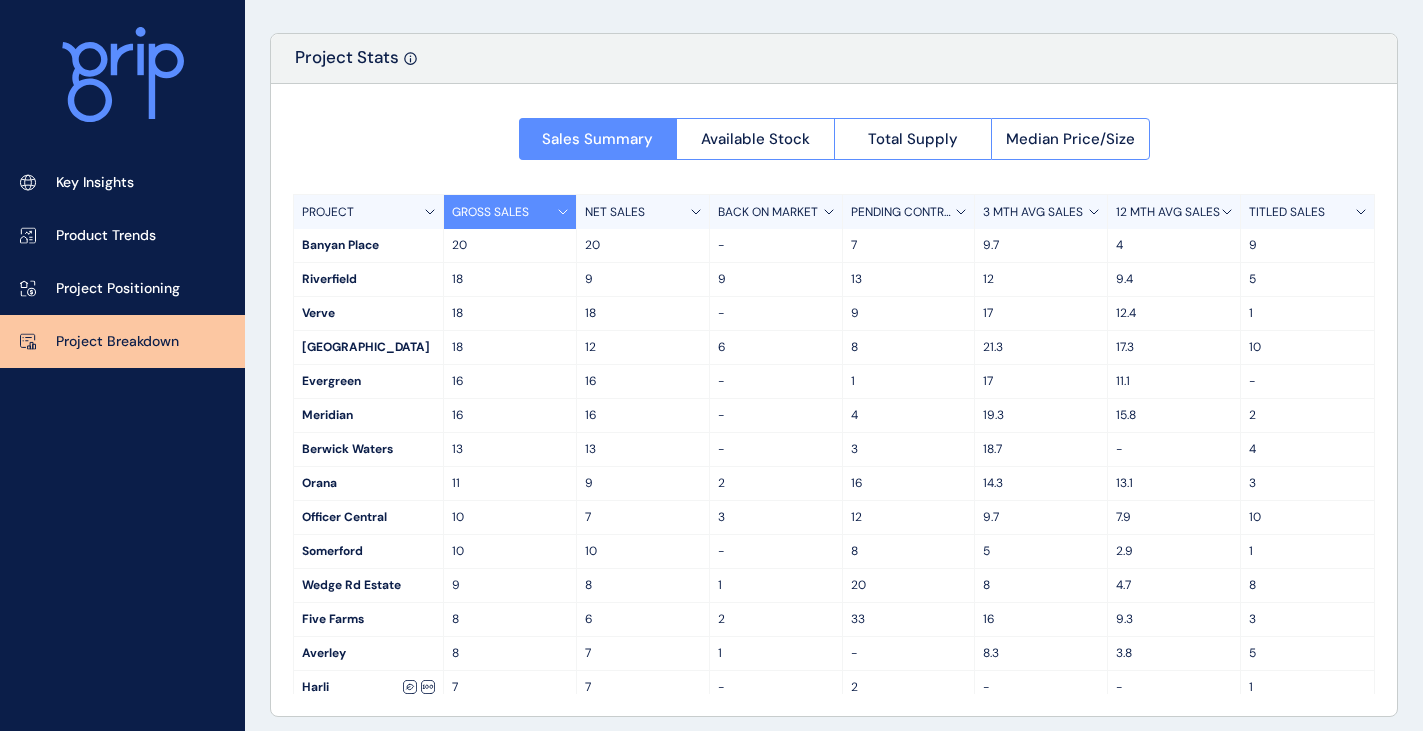 click on "12 MTH AVG SALES" at bounding box center [1168, 212] 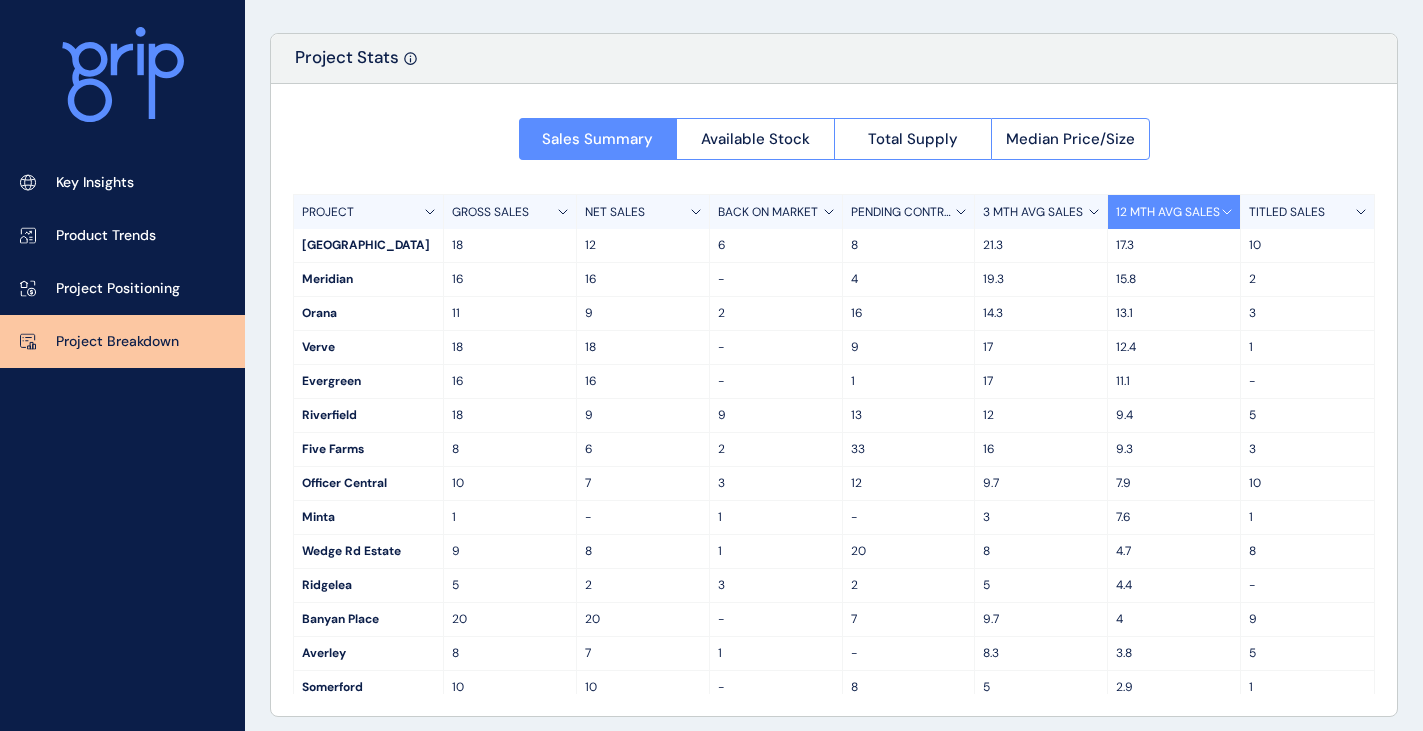 click on "TITLED SALES" at bounding box center [1287, 212] 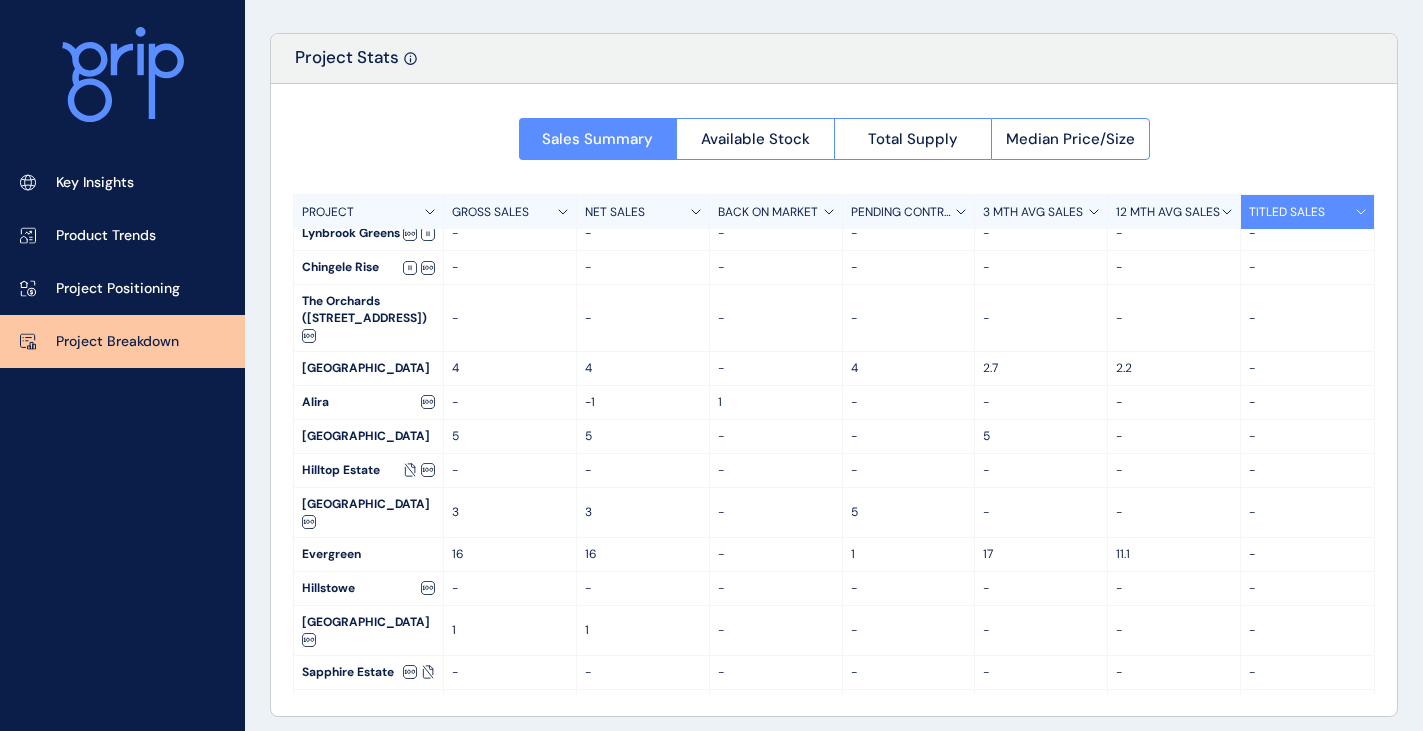 scroll, scrollTop: 1737, scrollLeft: 0, axis: vertical 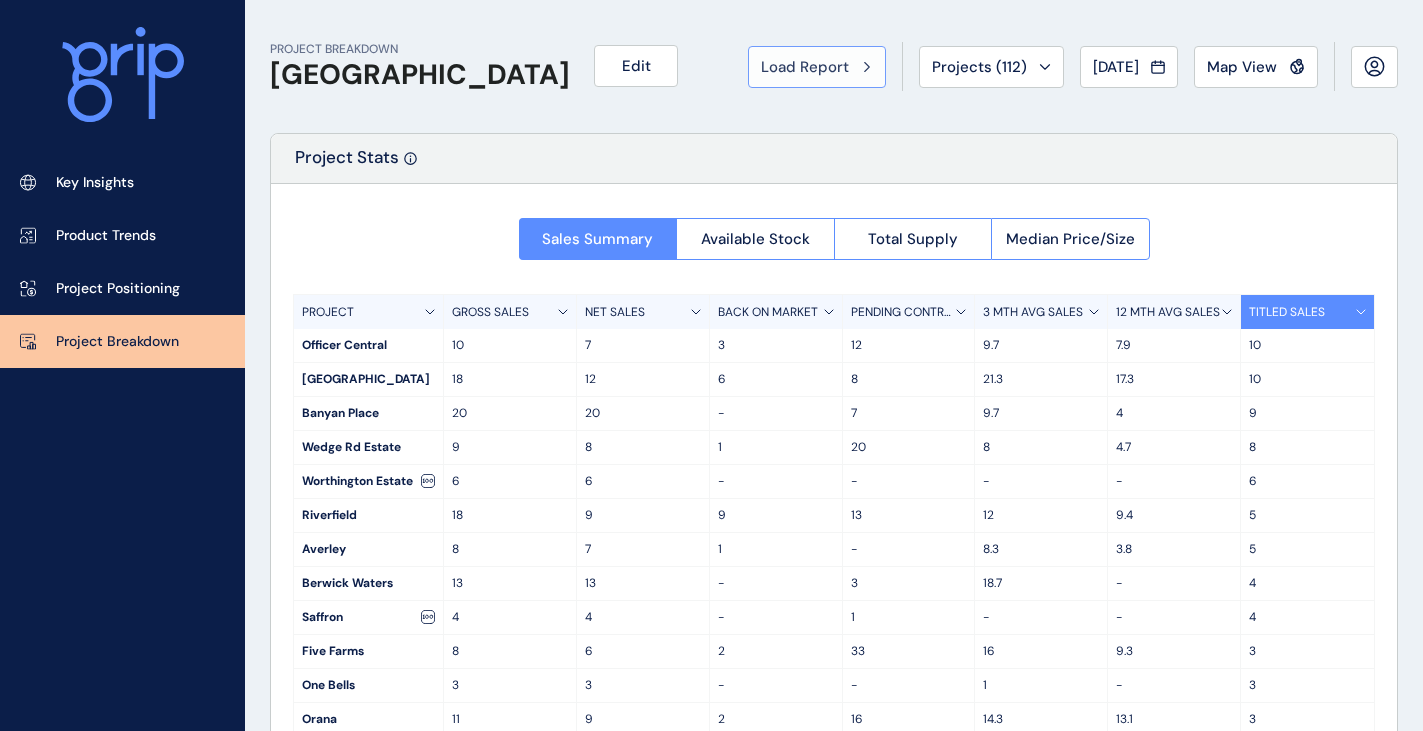 click on "Load Report" at bounding box center [817, 67] 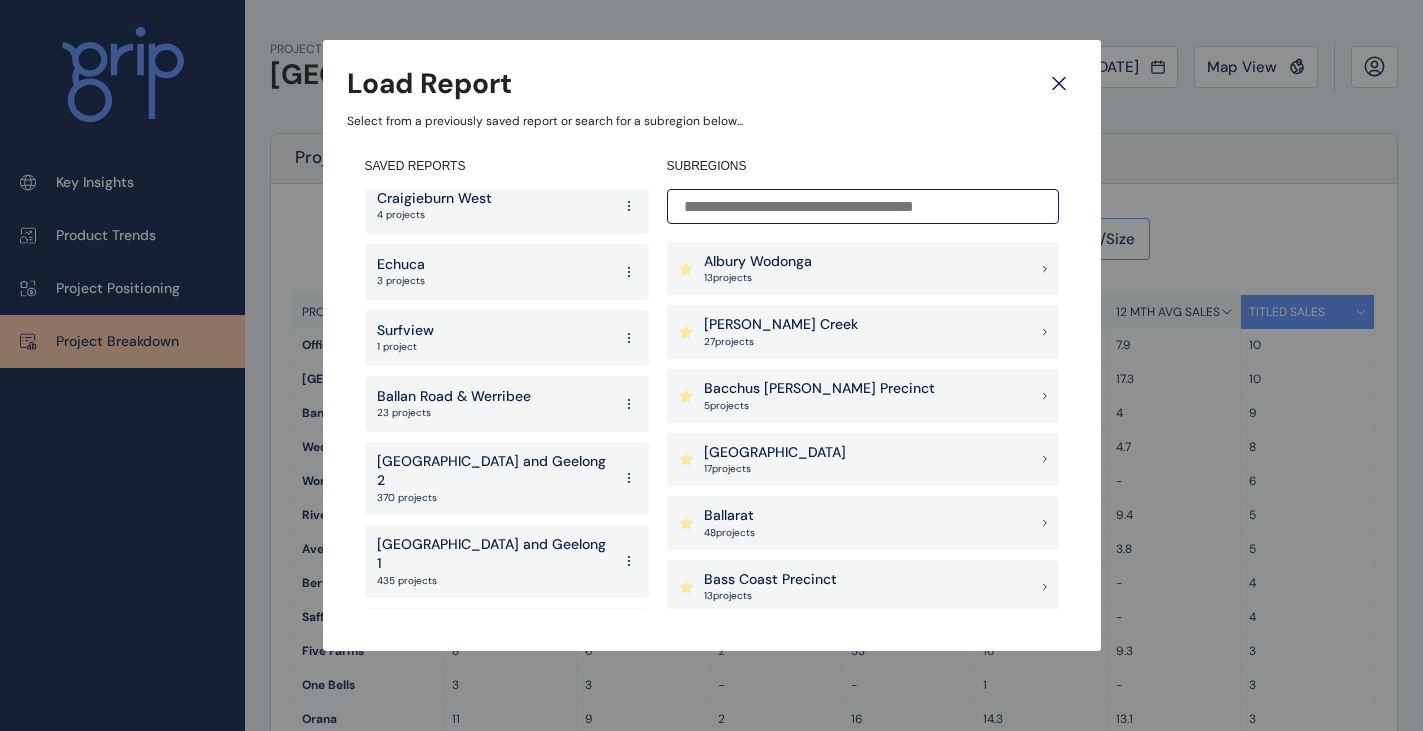 scroll, scrollTop: 3332, scrollLeft: 0, axis: vertical 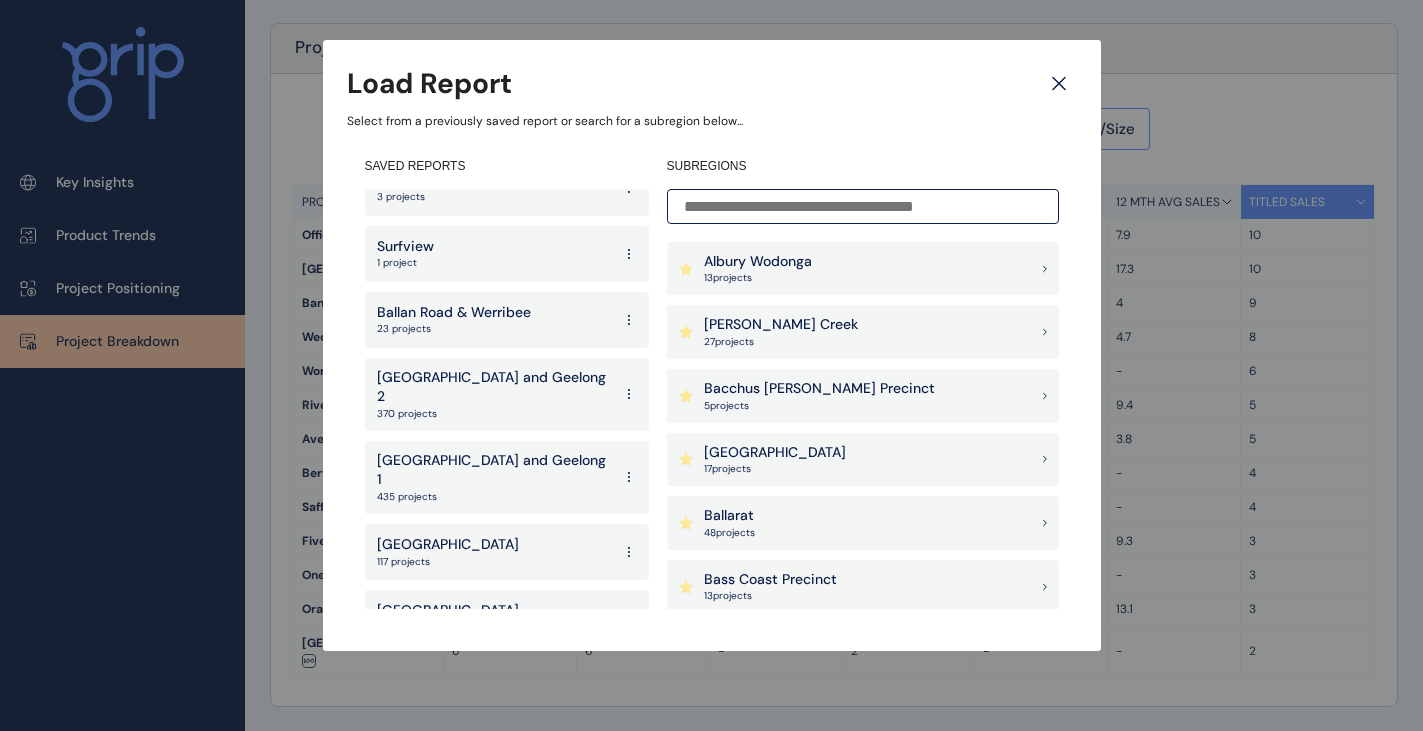 click on "West" at bounding box center (405, 677) 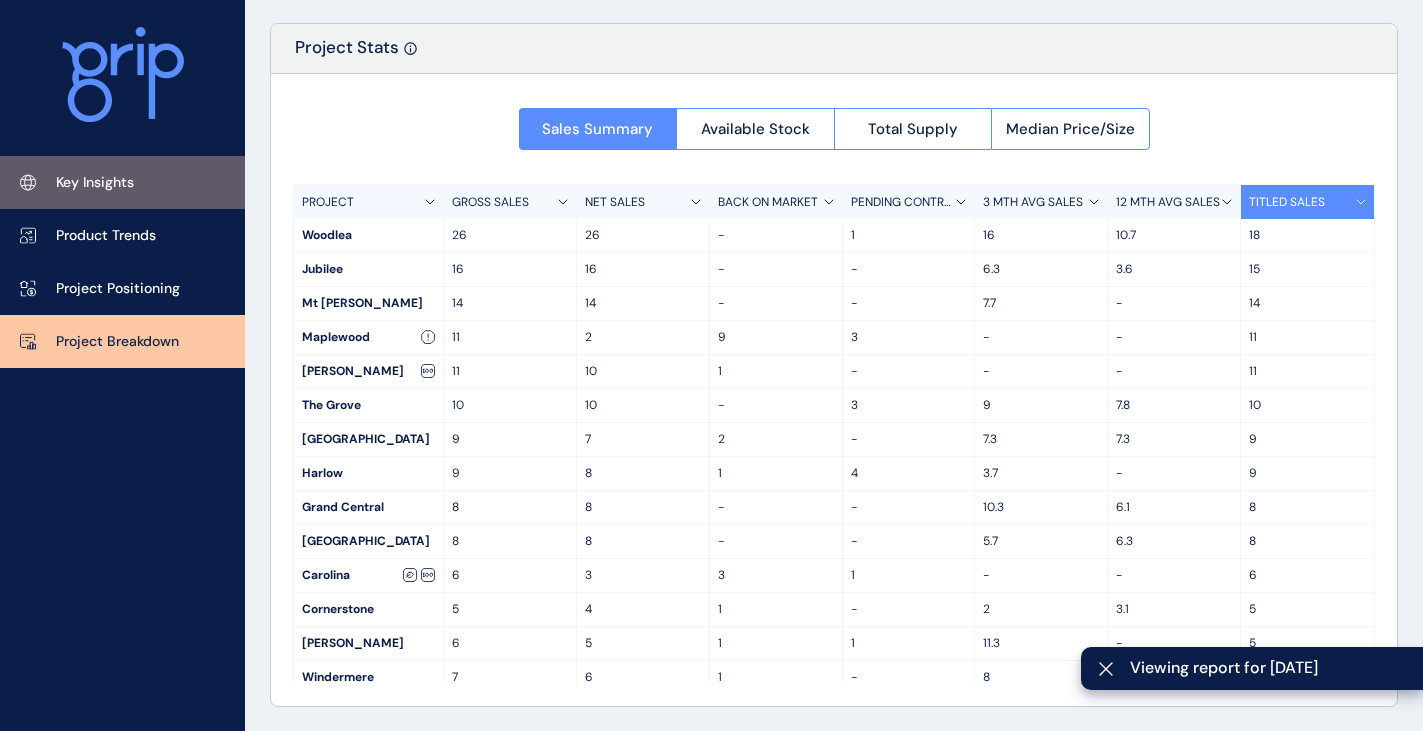click on "Key Insights" at bounding box center [122, 182] 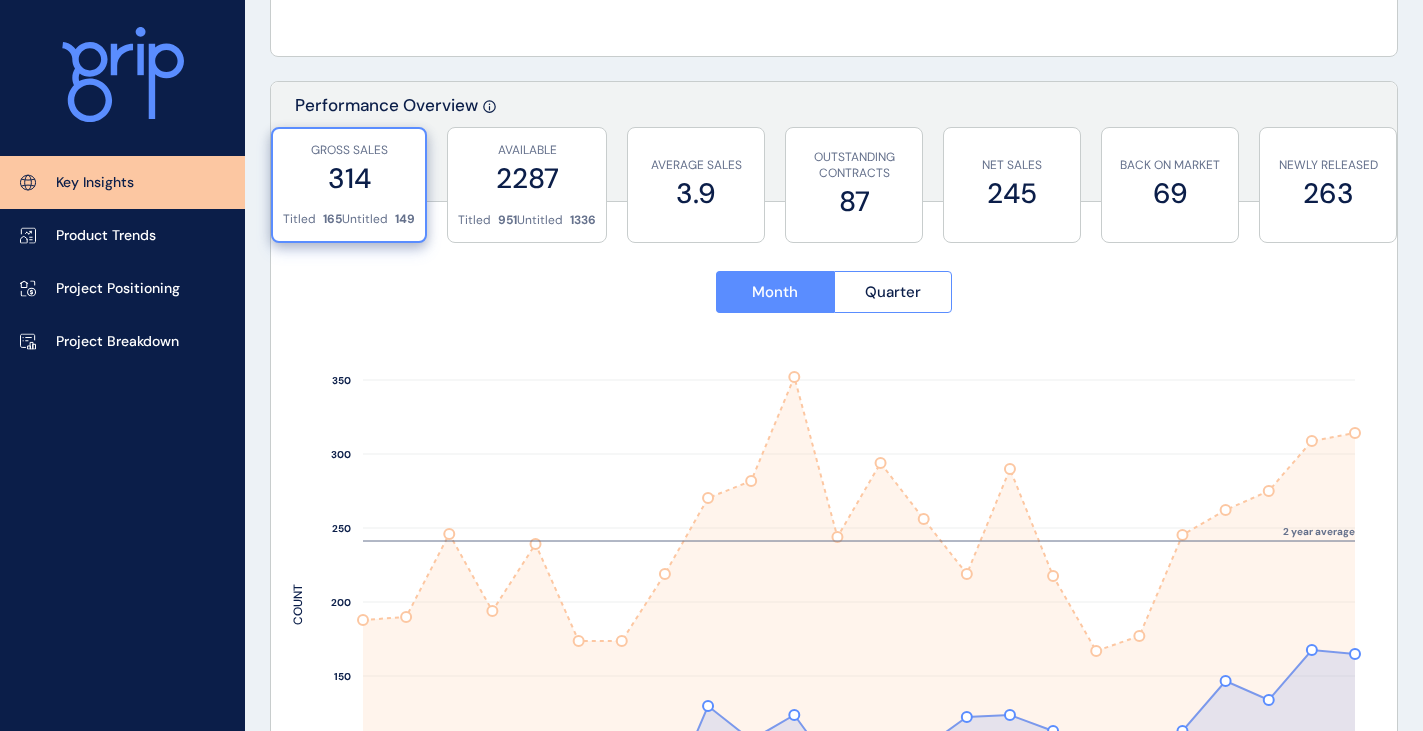 scroll, scrollTop: 710, scrollLeft: 0, axis: vertical 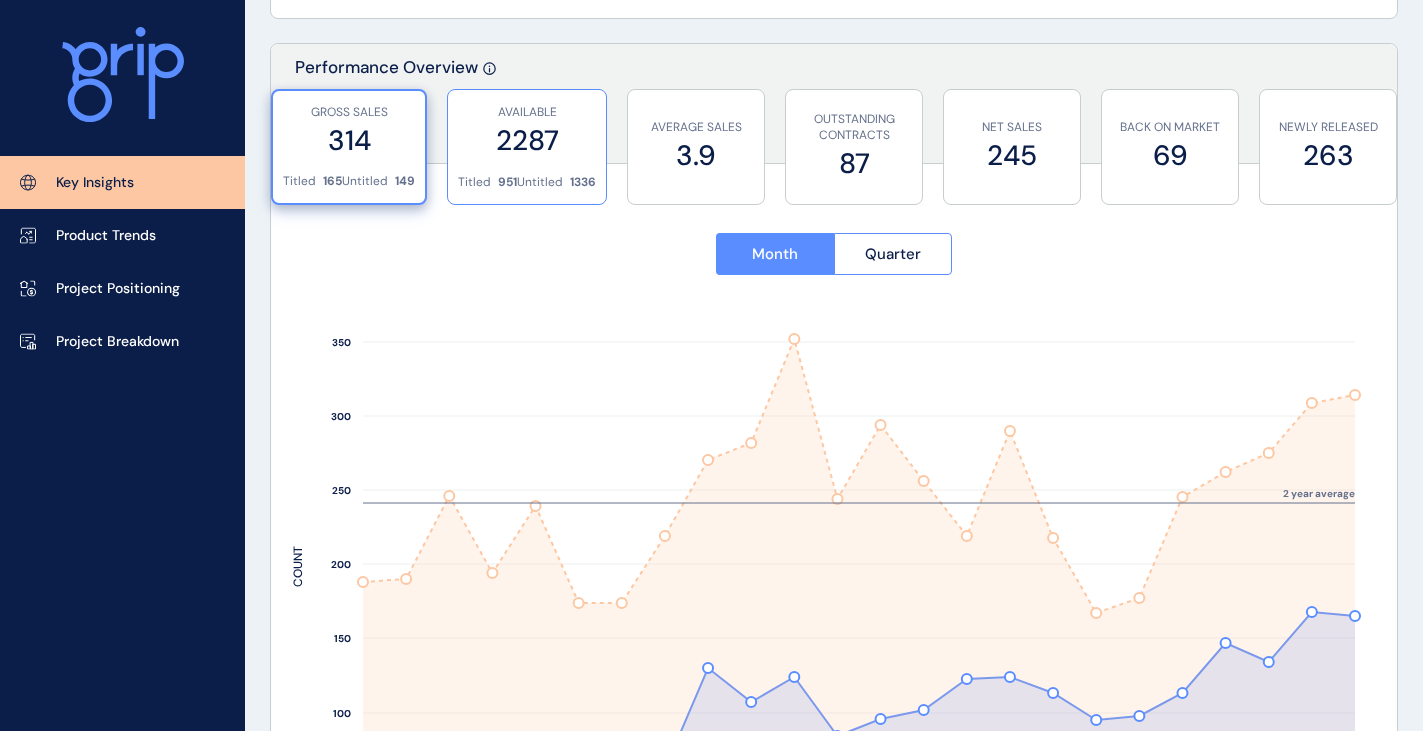 click on "2287" at bounding box center (527, 140) 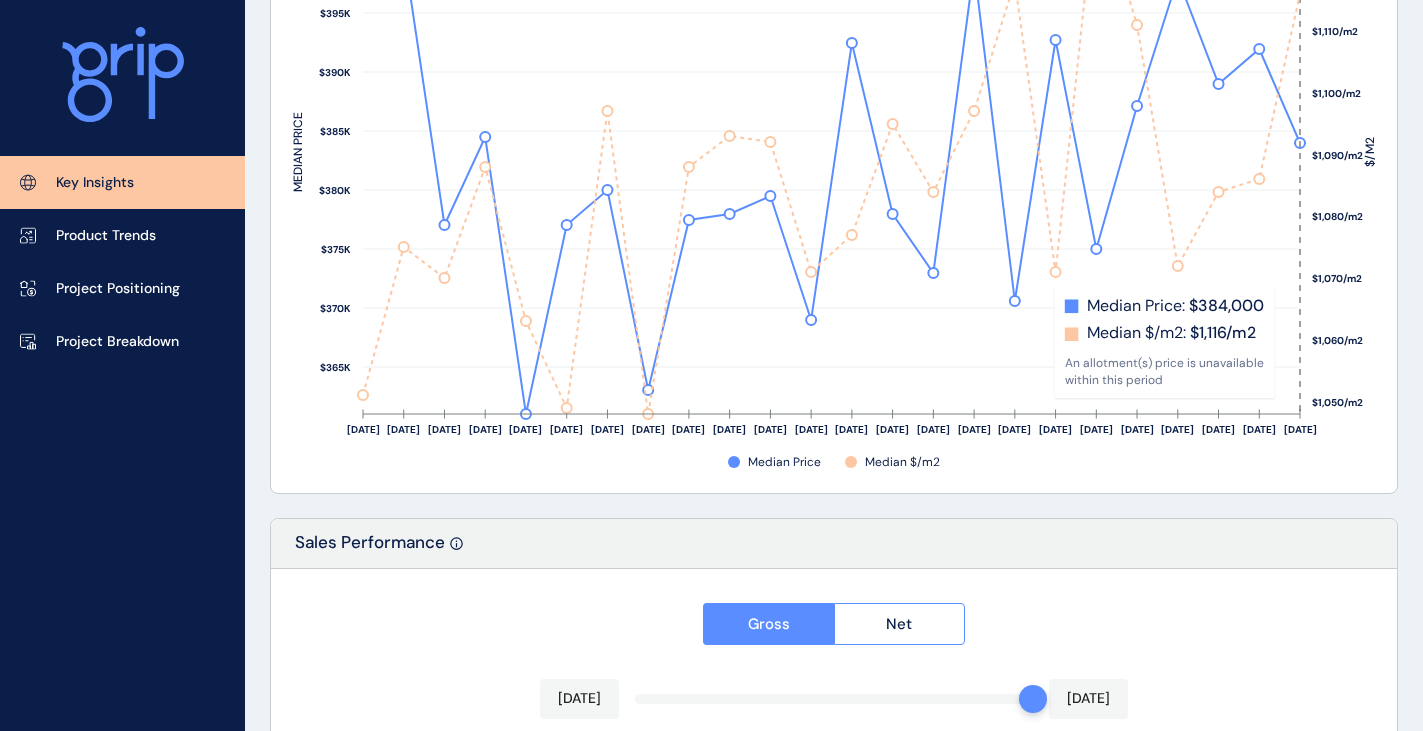 scroll, scrollTop: 2510, scrollLeft: 0, axis: vertical 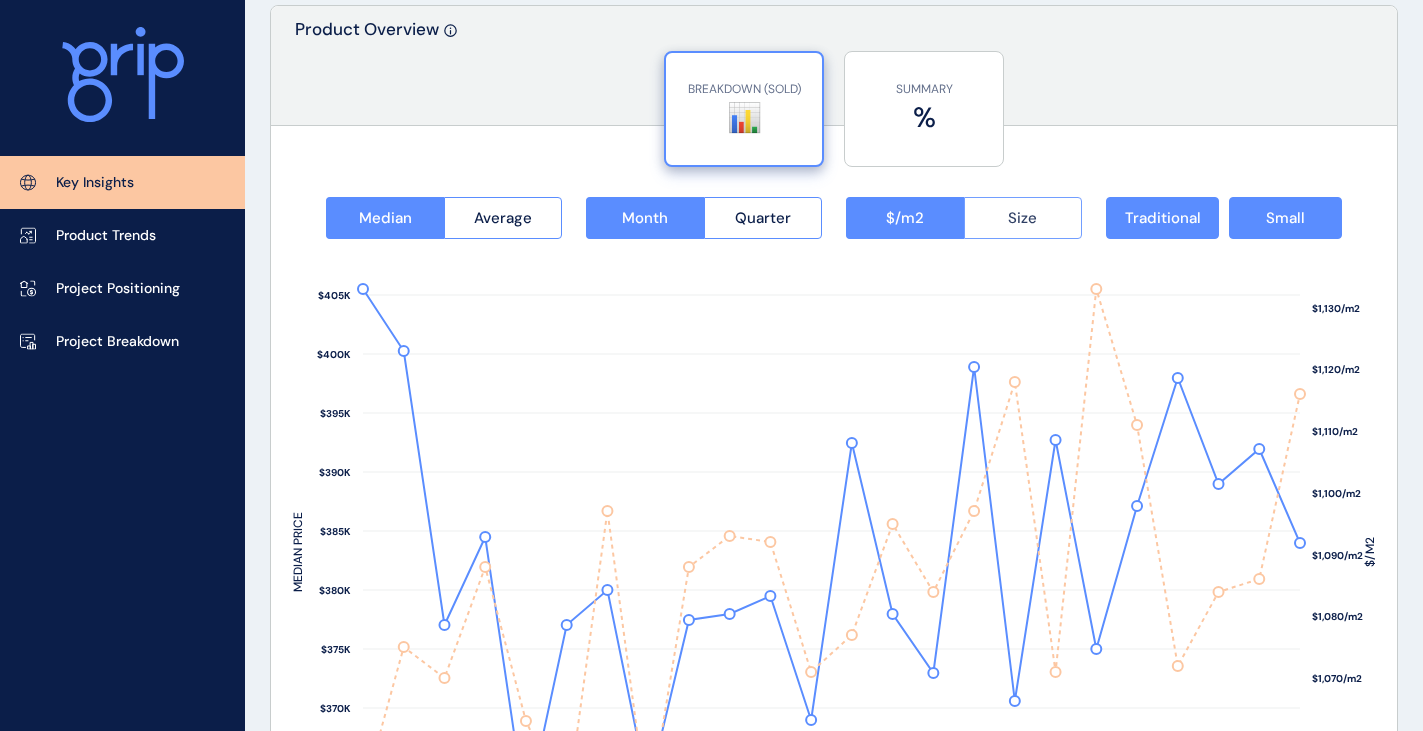click on "Size" at bounding box center (1022, 218) 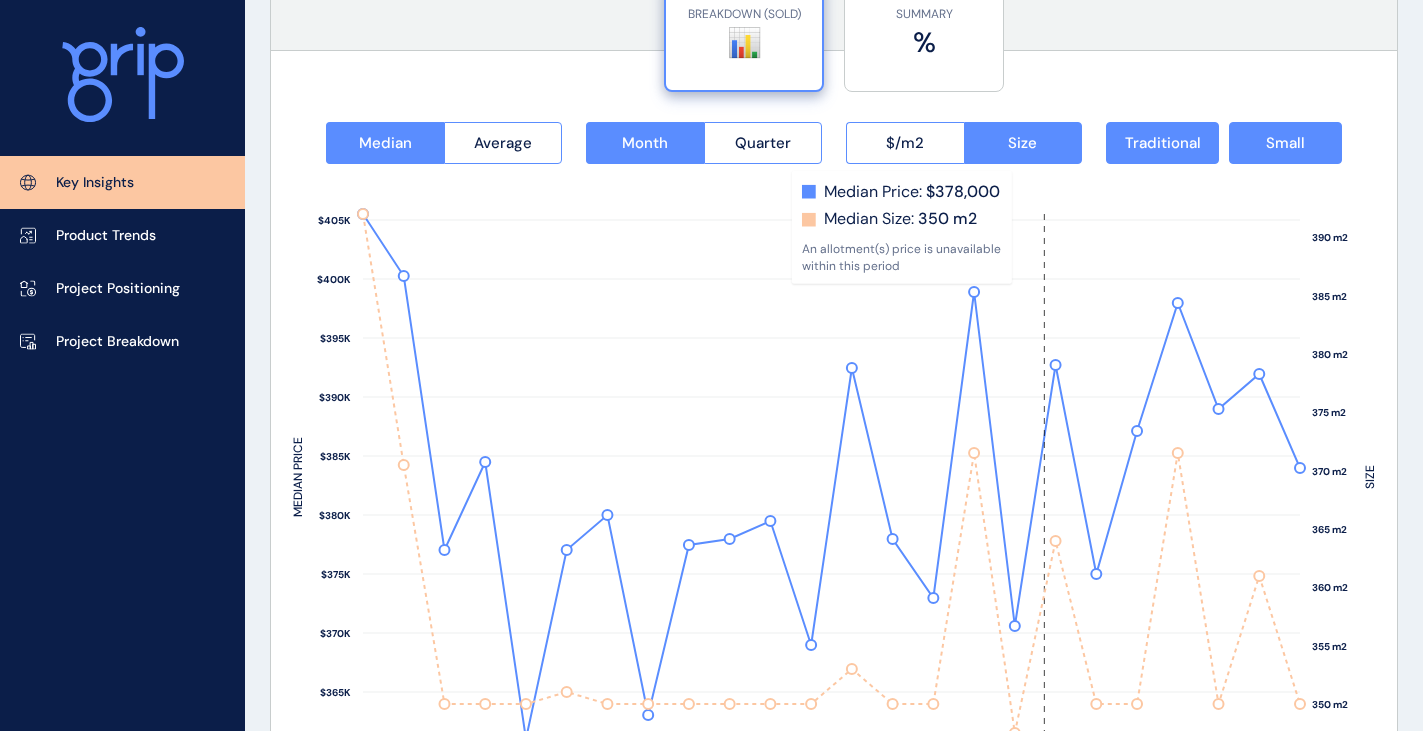 scroll, scrollTop: 2610, scrollLeft: 0, axis: vertical 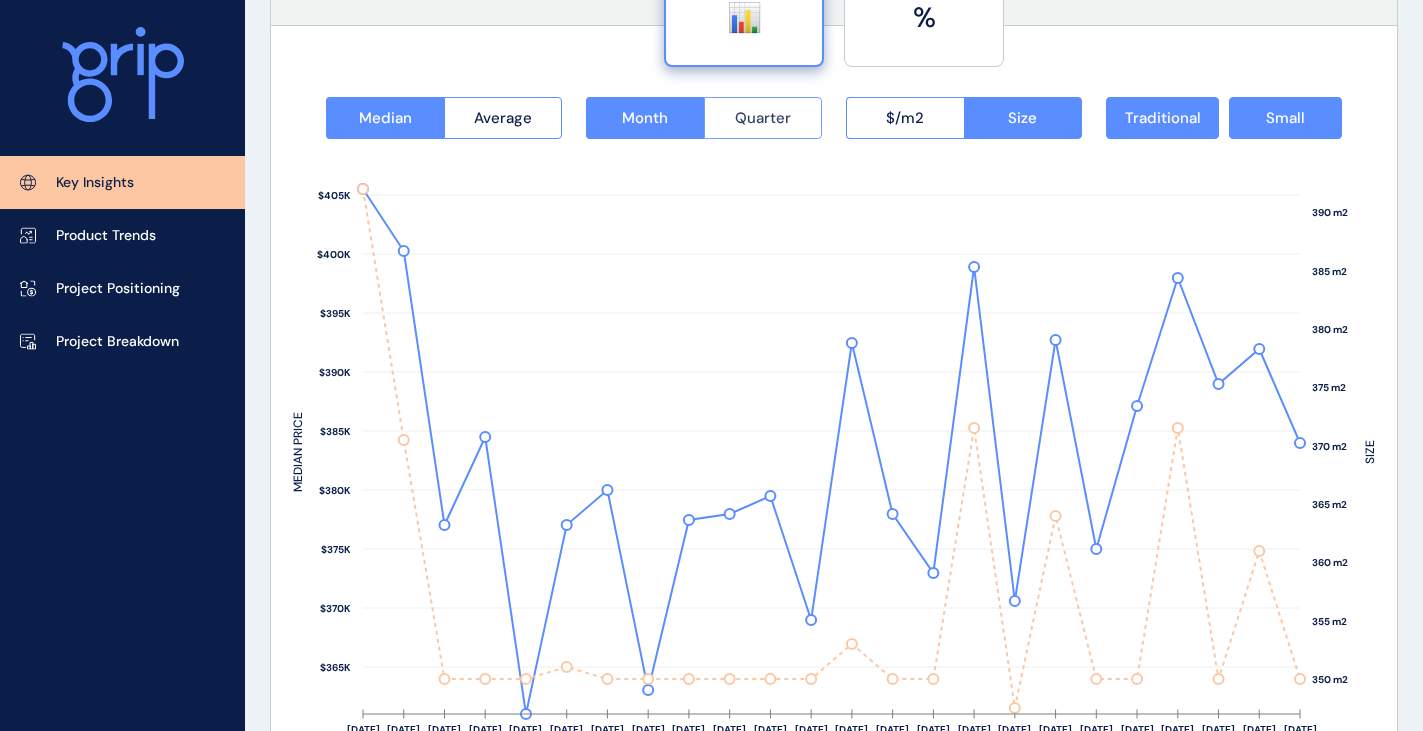 click on "Quarter" at bounding box center (763, 118) 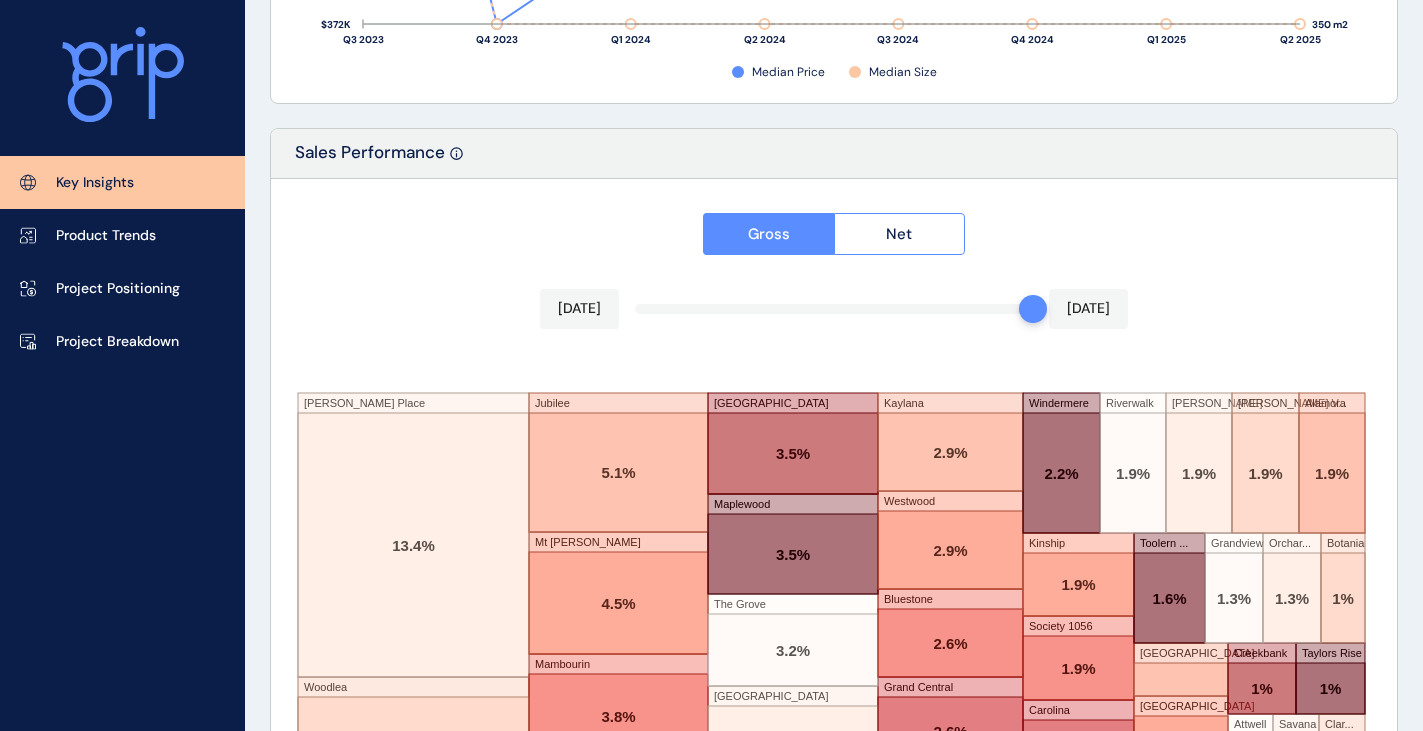scroll, scrollTop: 3479, scrollLeft: 0, axis: vertical 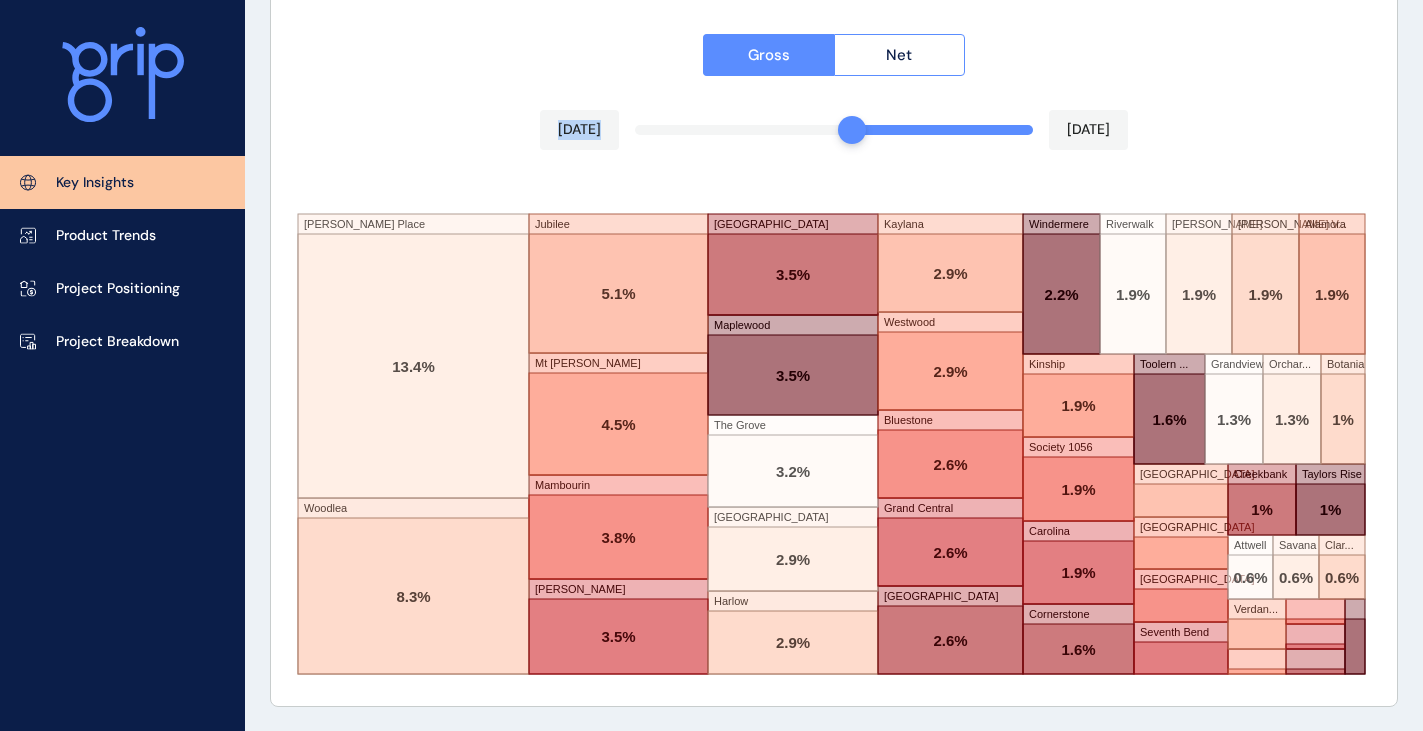 drag, startPoint x: 1024, startPoint y: 130, endPoint x: 853, endPoint y: 120, distance: 171.29214 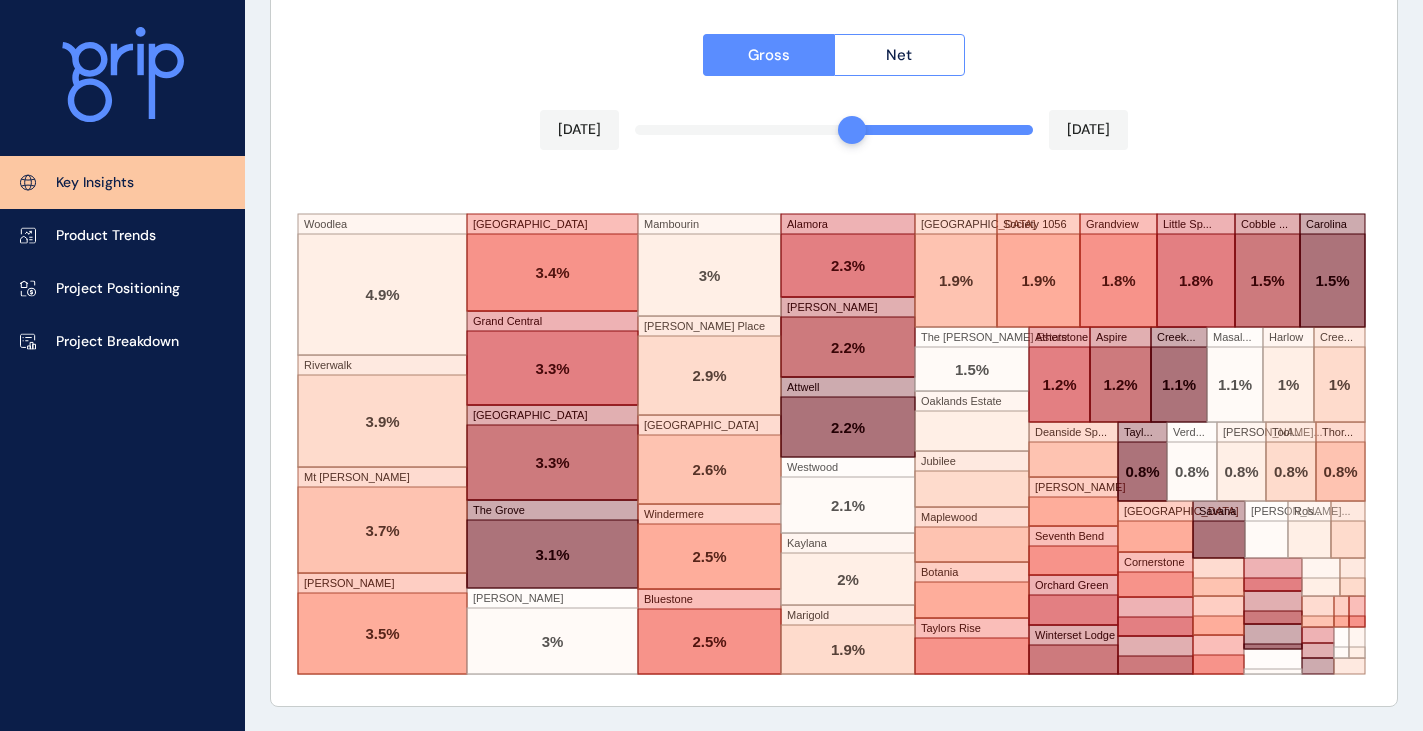 click on "Gross Net Jan 2025 Jun 2025 Woodlea Riverwalk Mt Atkinson Harpley Wattle Park Grand Central Manor Lakes The Grove Davis Vineyard Mambourin Atkinson Place Newhaven Windermere Bluestone Alamora Olivia Attwell Westwood Kaylana Marigold Unity Park Society 1056 Grandview Little Sp... Cobble ... Carolina The Murray Estate Oaklands Estate Jubilee Maplewood Botania Taylors Rise Atherstone Aspire Creek... Masal... Harlow Cree... Deanside Sp... Ellerton Seventh Bend Orchard Green Winterset Lodge Tayl... Verd... Dean... Tool... Thor... Emerald Park Cornerstone Savana Wes... Ros... 4.9% 3.9% 3.7% 3.5% 3.4% 3.3% 3.3% 3.1% 3% 3% 2.9% 2.6% 2.5% 2.5% 2.3% 2.2% 2.2% 2.1% 2% 1.9% 1.9% 1.9% 1.8% 1.8% 1.5% 1.5% 1.5% 1.2% 1.2% 1.1% 1.1% 1% 1% 0.8% 0.8% 0.8% 0.8% 0.8%" at bounding box center (834, 353) 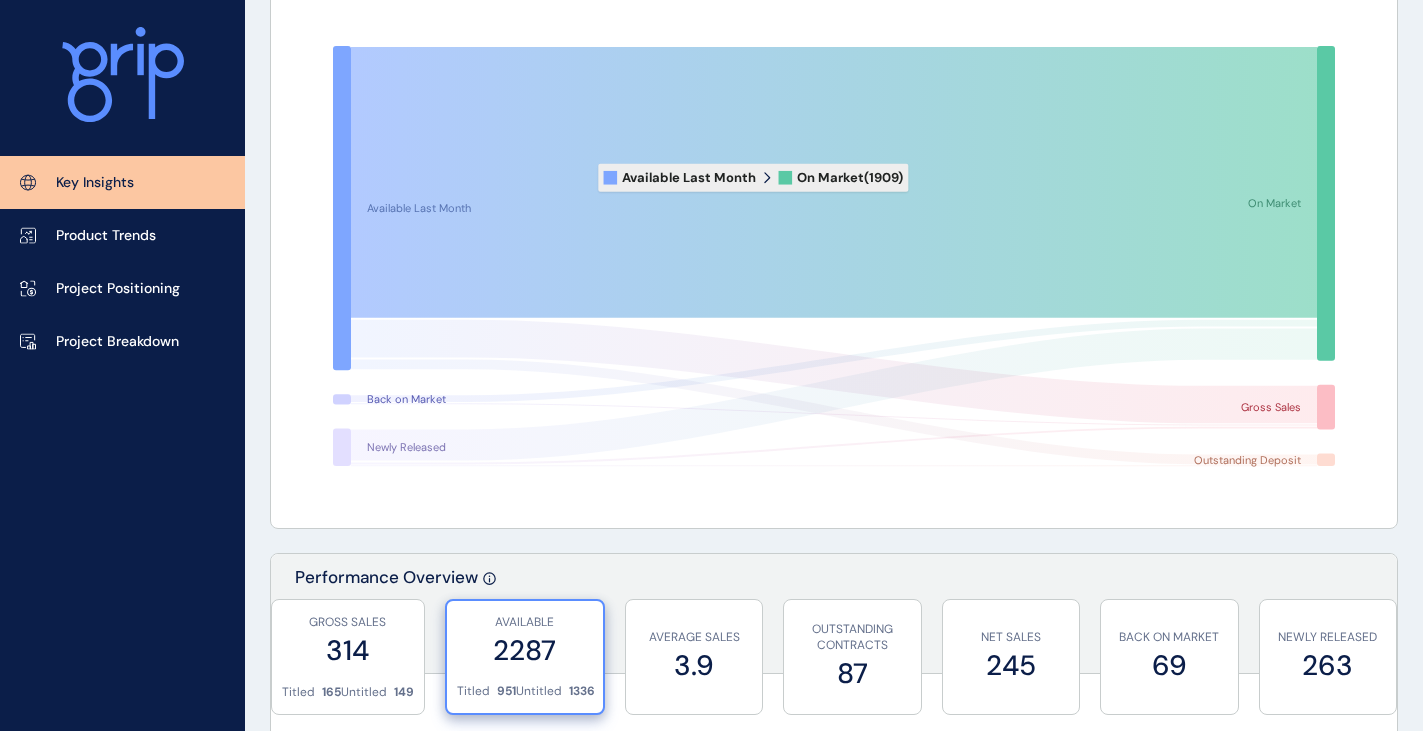 scroll, scrollTop: 0, scrollLeft: 0, axis: both 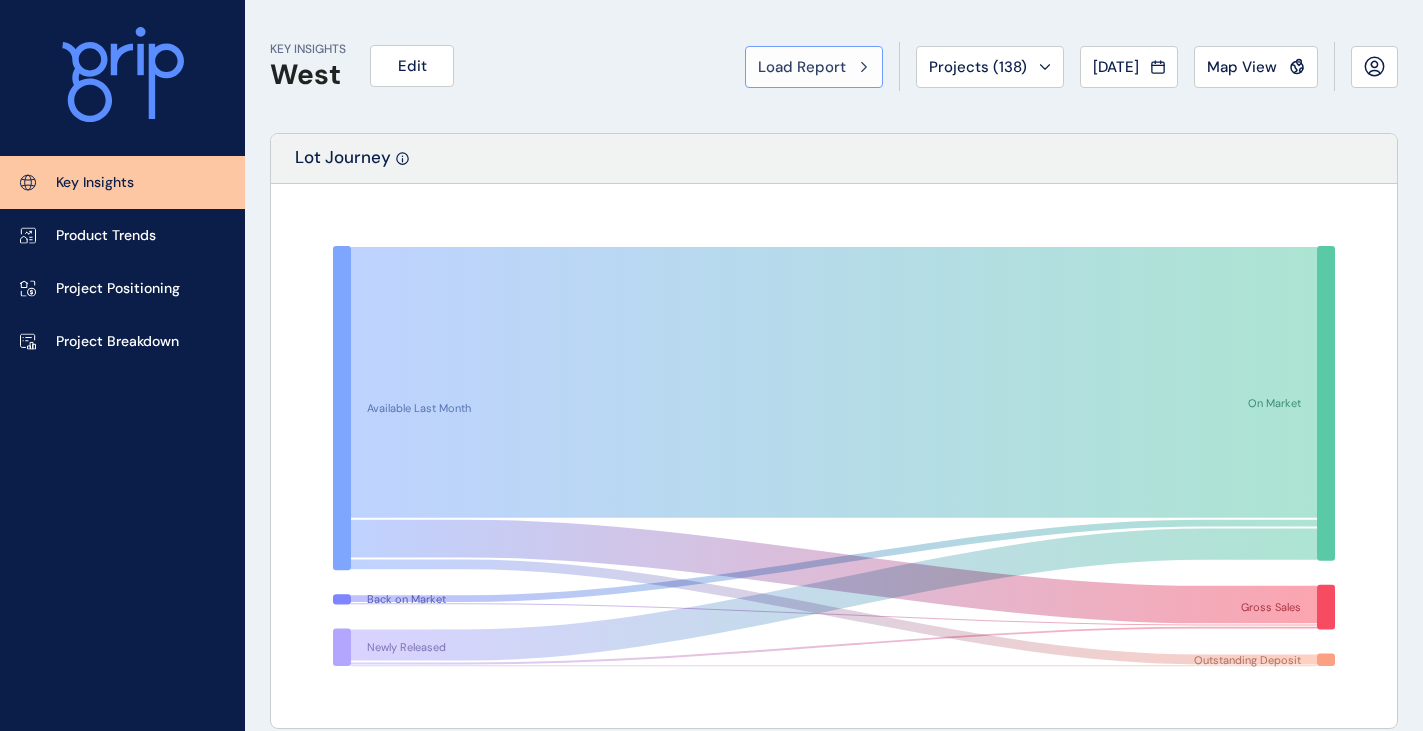 click on "Load Report" at bounding box center (802, 67) 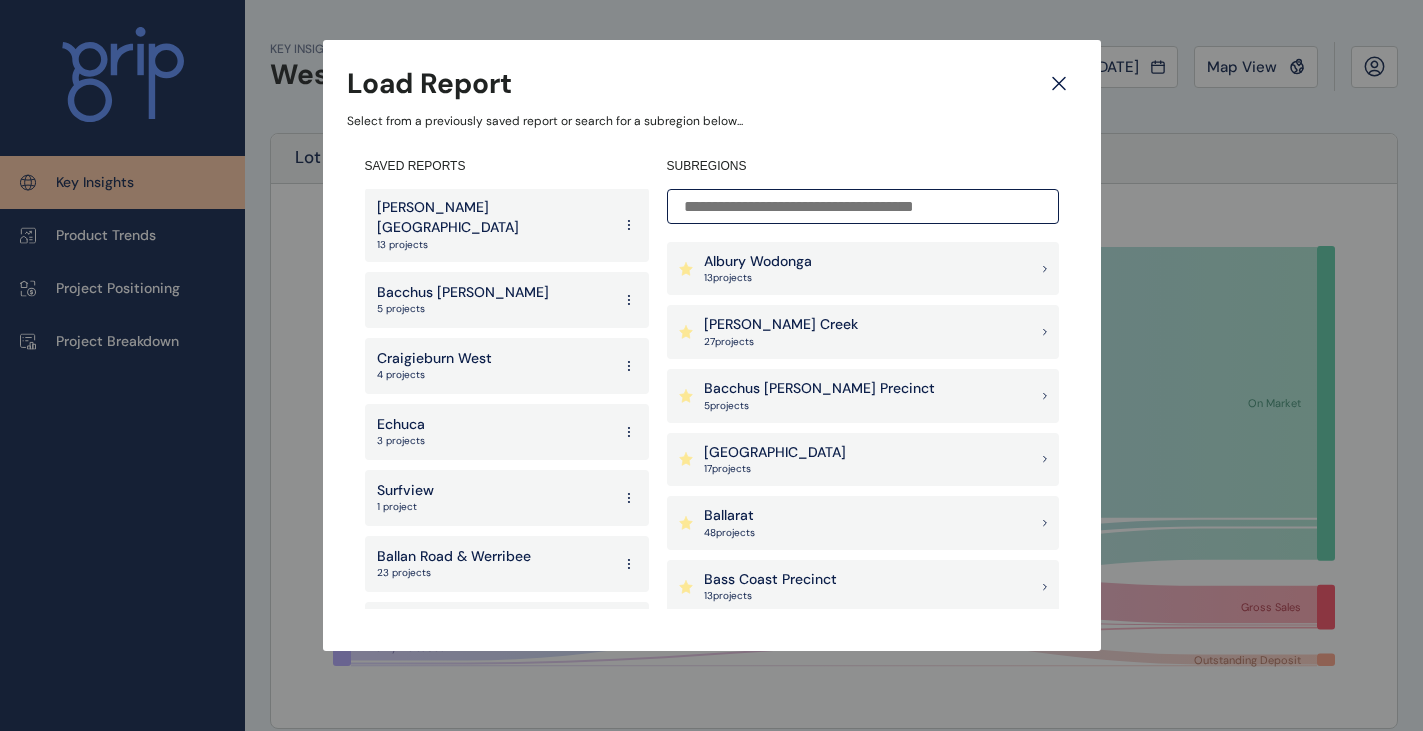 scroll, scrollTop: 3332, scrollLeft: 0, axis: vertical 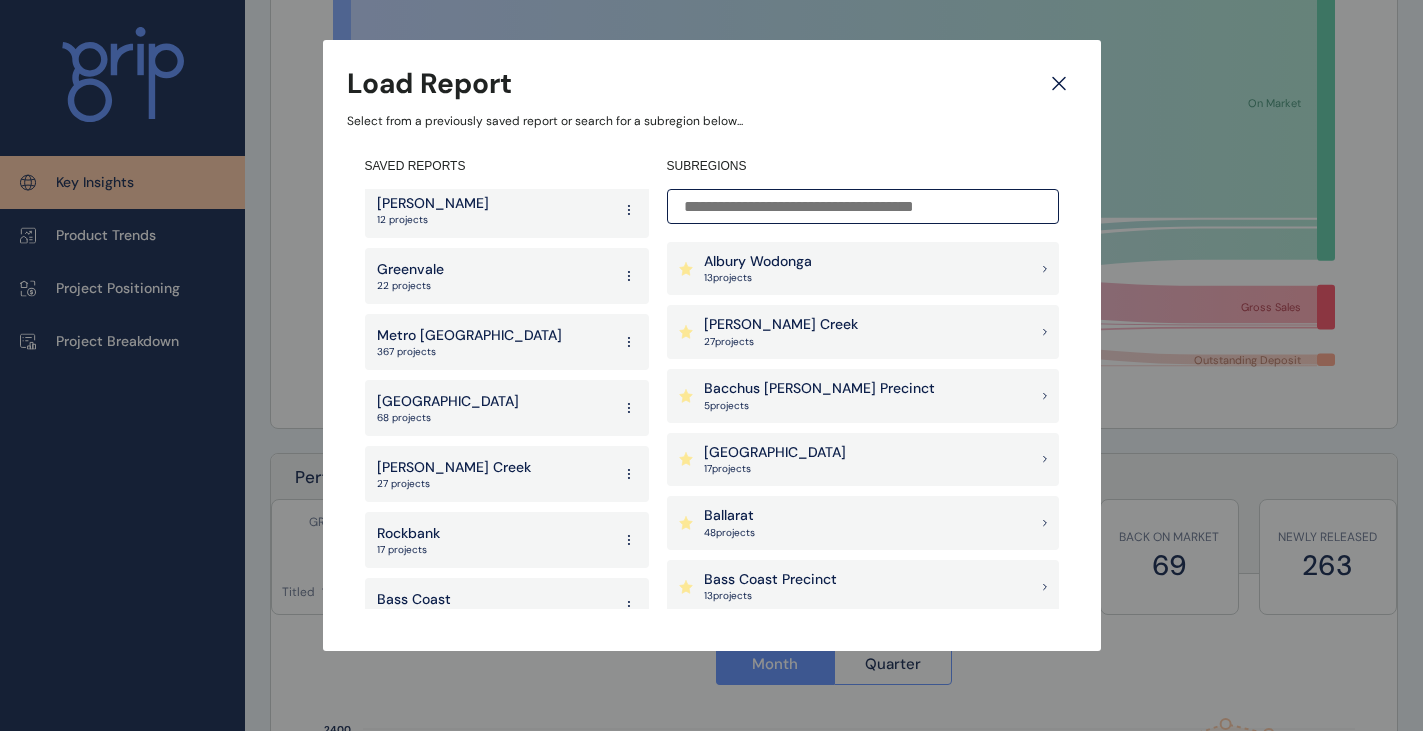 click on "68 projects" at bounding box center (448, 418) 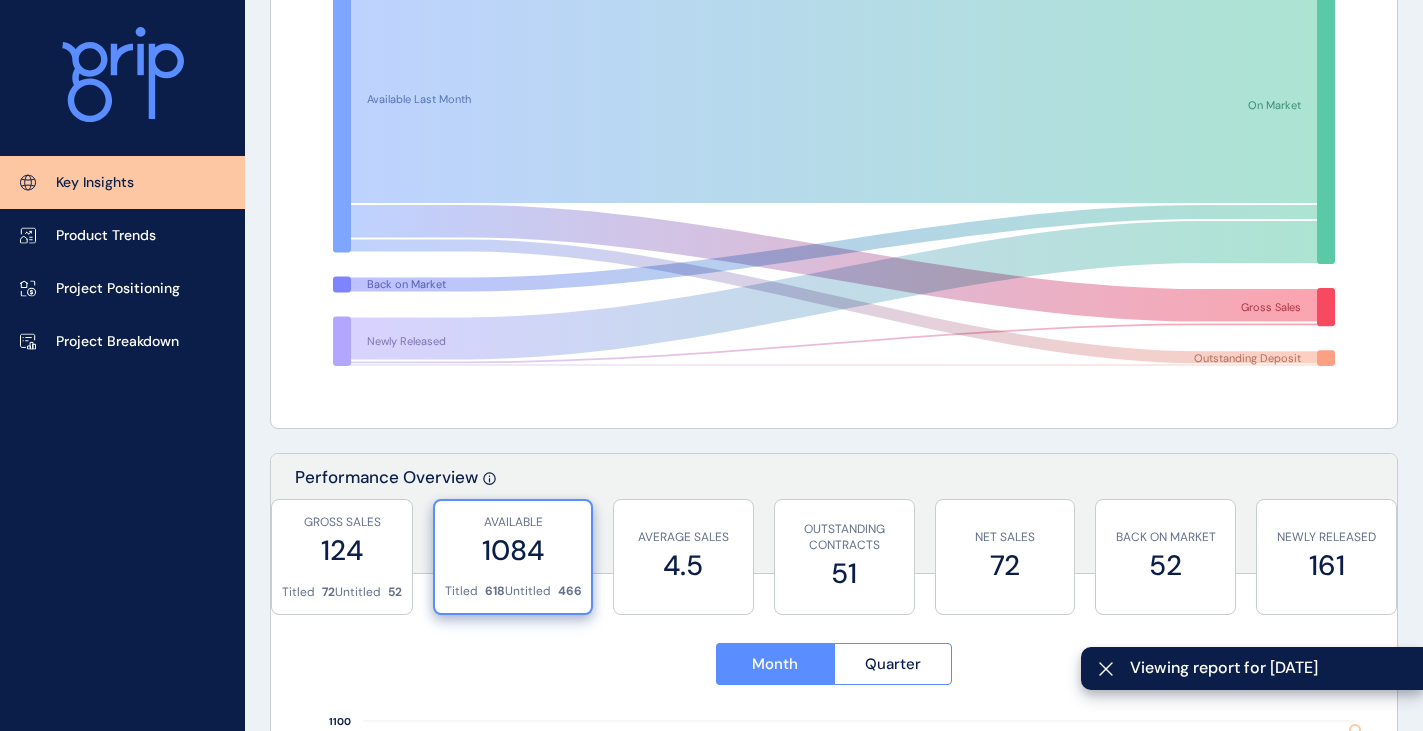 scroll, scrollTop: 600, scrollLeft: 0, axis: vertical 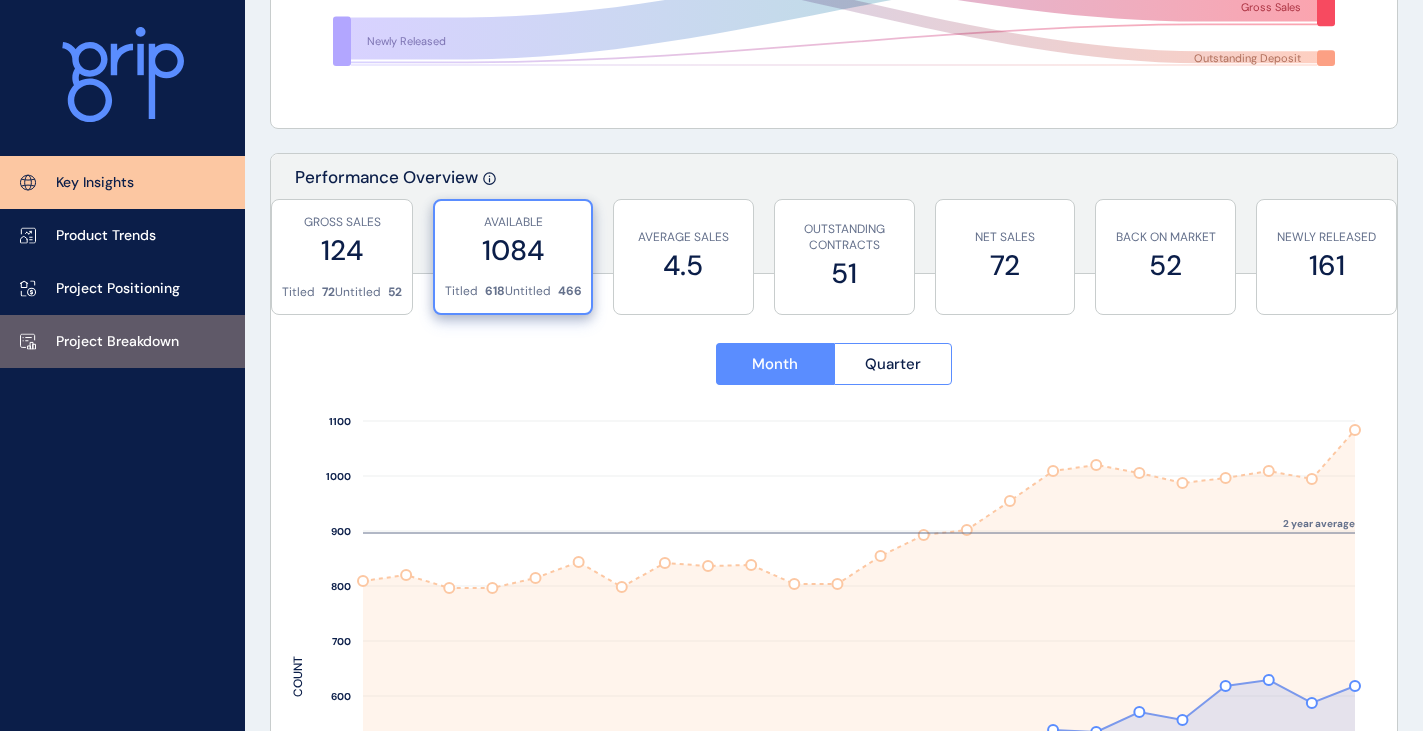 click on "Project Breakdown" at bounding box center (122, 341) 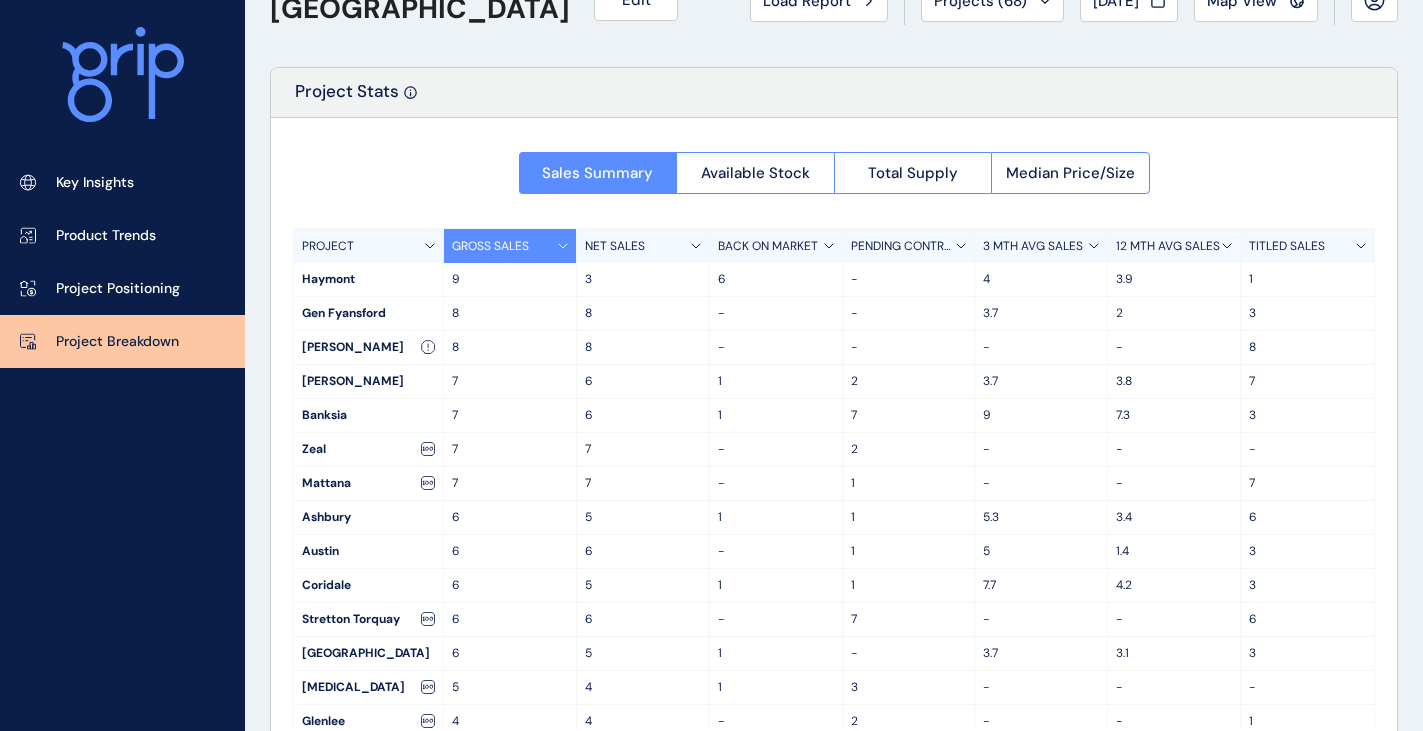 scroll, scrollTop: 110, scrollLeft: 0, axis: vertical 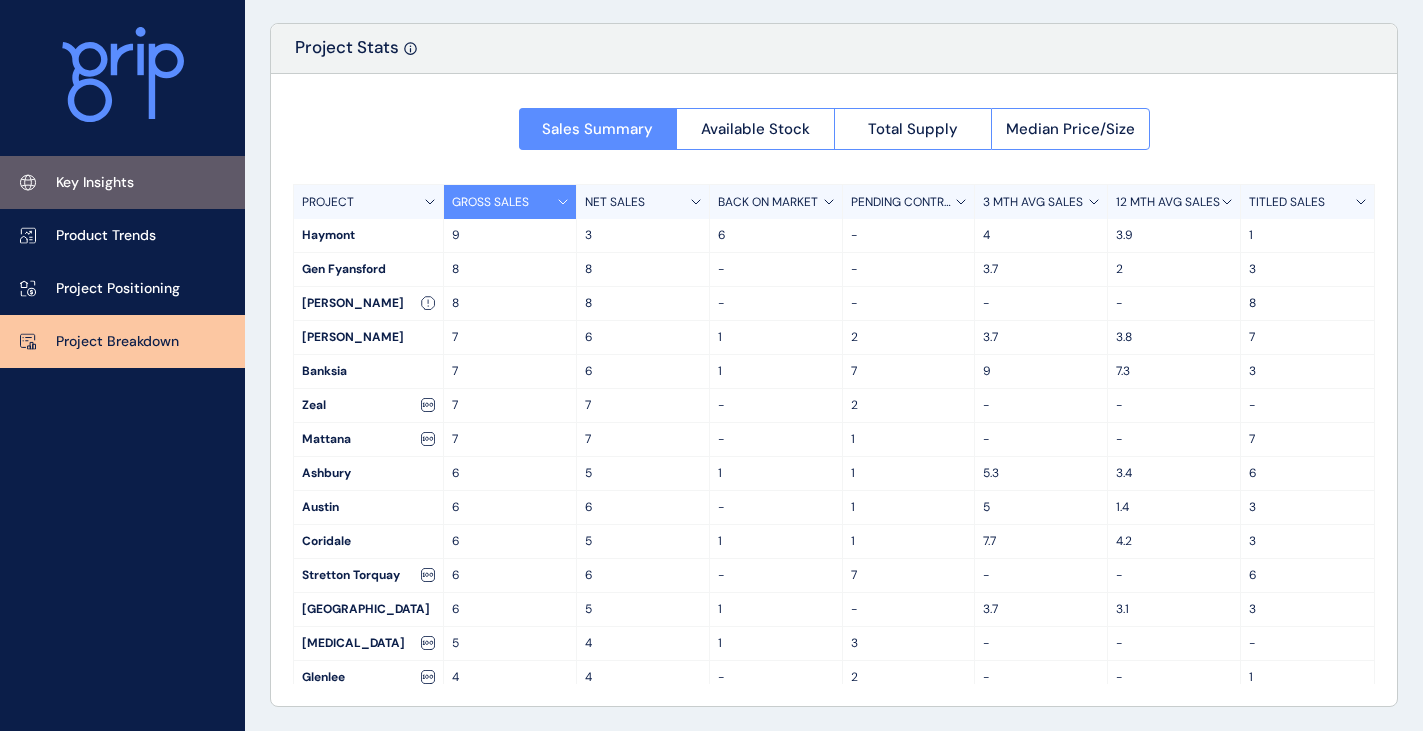 click on "Key Insights" at bounding box center [122, 182] 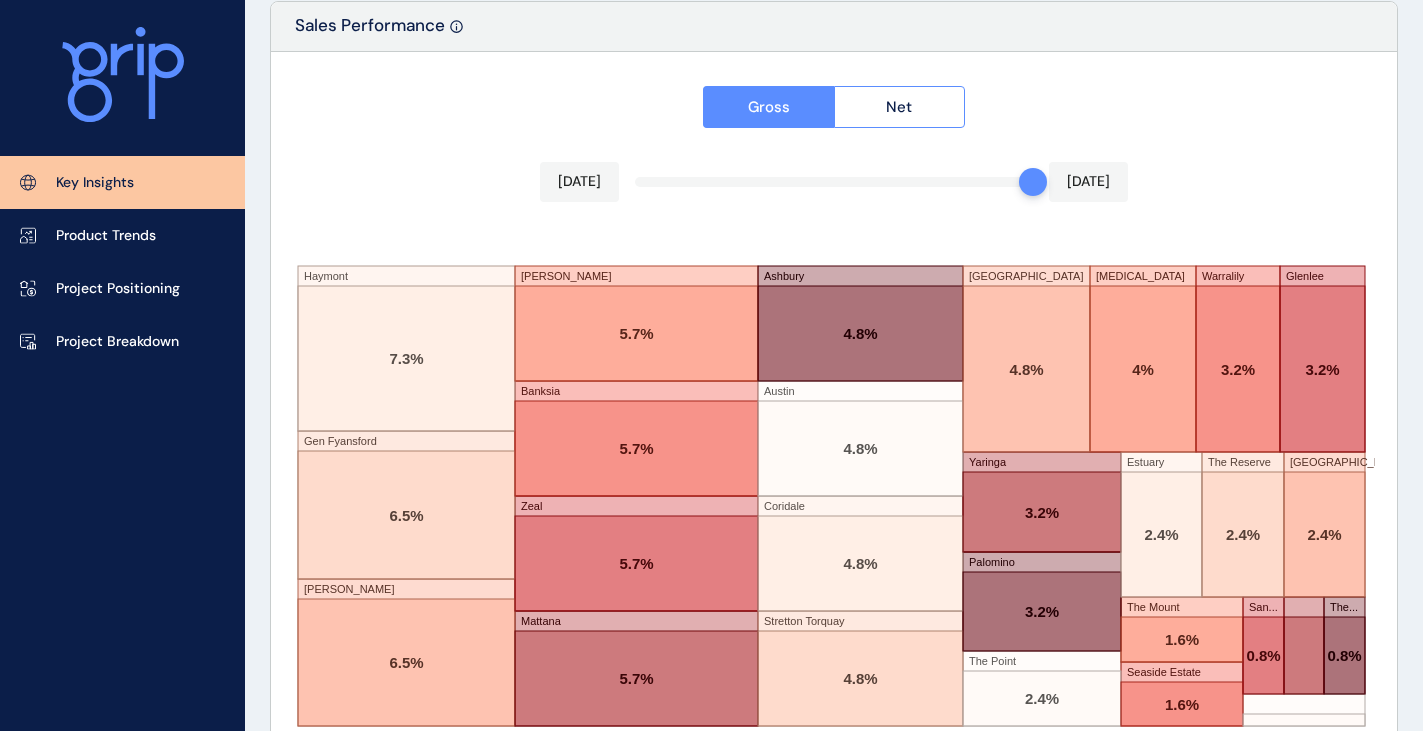 scroll, scrollTop: 3479, scrollLeft: 0, axis: vertical 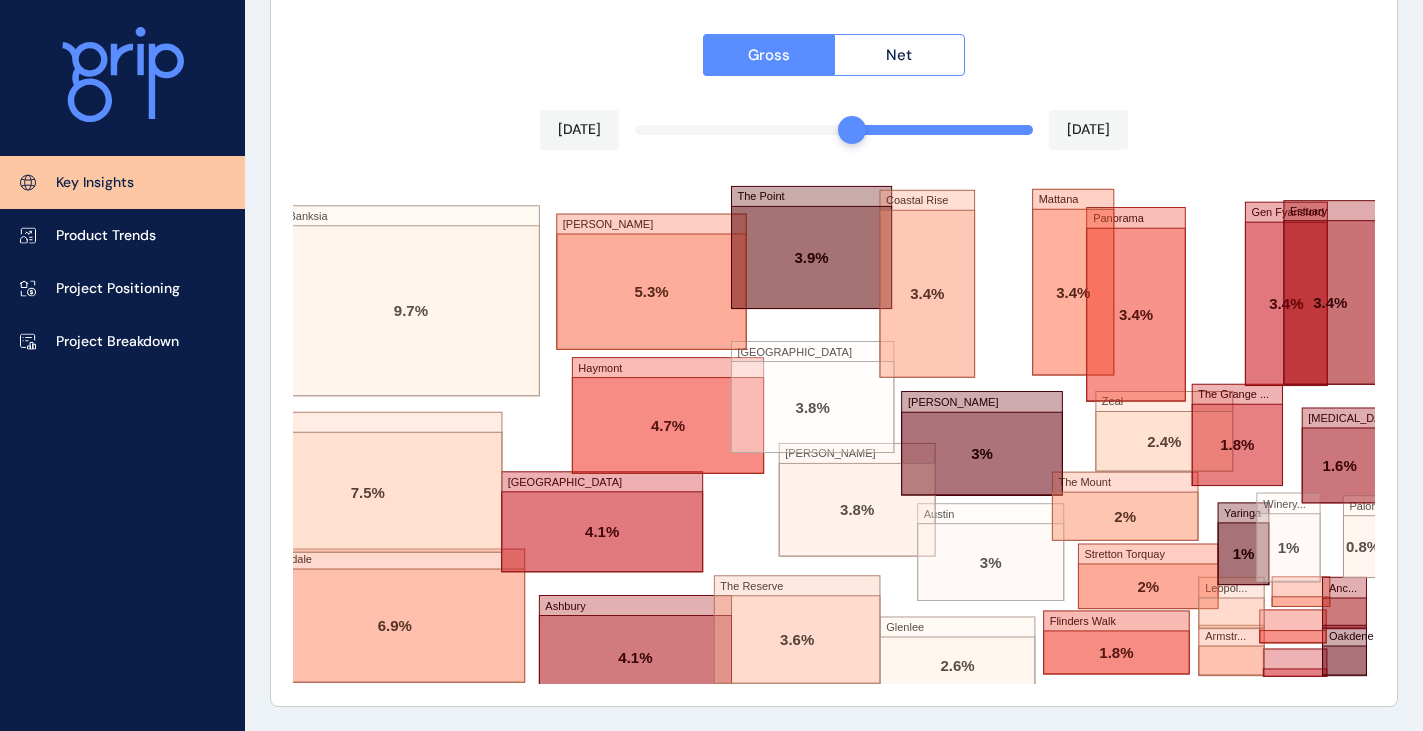 drag, startPoint x: 1018, startPoint y: 129, endPoint x: 853, endPoint y: 124, distance: 165.07574 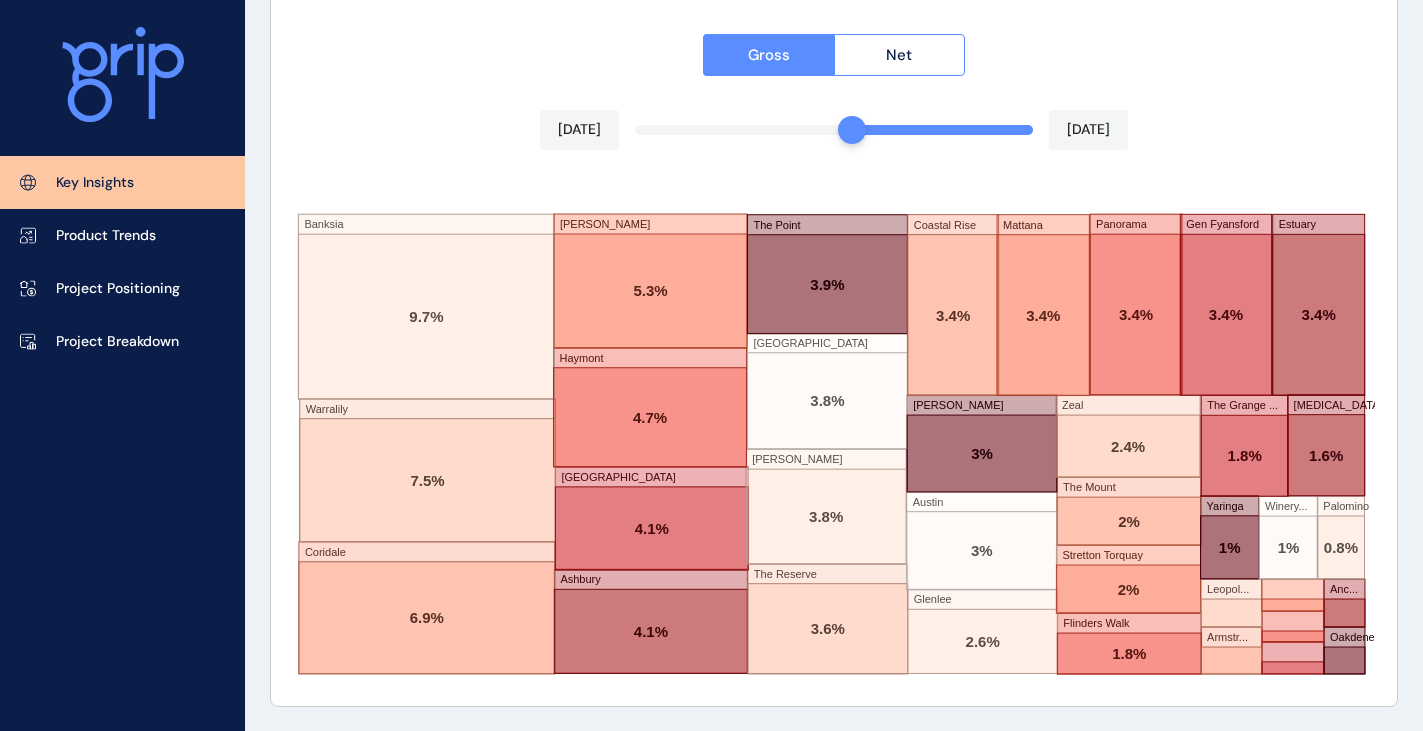 click on "Gross Net Jan 2025 Jun 2025 Banksia Warralily Coridale Armstrong Haymont Kingston Ashbury The Point Lara Lakes Harriott The Reserve Coastal Rise Mattana Panorama Gen Fyansford Estuary Forrest Green Austin Glenlee Zeal The Mount Stretton Torquay Flinders Walk The Grange ... Allegra Yaringa Winery... Palomino Leopol... Armstr... Anc... Oakdene 9.7% 7.5% 6.9% 5.3% 4.7% 4.1% 4.1% 3.9% 3.8% 3.8% 3.6% 3.4% 3.4% 3.4% 3.4% 3.4% 3% 3% 2.6% 2.4% 2% 2% 1.8% 1.8% 1.6% 1% 1% 0.8%" at bounding box center (834, 353) 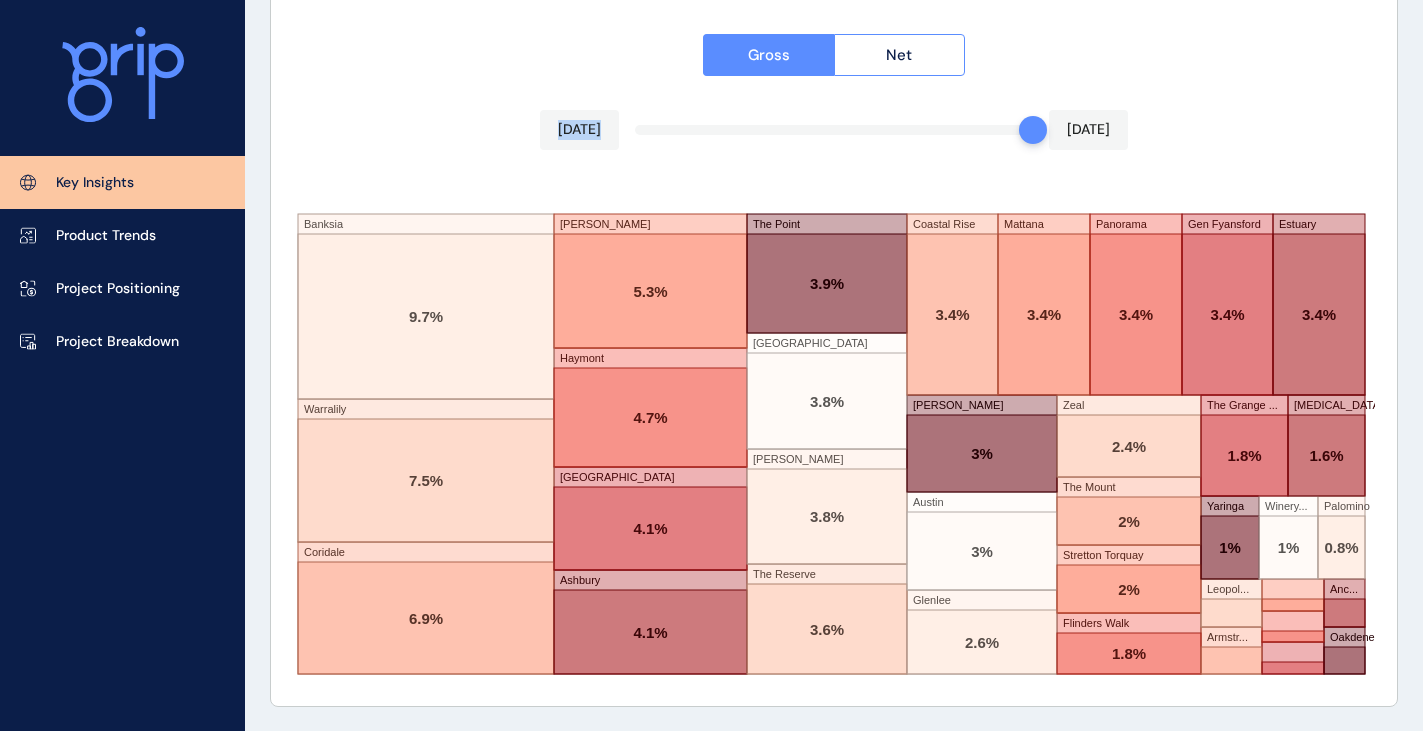 drag, startPoint x: 848, startPoint y: 125, endPoint x: 1049, endPoint y: 159, distance: 203.85535 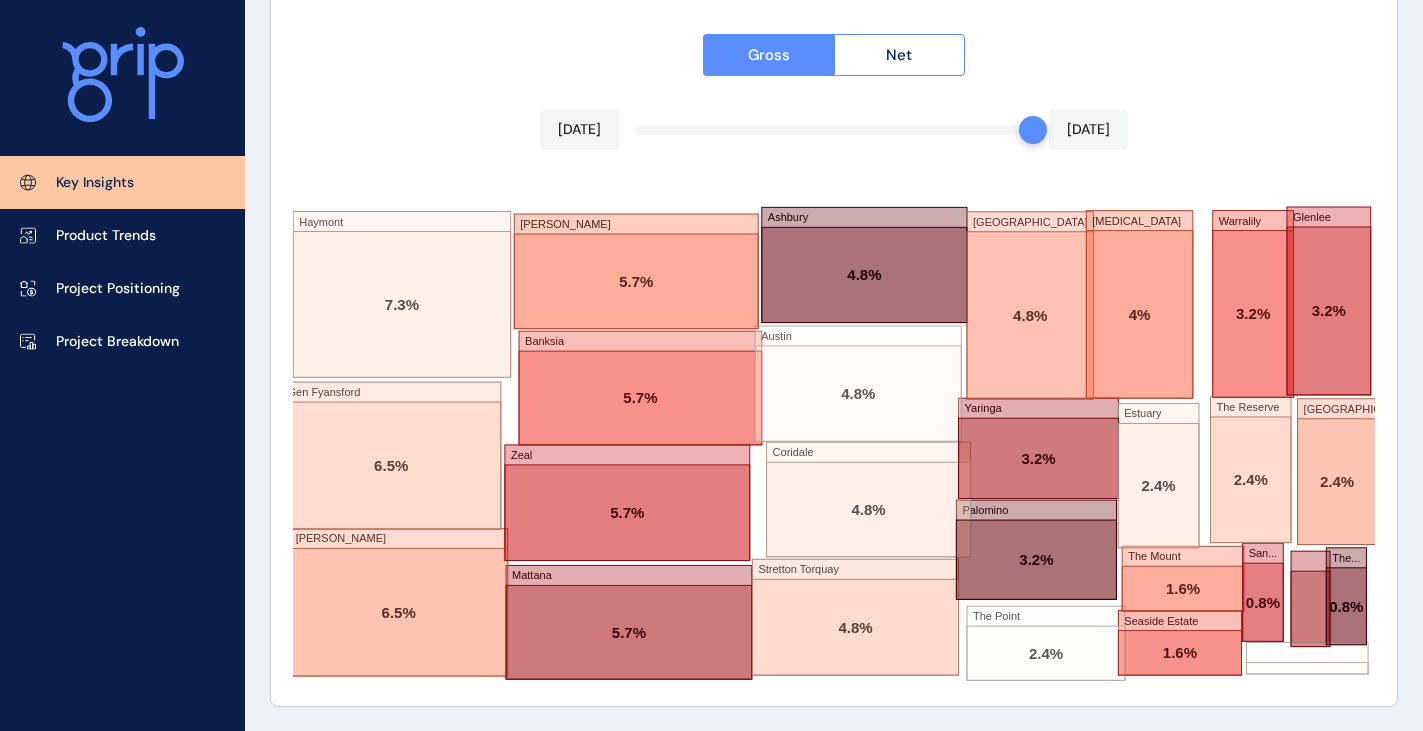 click on "Gross Net Jun 2025 Jun 2025 Haymont Gen Fyansford Harriott Armstrong Banksia Zeal Mattana Panorama Ashbury Austin Coridale Stretton Torquay Lara Lakes Allegra Warralily Glenlee Yaringa Winery... Palomino Leopol... Armstr... The Point Estuary Forrest Green The Reserve Kingston The Mount Seaside Estate San... Anc... Oakdene The... 7.3% 6.5% 6.5% 5.7% 5.7% 5.7% 5.7% 3.4% 4.8% 4.8% 4.8% 4.8% 4.8% 4% 3.2% 3.2% 3.2% 1% 3.2% 2.4% 2.4% 3% 2.4% 2.4% 1.6% 1.6% 0.8% 0.8%" at bounding box center [834, 353] 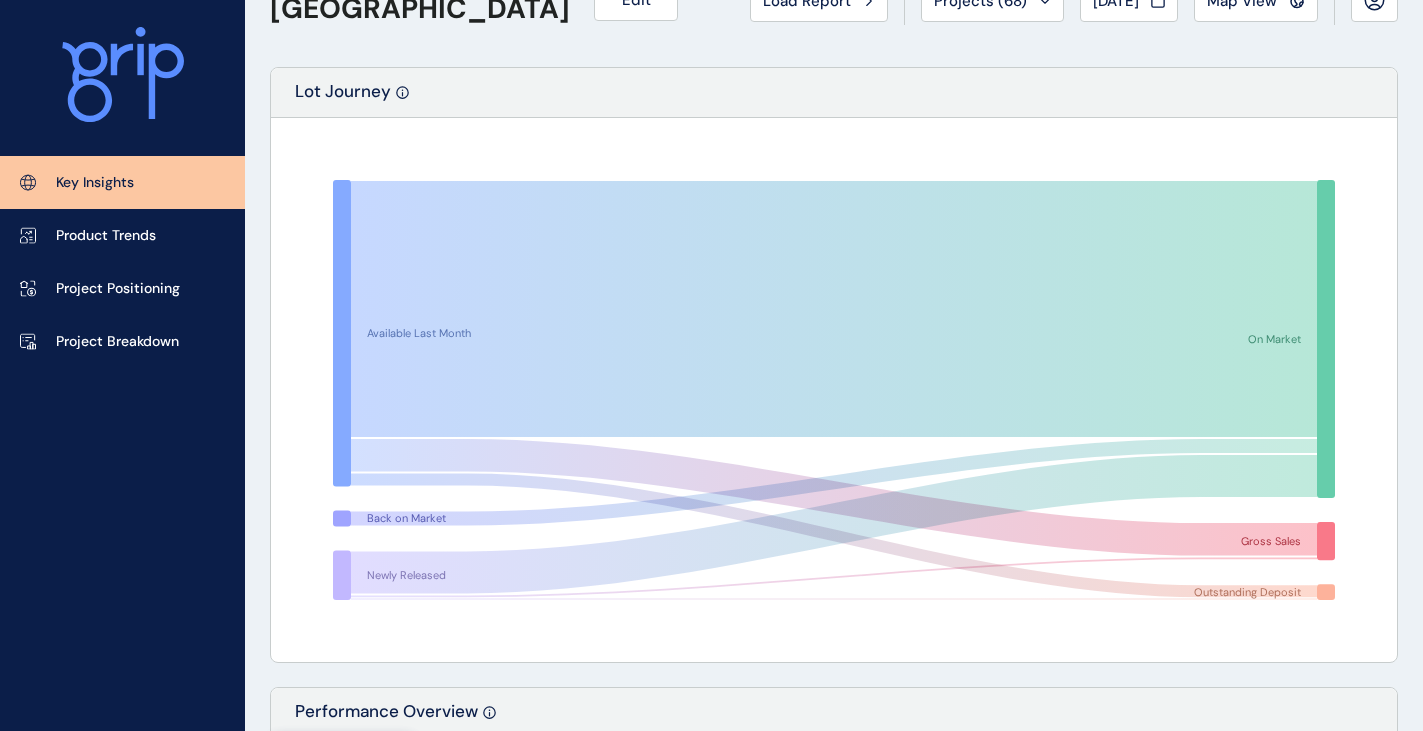 scroll, scrollTop: 0, scrollLeft: 0, axis: both 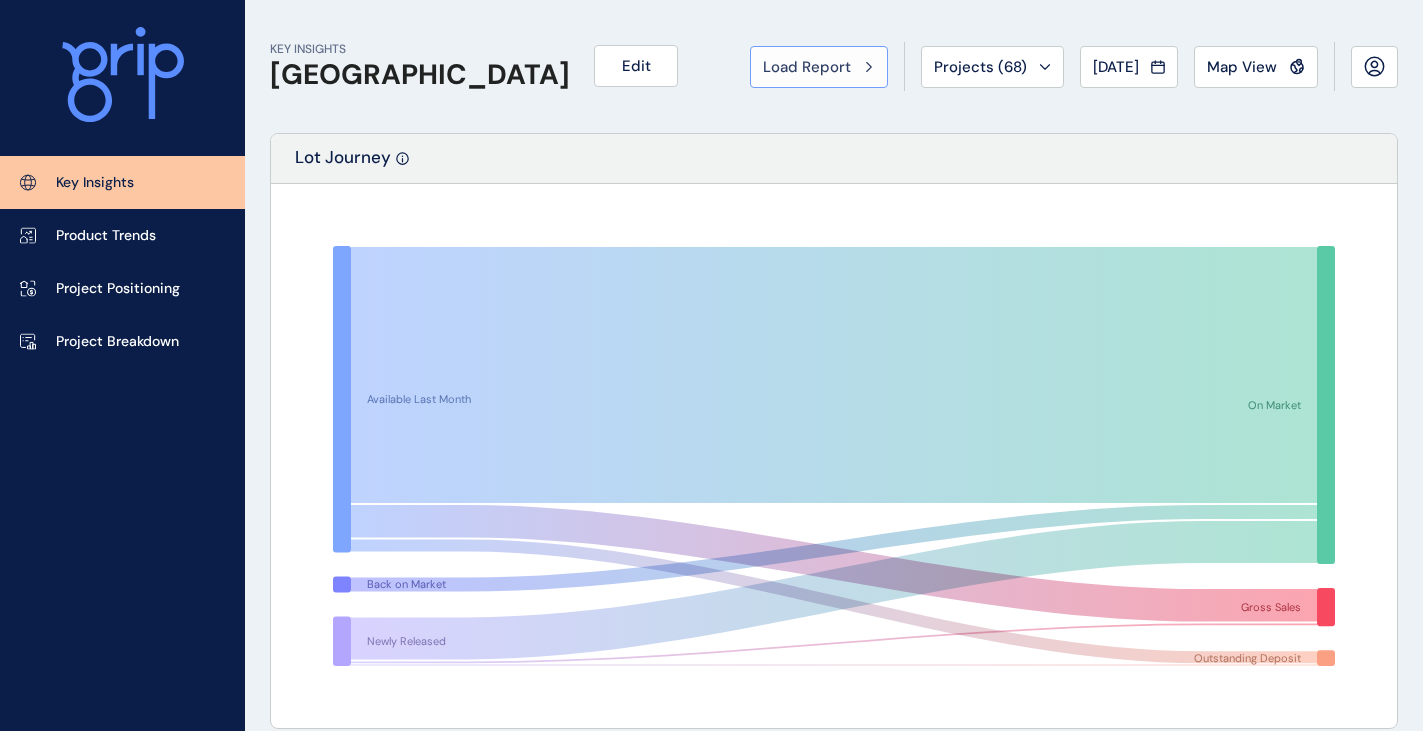 click on "Load Report" at bounding box center [807, 67] 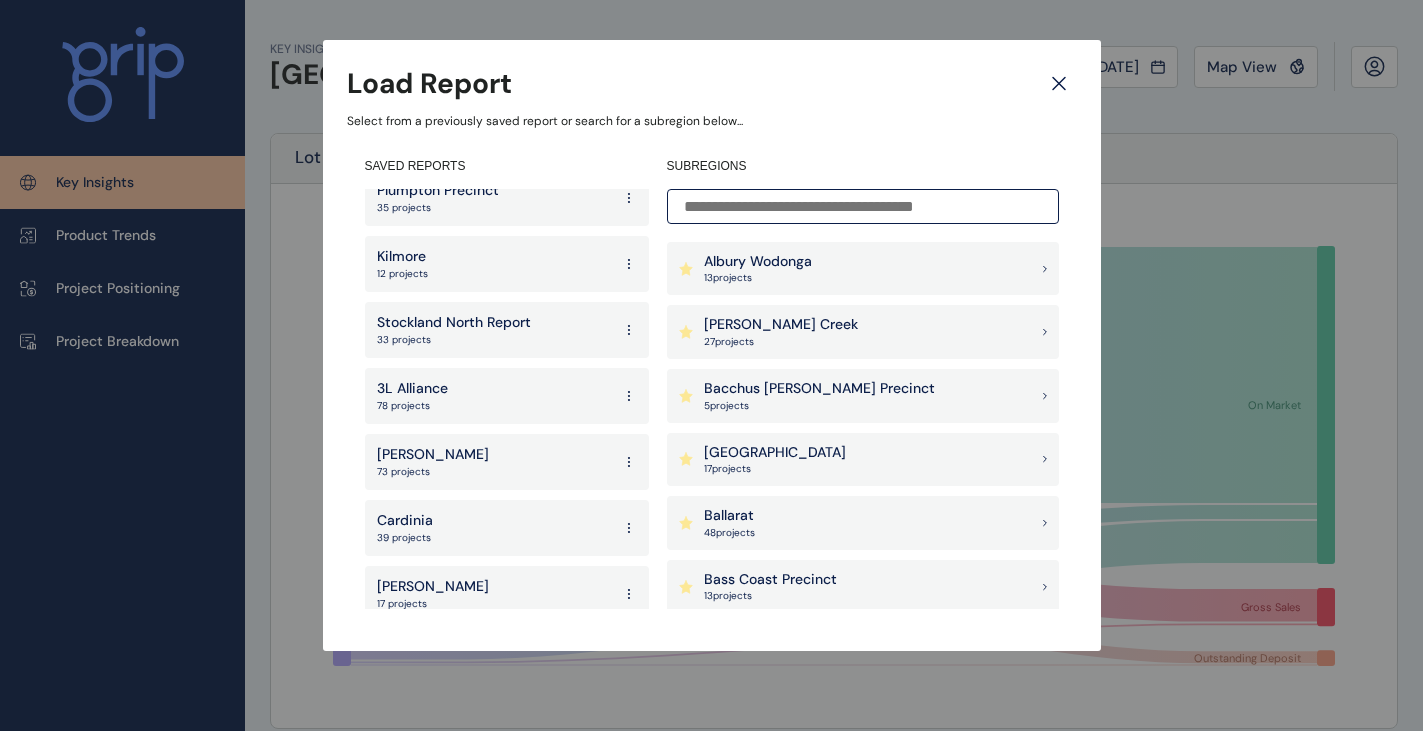 scroll, scrollTop: 0, scrollLeft: 0, axis: both 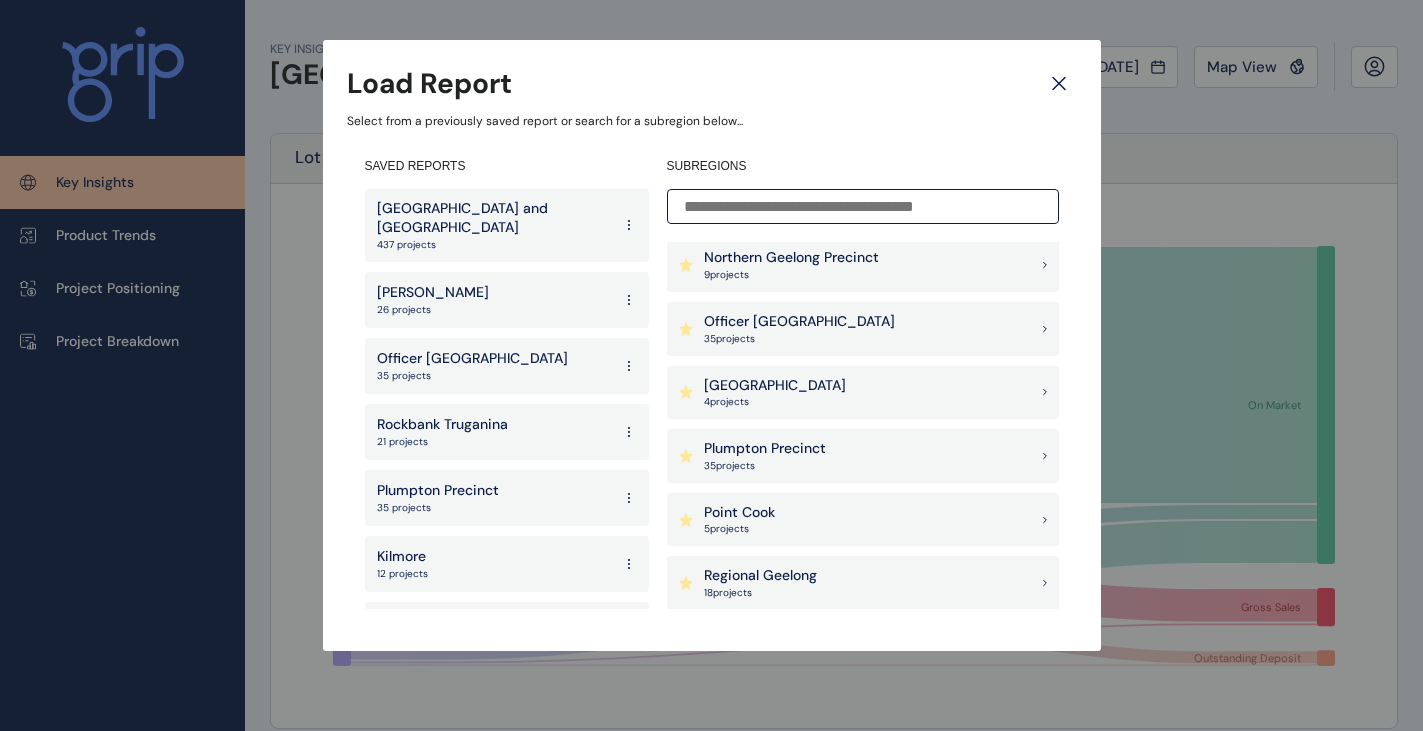 click on "Officer [GEOGRAPHIC_DATA]" at bounding box center (799, 322) 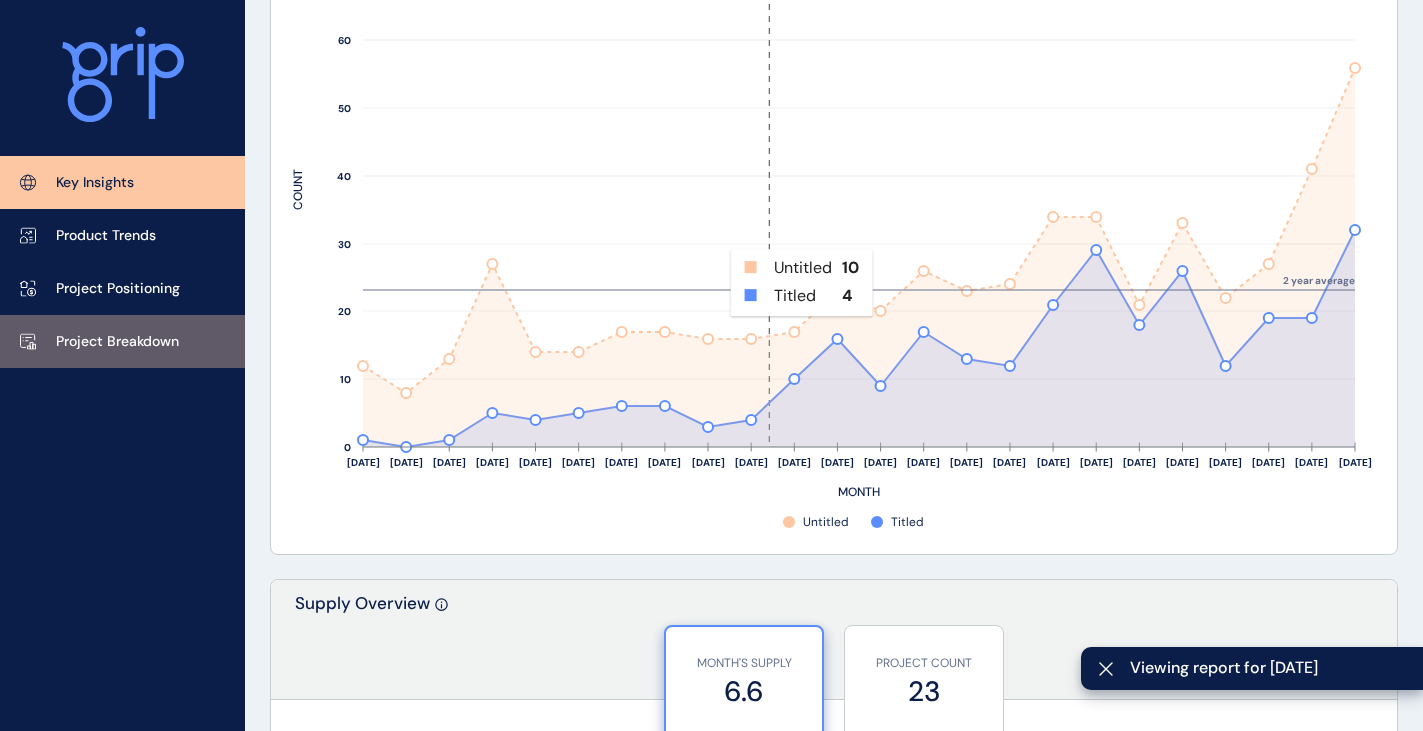 scroll, scrollTop: 1100, scrollLeft: 0, axis: vertical 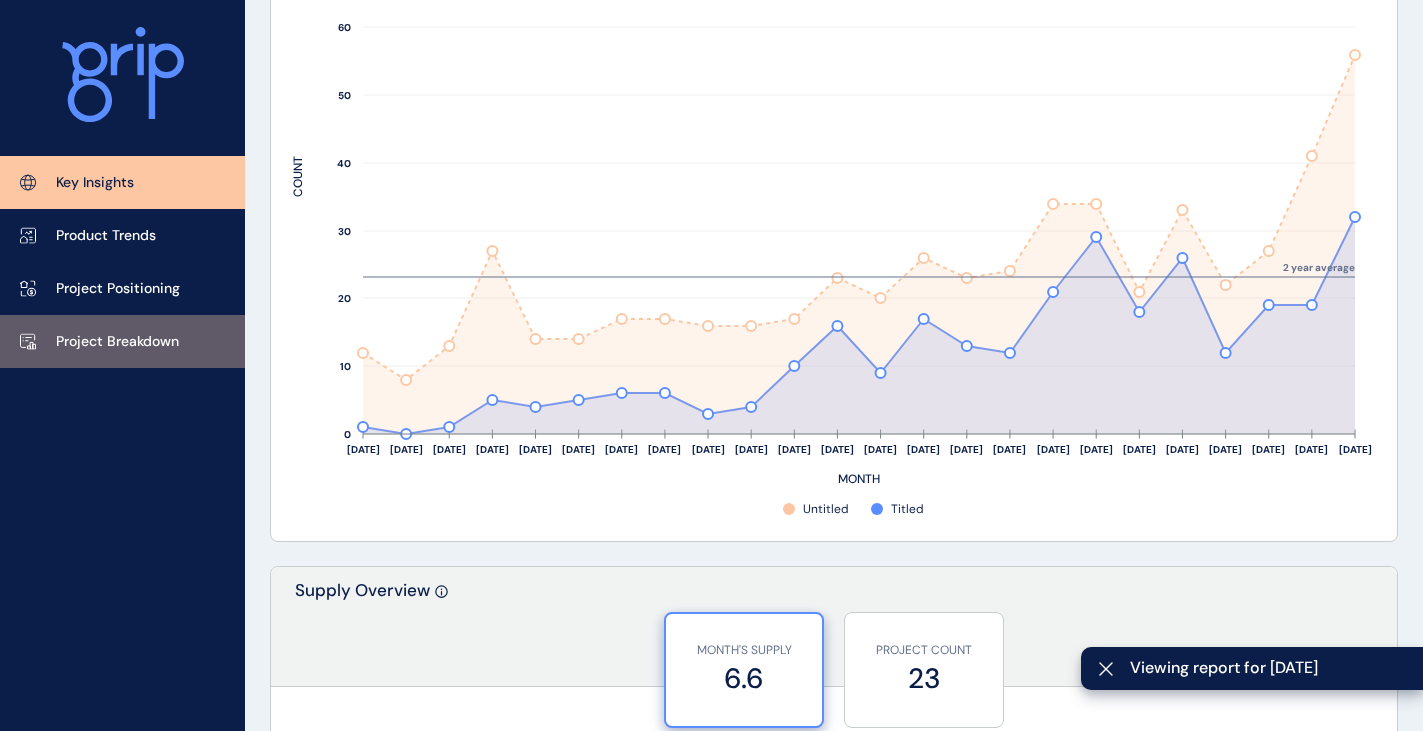 click on "Key Insights Product Trends Project Positioning Project Breakdown" at bounding box center [122, 365] 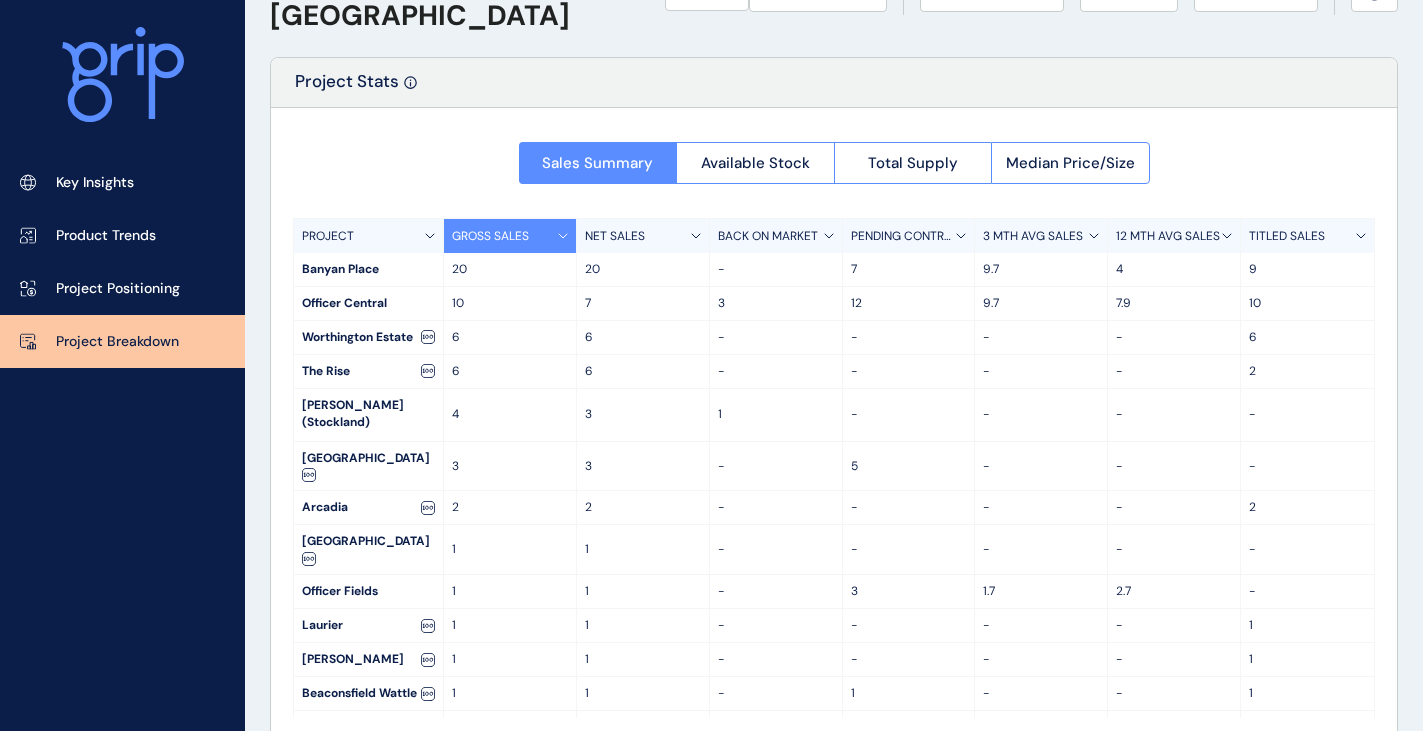 scroll, scrollTop: 100, scrollLeft: 0, axis: vertical 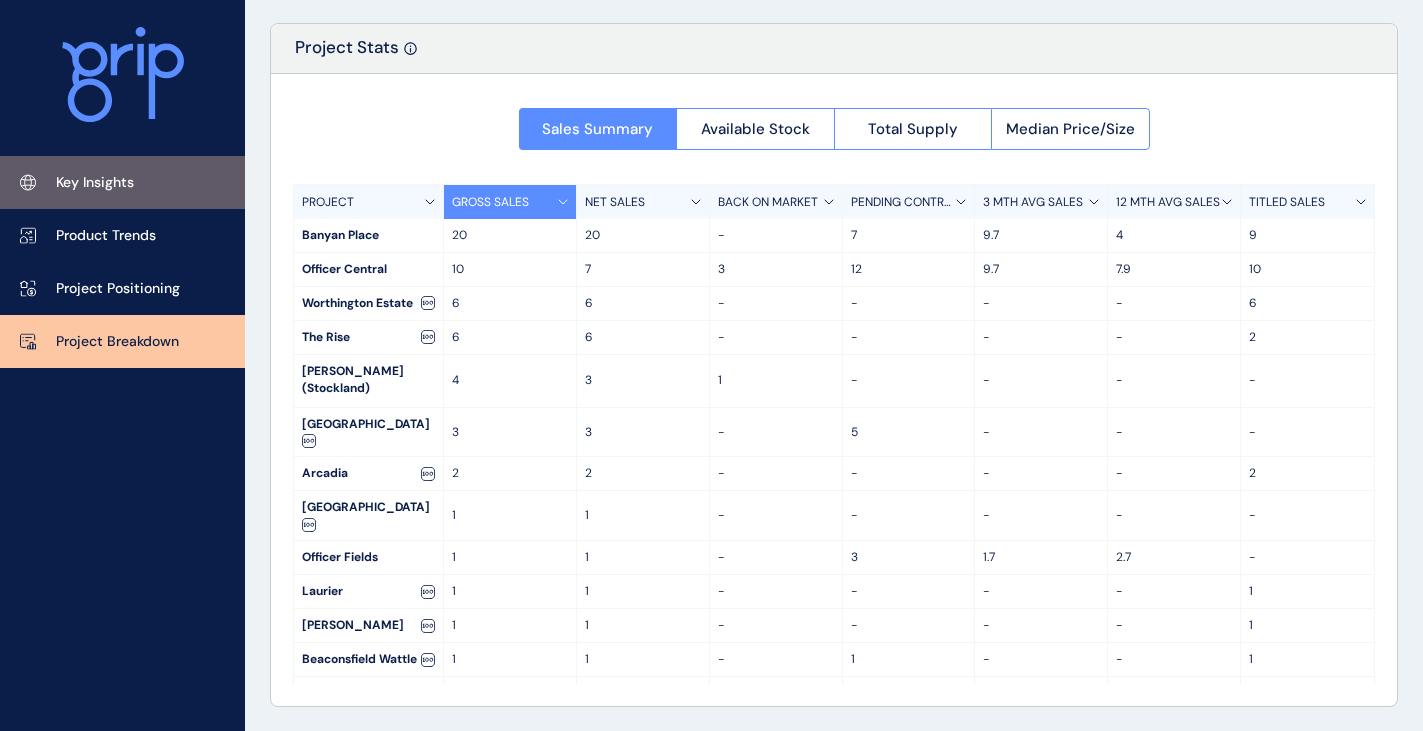 click on "Key Insights" at bounding box center (122, 182) 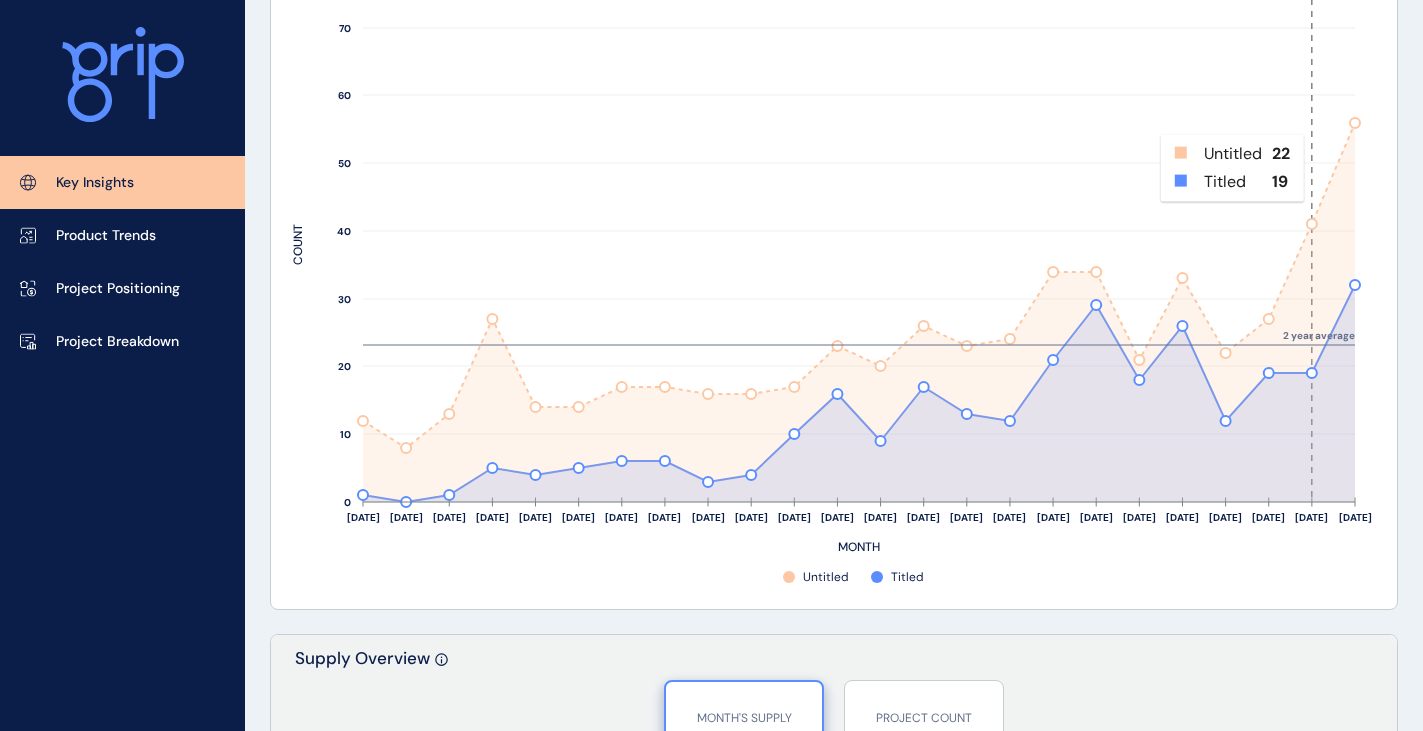 scroll, scrollTop: 1000, scrollLeft: 0, axis: vertical 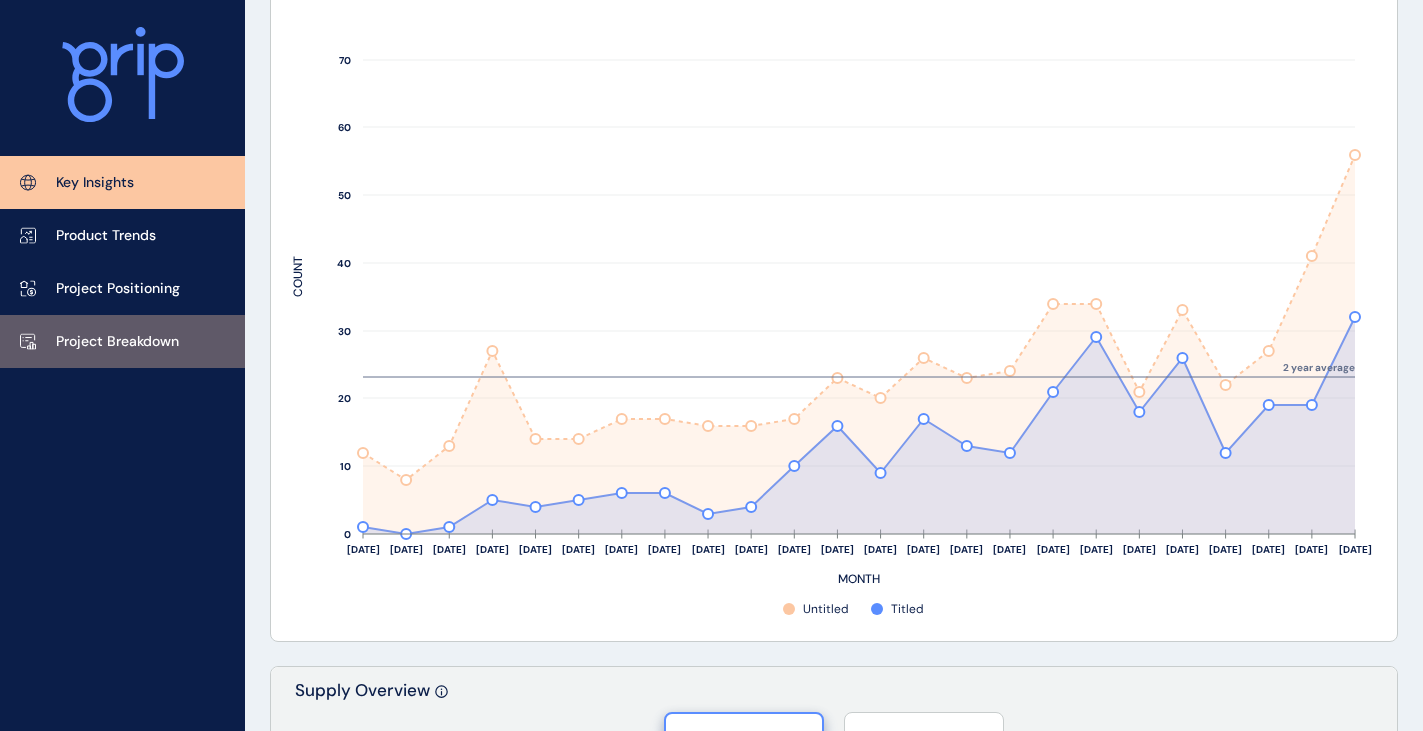 click on "Project Breakdown" at bounding box center (122, 341) 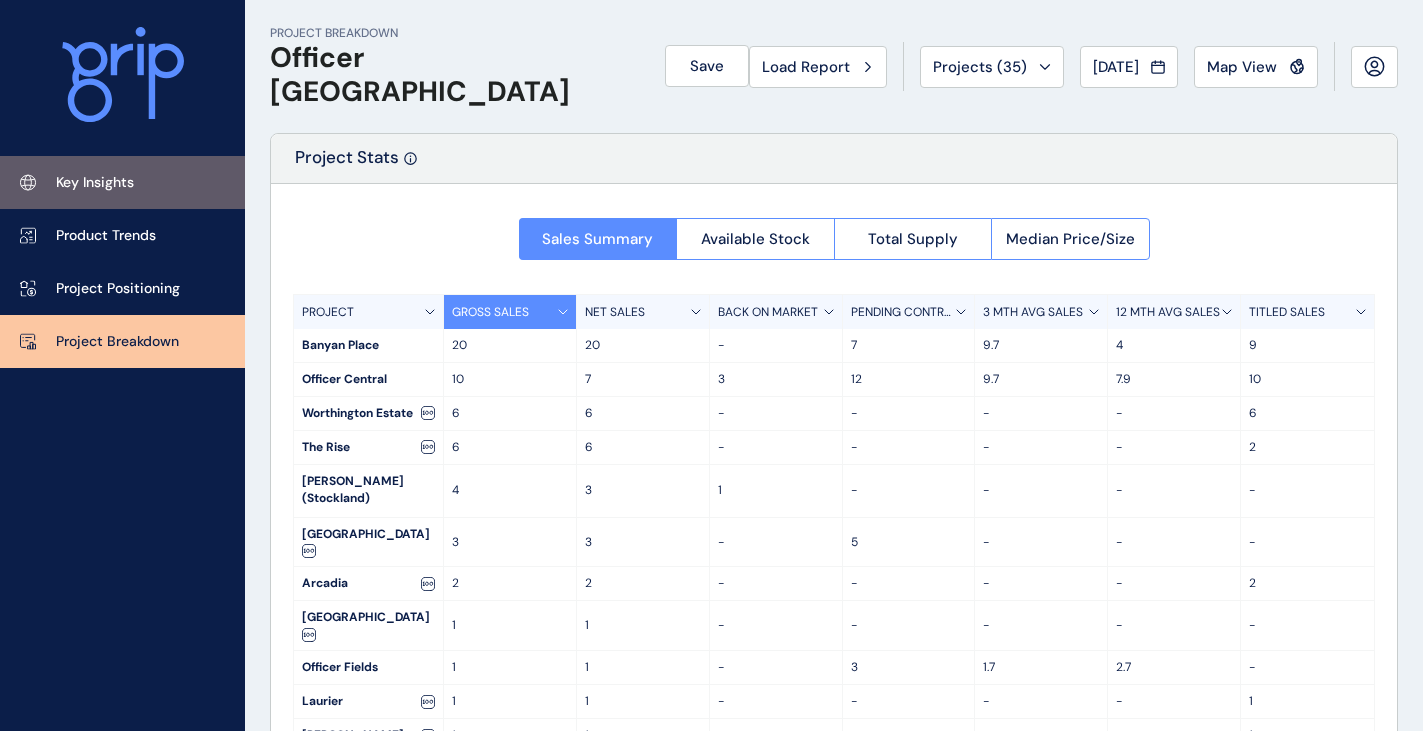 click on "Key Insights" at bounding box center [122, 182] 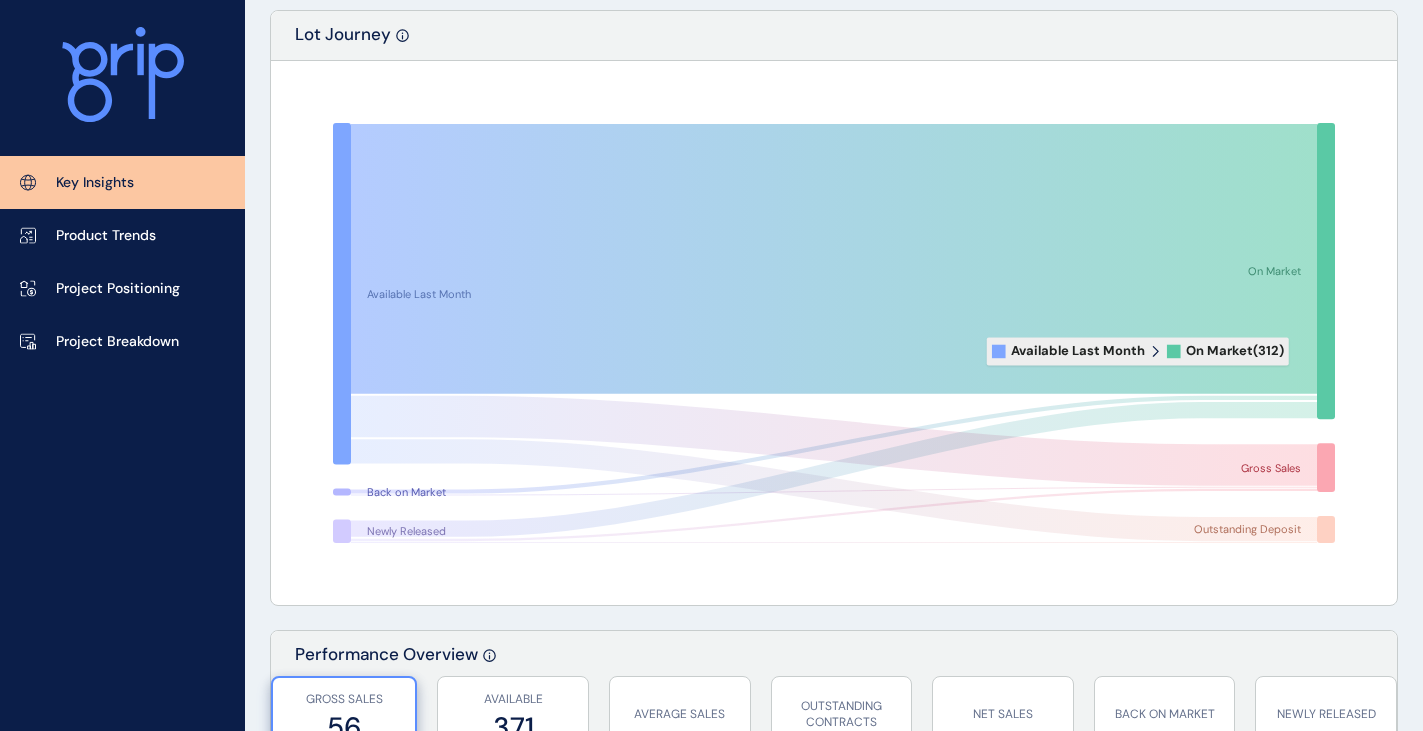 scroll, scrollTop: 0, scrollLeft: 0, axis: both 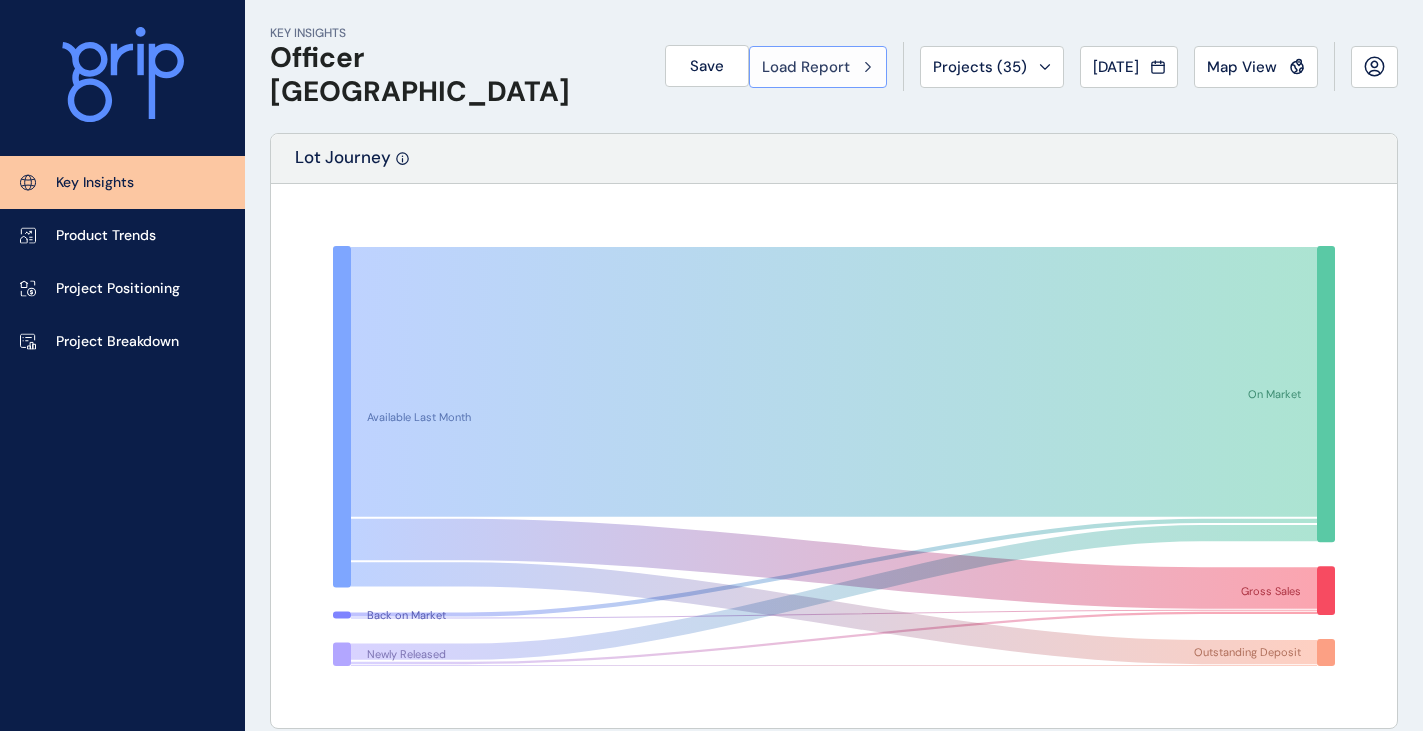 click on "Load Report" at bounding box center (818, 67) 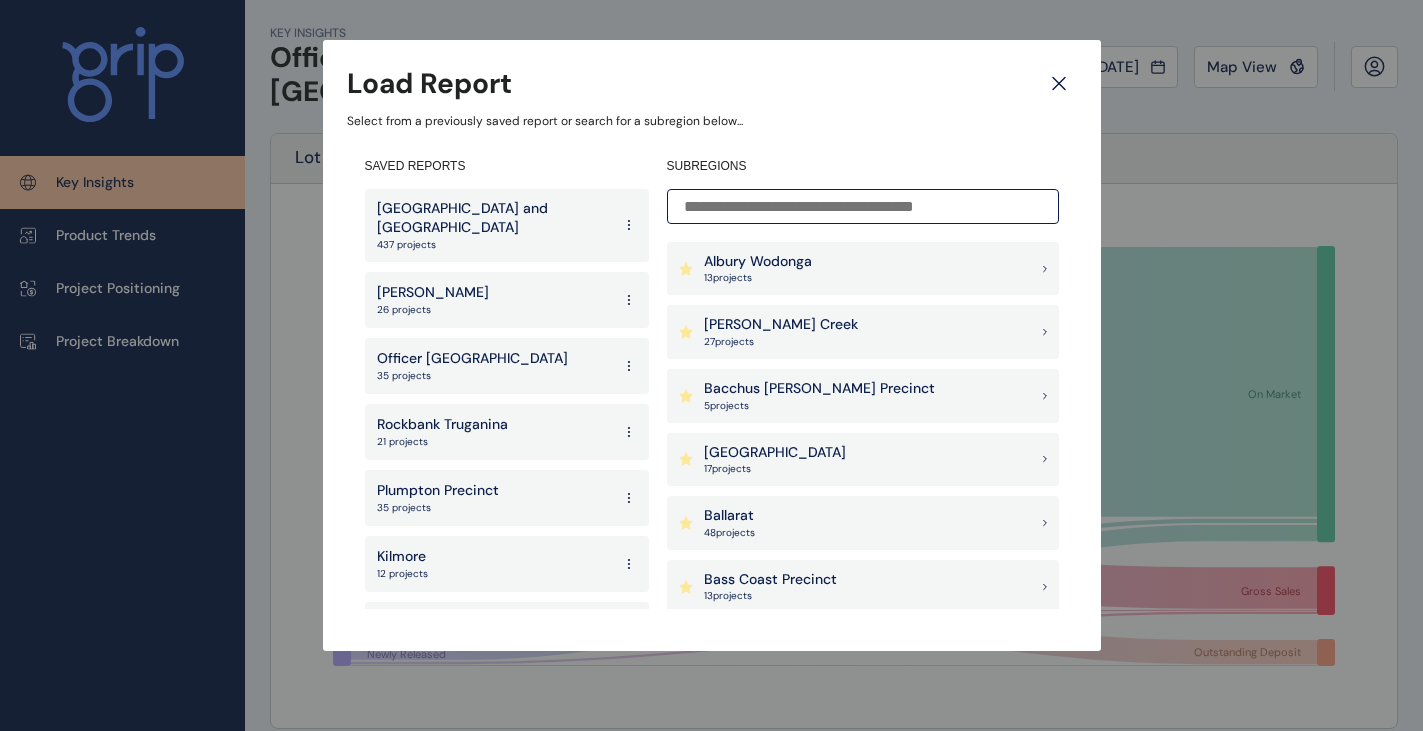 scroll, scrollTop: 500, scrollLeft: 0, axis: vertical 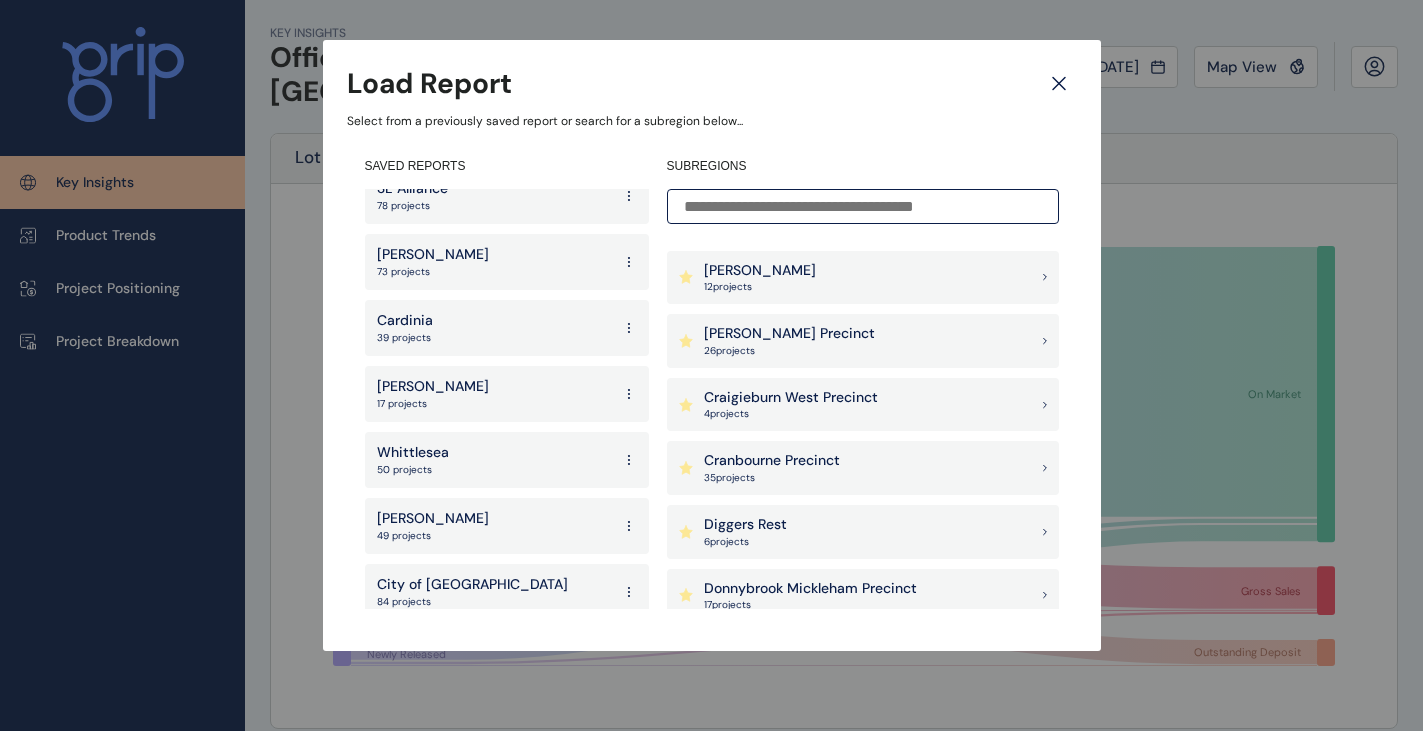 click 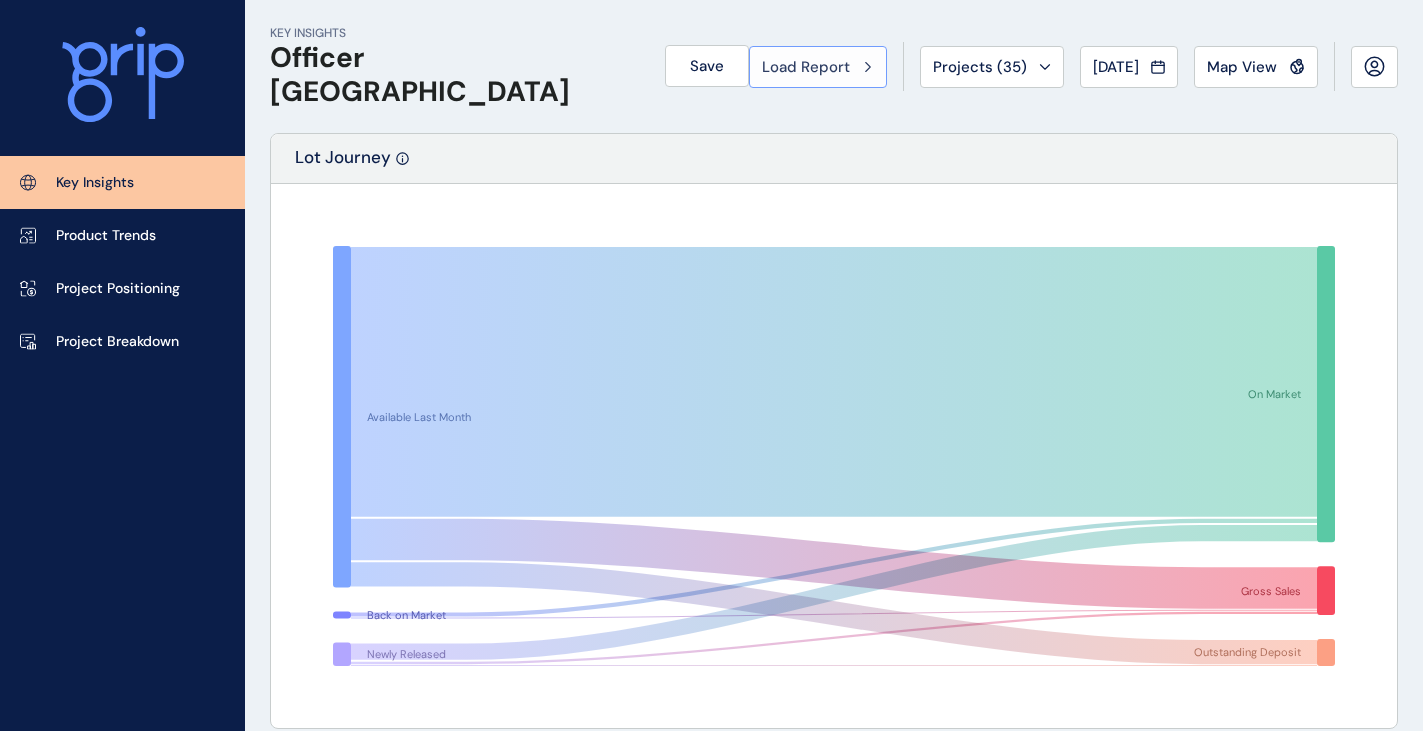 click on "Load Report" at bounding box center (806, 67) 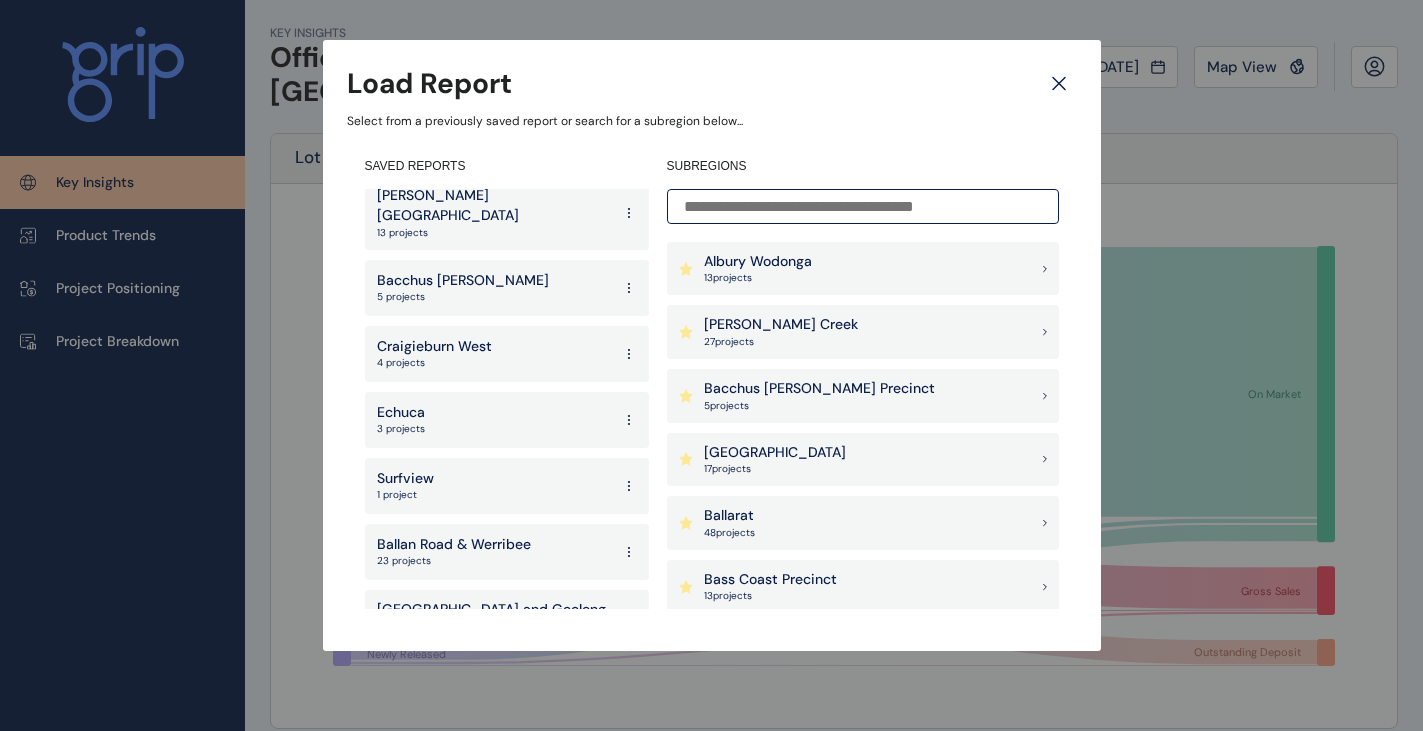 scroll, scrollTop: 3332, scrollLeft: 0, axis: vertical 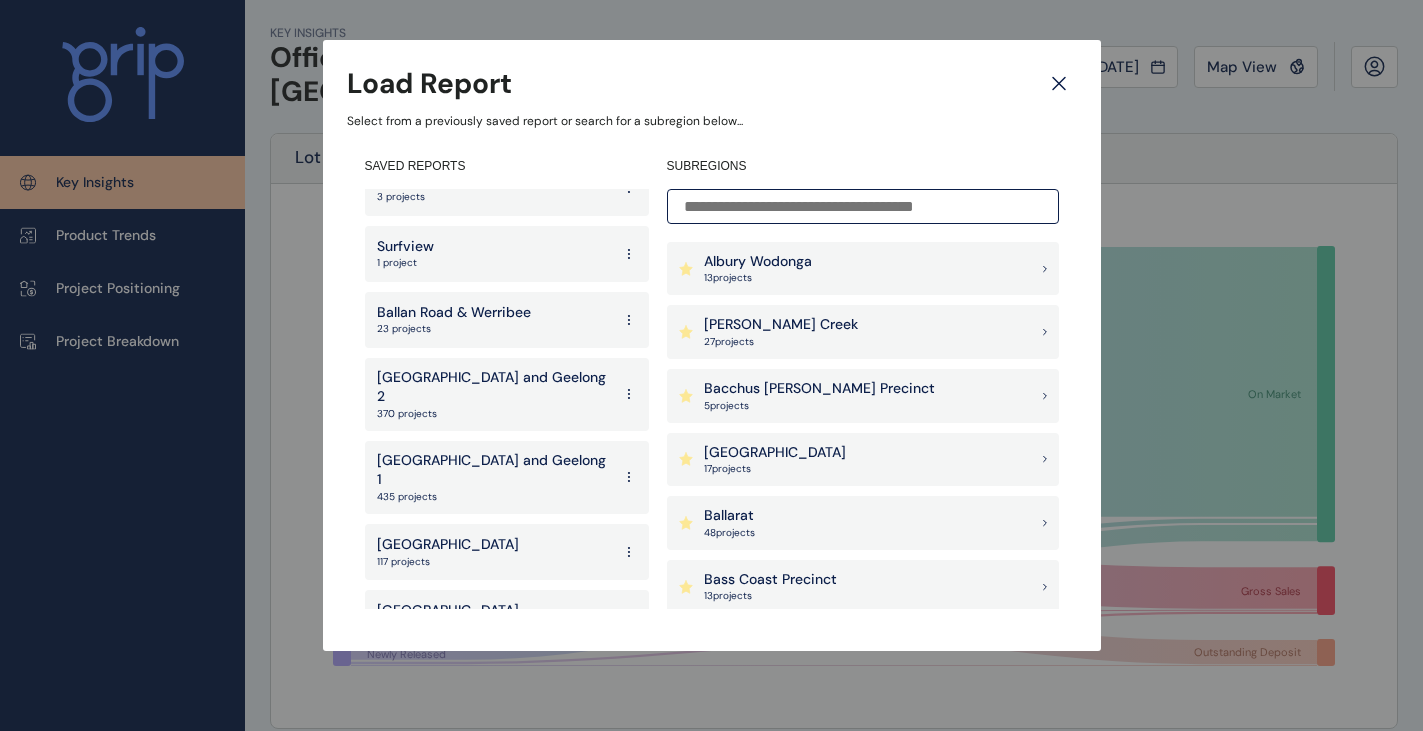 click on "North Region" at bounding box center (448, 545) 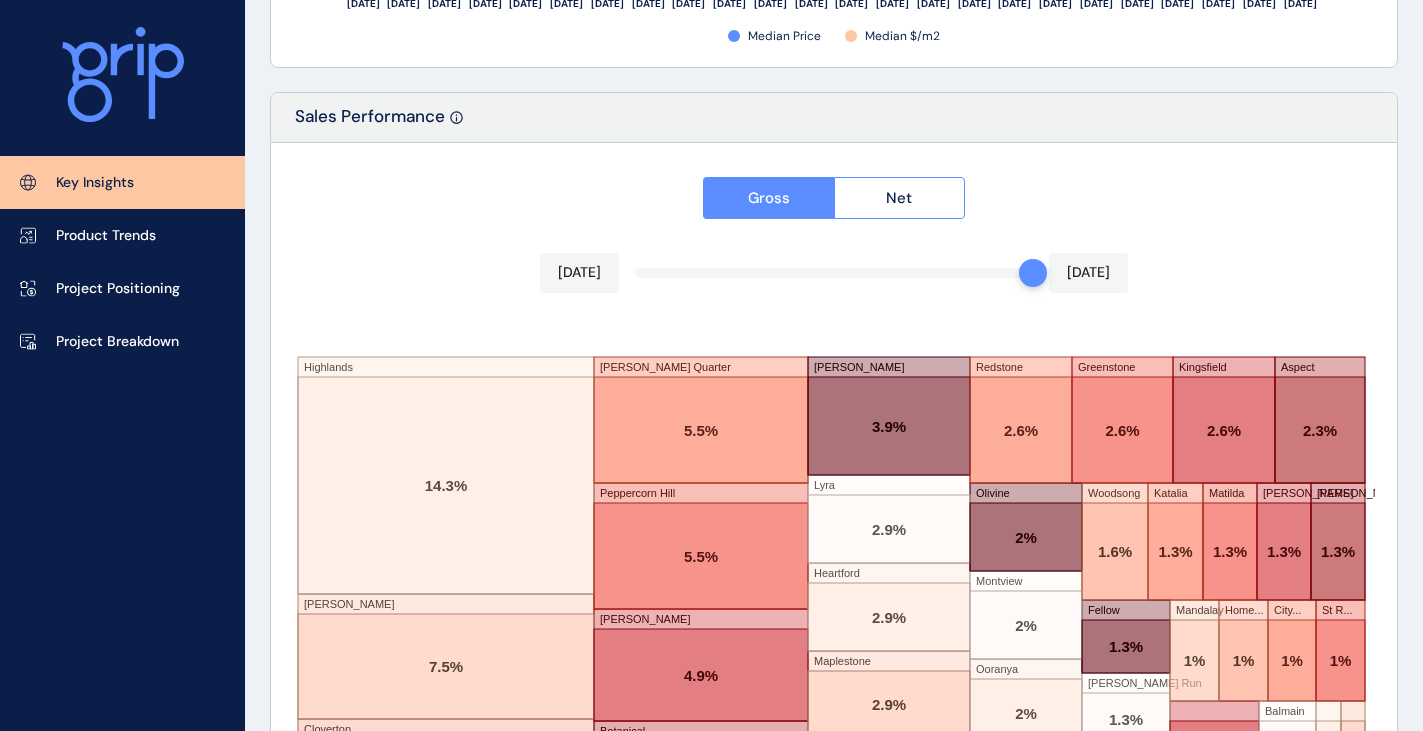 scroll, scrollTop: 3479, scrollLeft: 0, axis: vertical 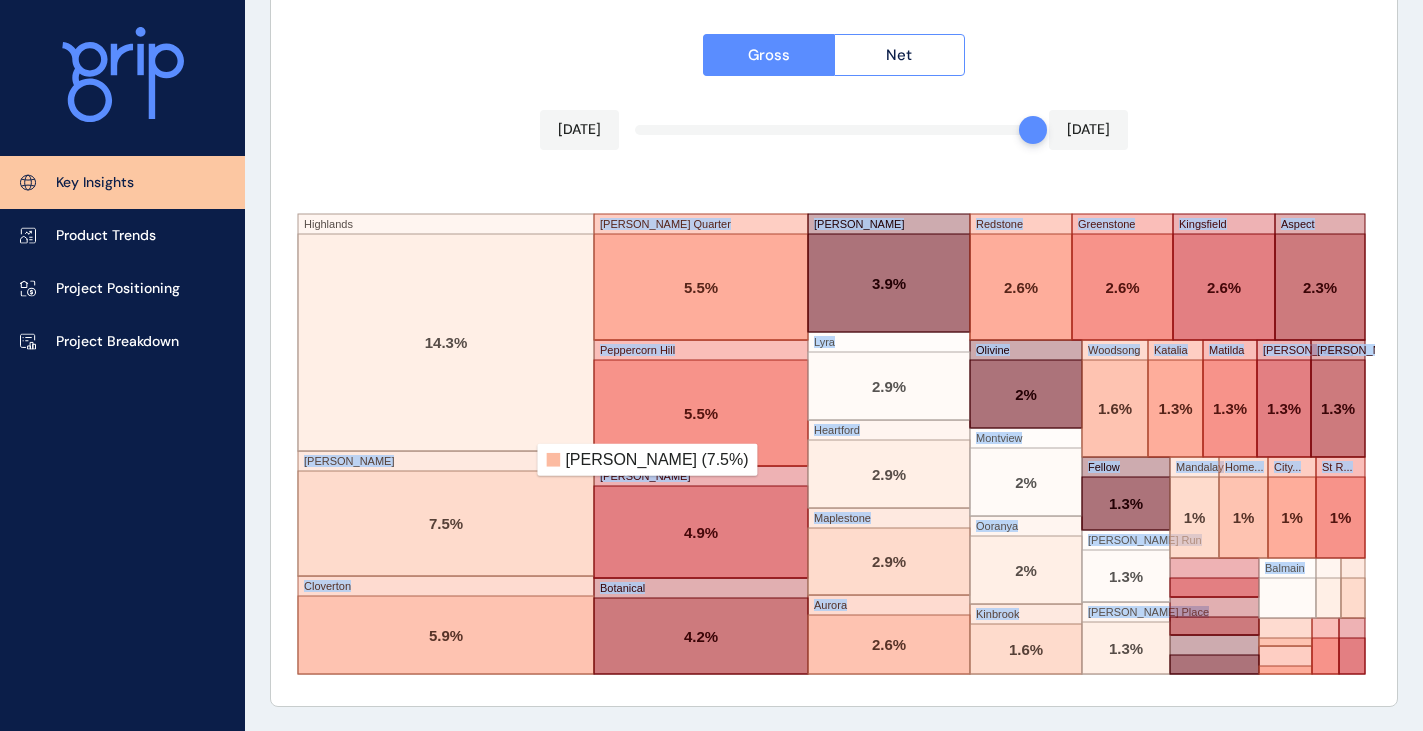 drag, startPoint x: 415, startPoint y: 298, endPoint x: 542, endPoint y: 462, distance: 207.42468 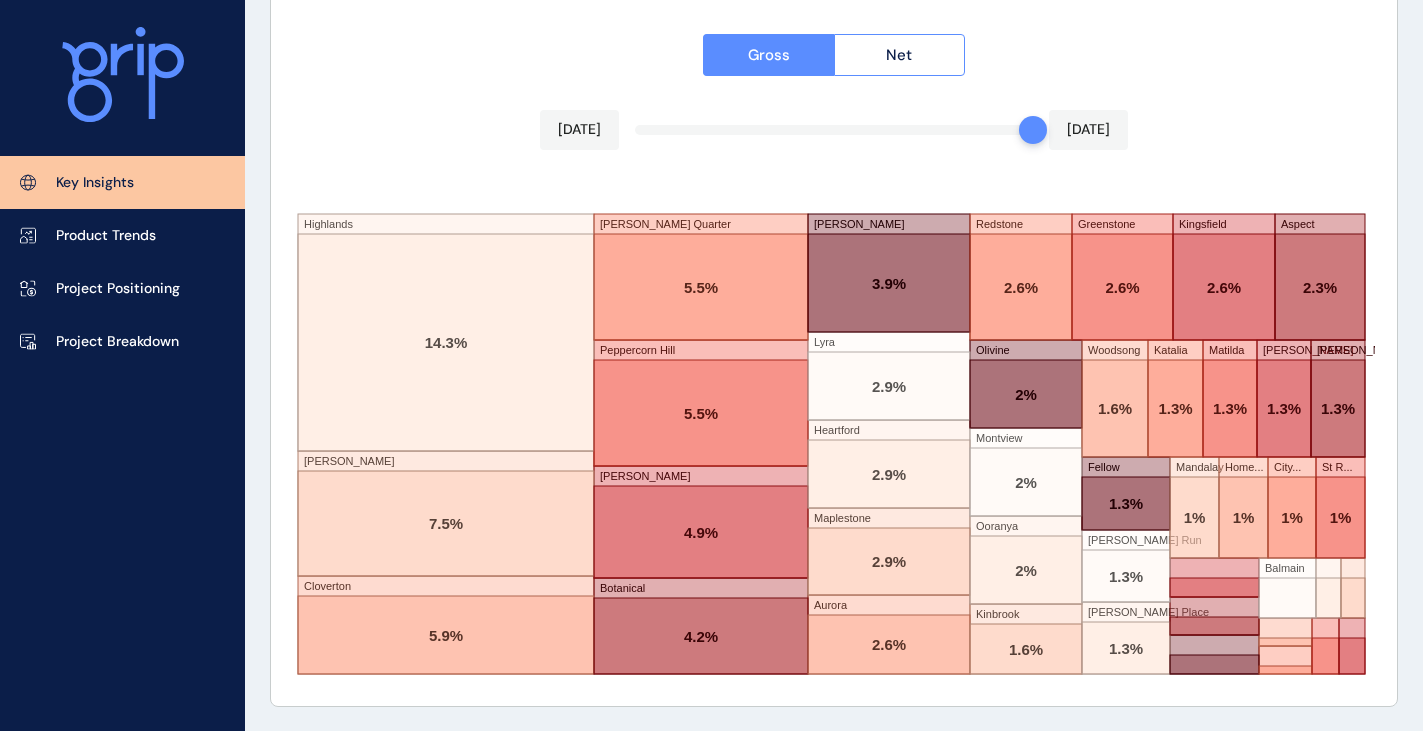 click on "Gross Net Jun 2025 Jun 2025 Highlands Merrifield Cloverton Mason Quarter Peppercorn Hill Rosenthal Botanical Everley Lyra Heartford Maplestone Aurora Redstone Greenstone Kingsfield Aspect Olivine Montview Ooranya Kinbrook Woodsong Katalia Matilda Ellery Wolle... Fellow Marran Run Elana Place Mandalay Home... City... St R... Balmain 14.3% 7.5% 5.9% 5.5% 5.5% 4.9% 4.2% 3.9% 2.9% 2.9% 2.9% 2.6% 2.6% 2.6% 2.6% 2.3% 2% 2% 2% 1.6% 1.6% 1.3% 1.3% 1.3% 1.3% 1.3% 1.3% 1.3% 1% 1% 1% 1%" at bounding box center (834, 353) 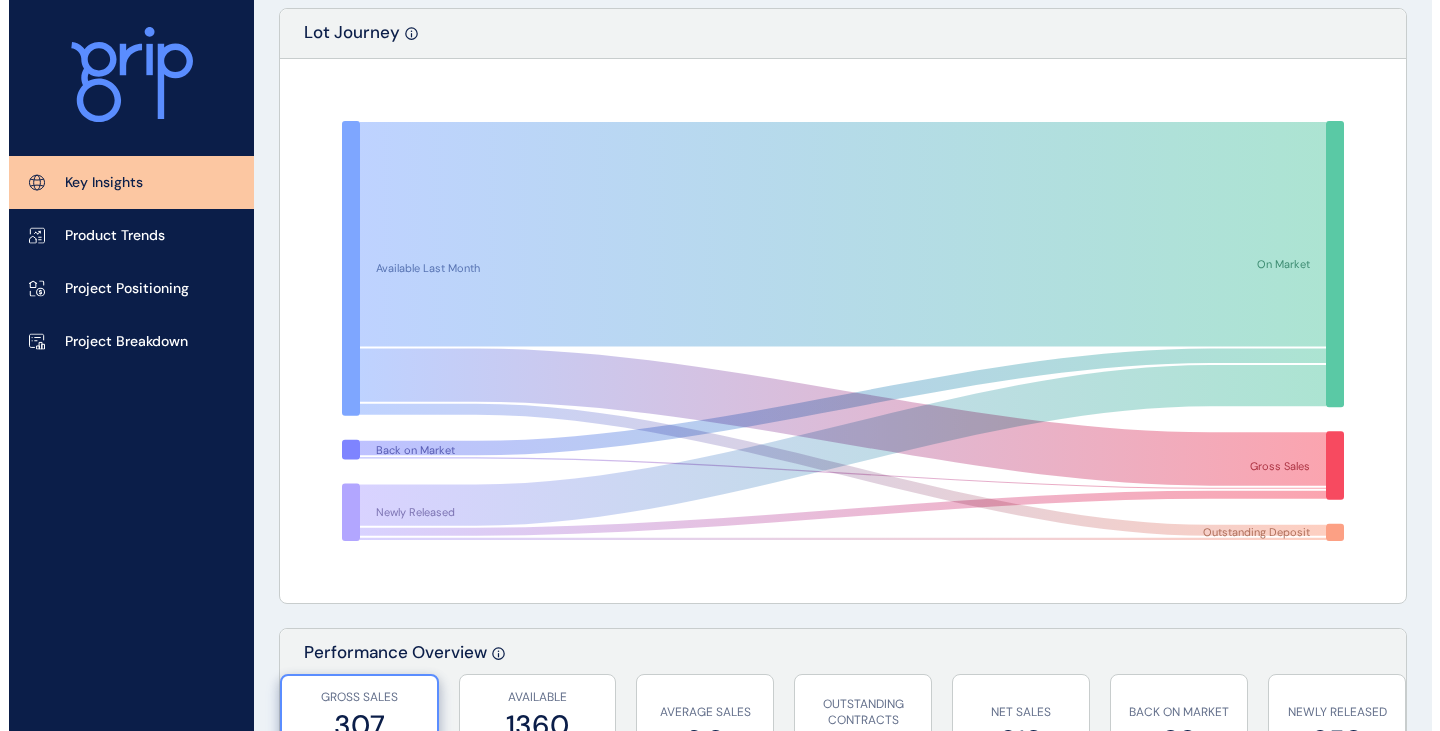 scroll, scrollTop: 0, scrollLeft: 0, axis: both 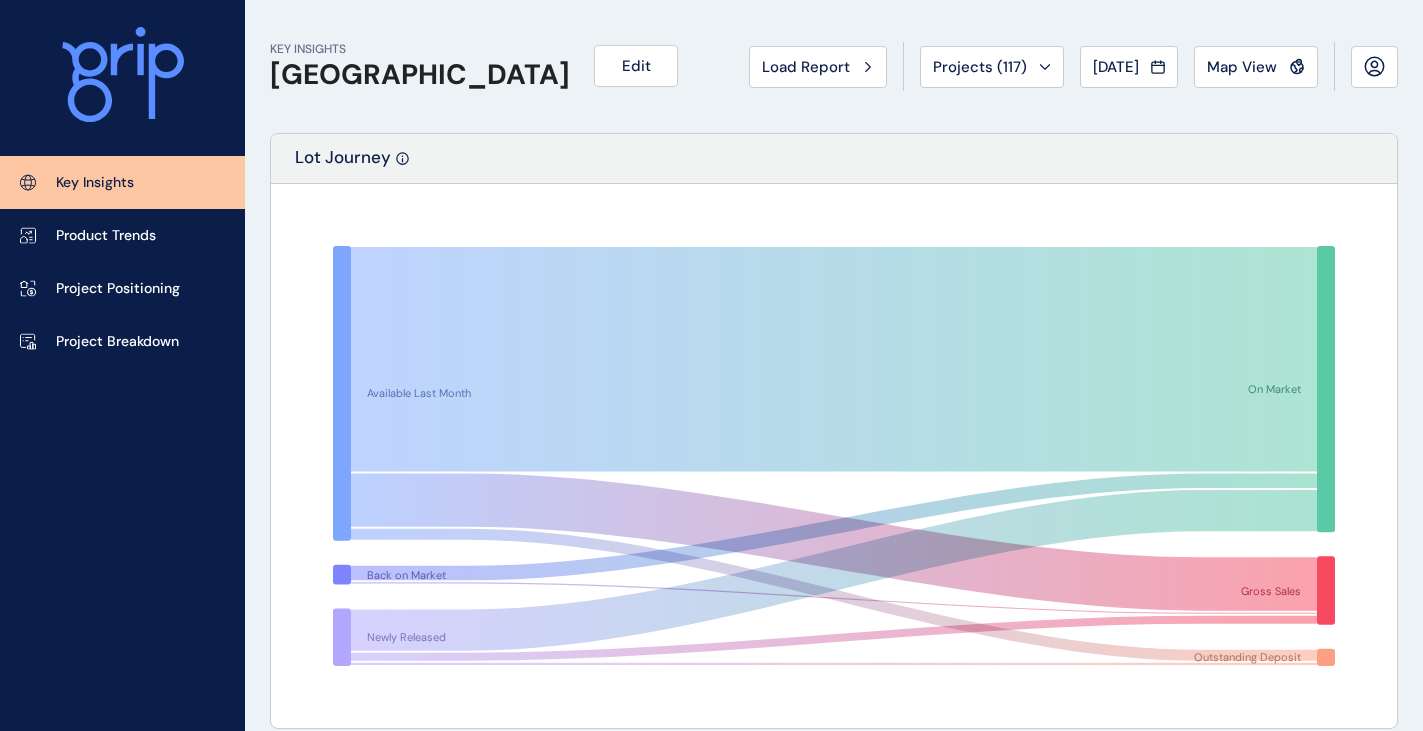 click on "Load Report" at bounding box center [806, 67] 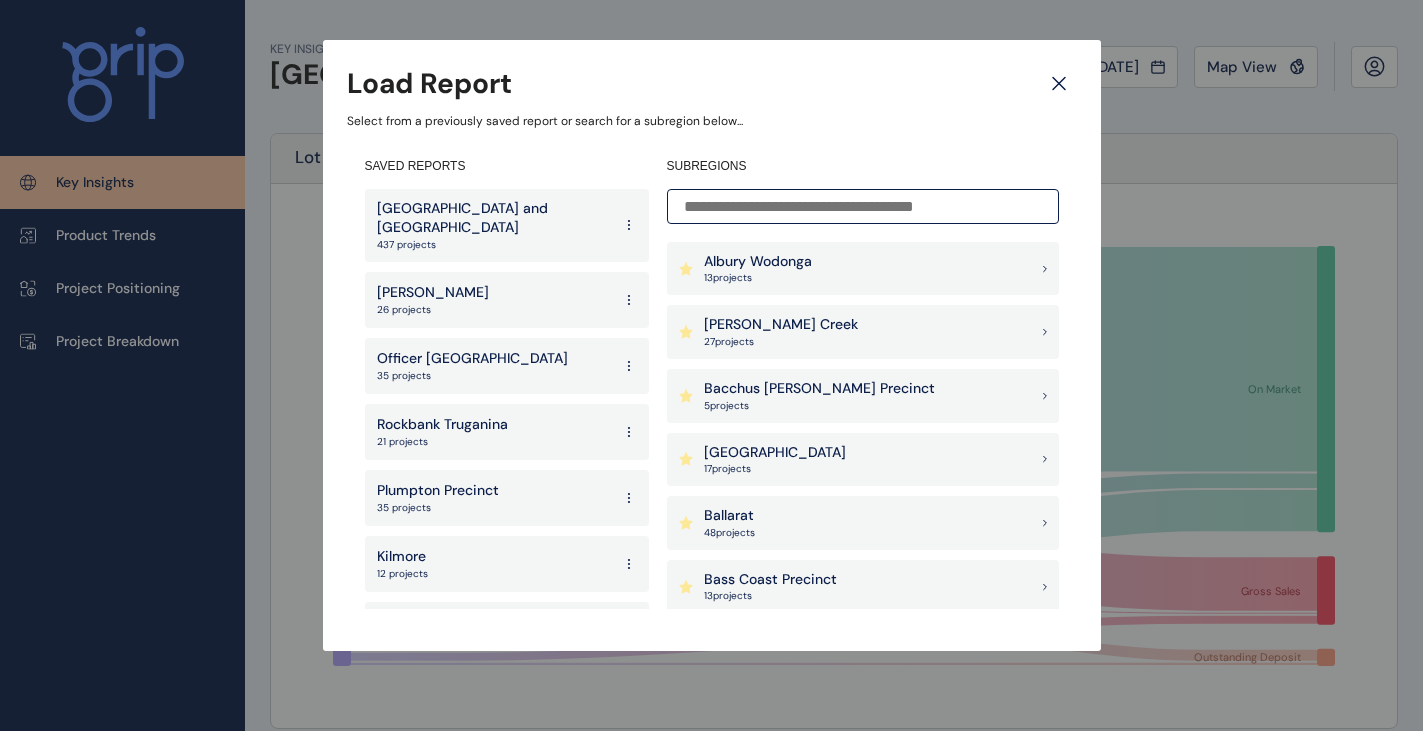 click on "Melbourne and Geelong" at bounding box center [494, 218] 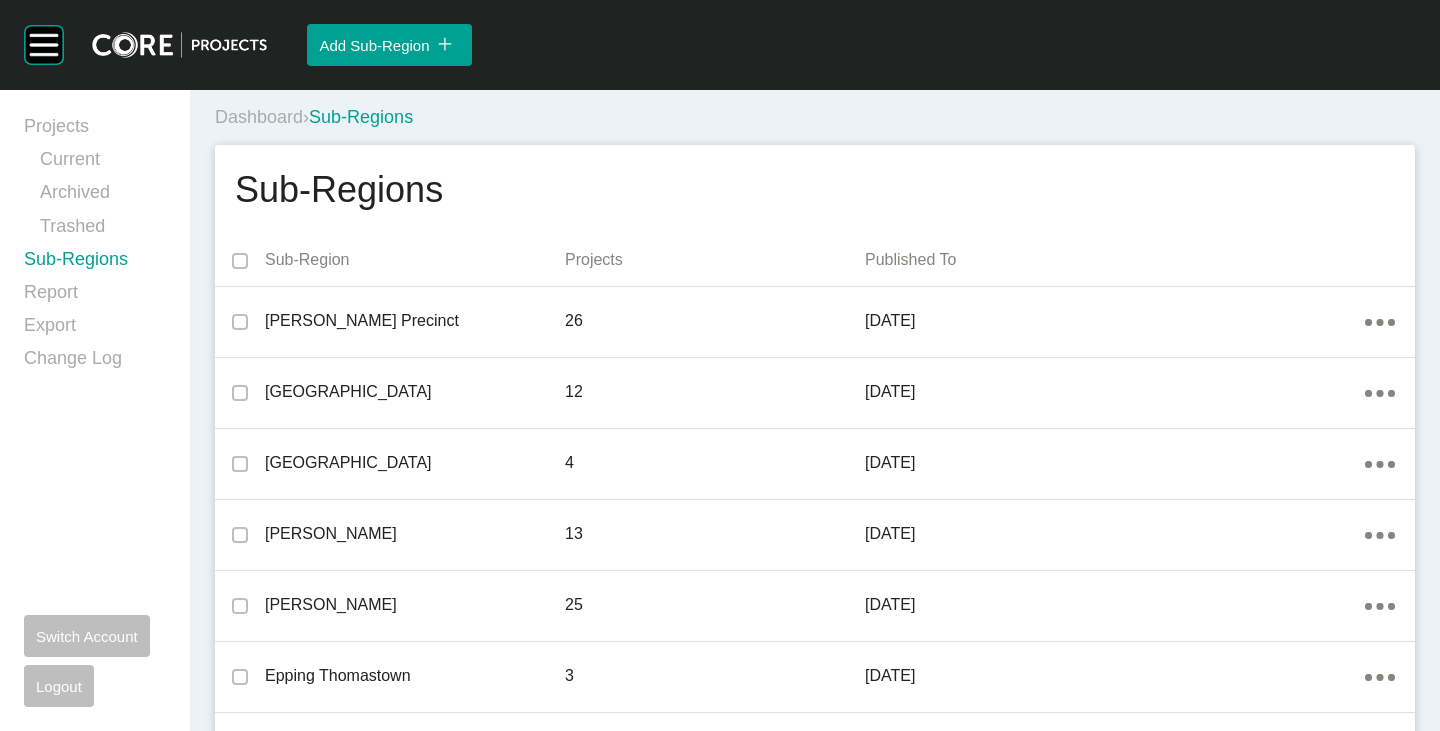 scroll, scrollTop: 0, scrollLeft: 0, axis: both 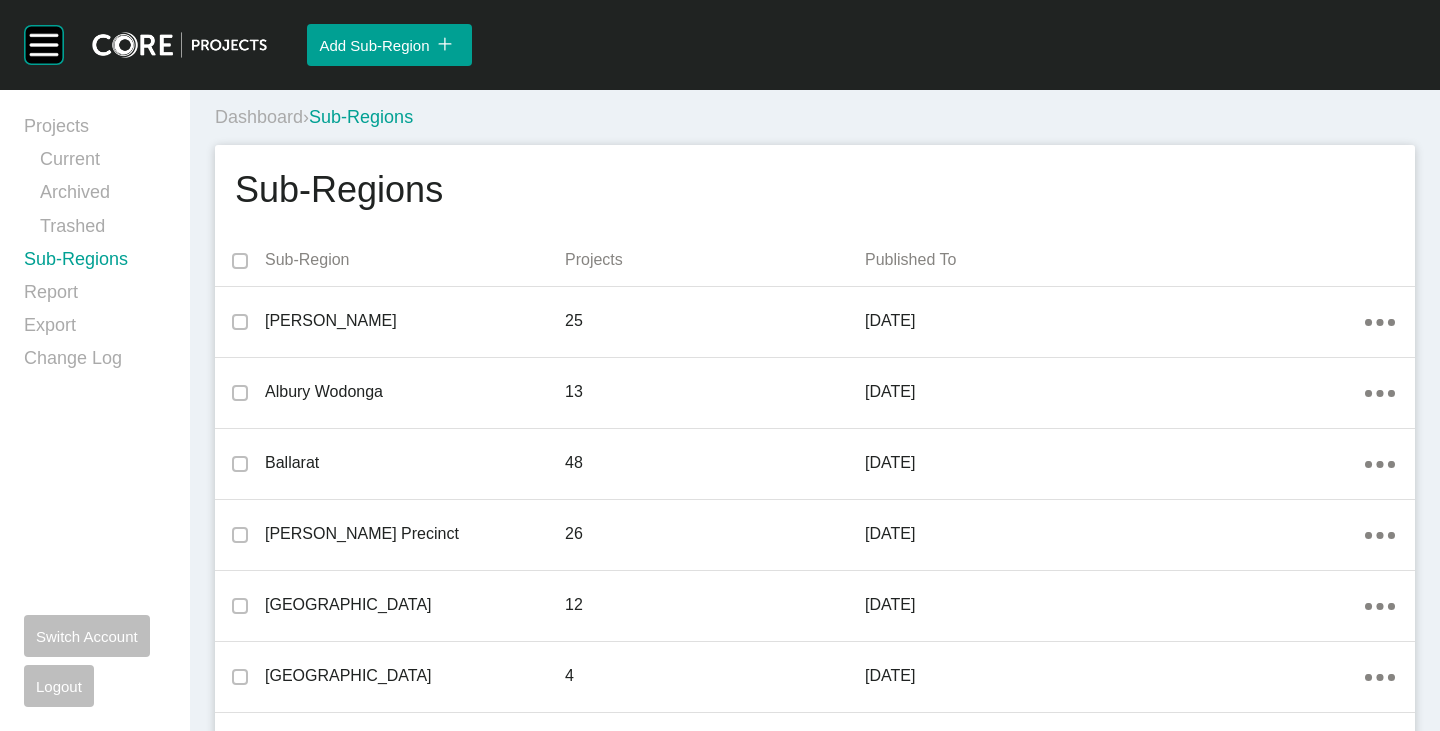 click on "Sub-Regions" at bounding box center (815, 190) 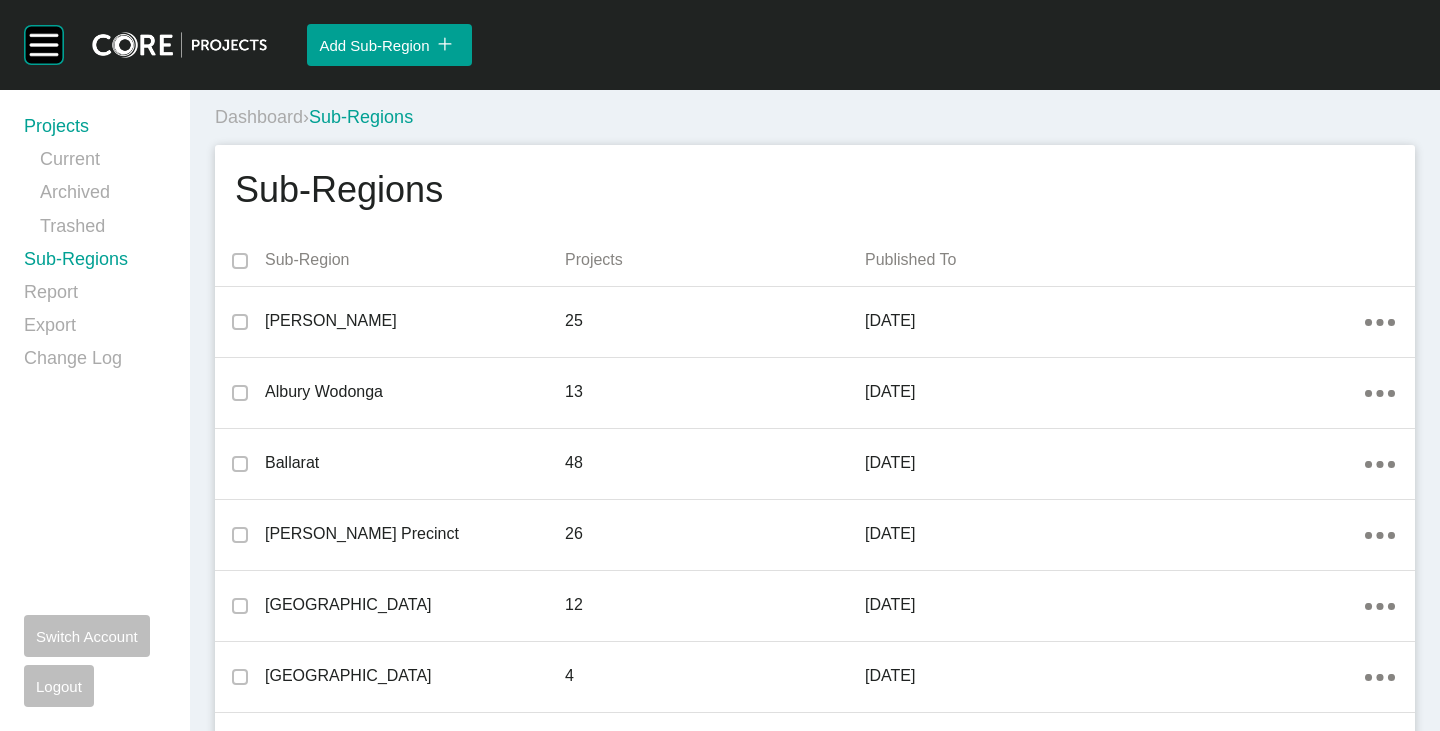 click on "Projects" at bounding box center (95, 130) 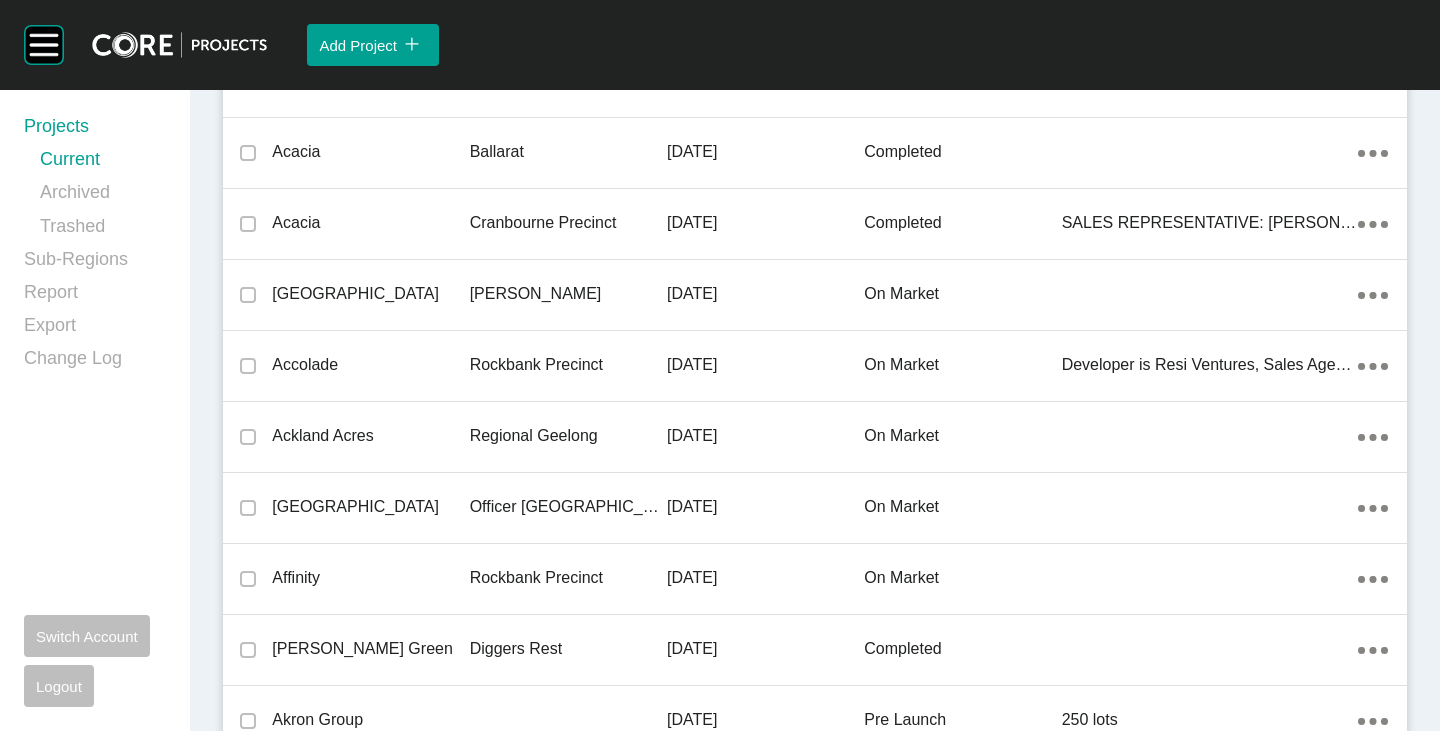 scroll, scrollTop: 5865, scrollLeft: 0, axis: vertical 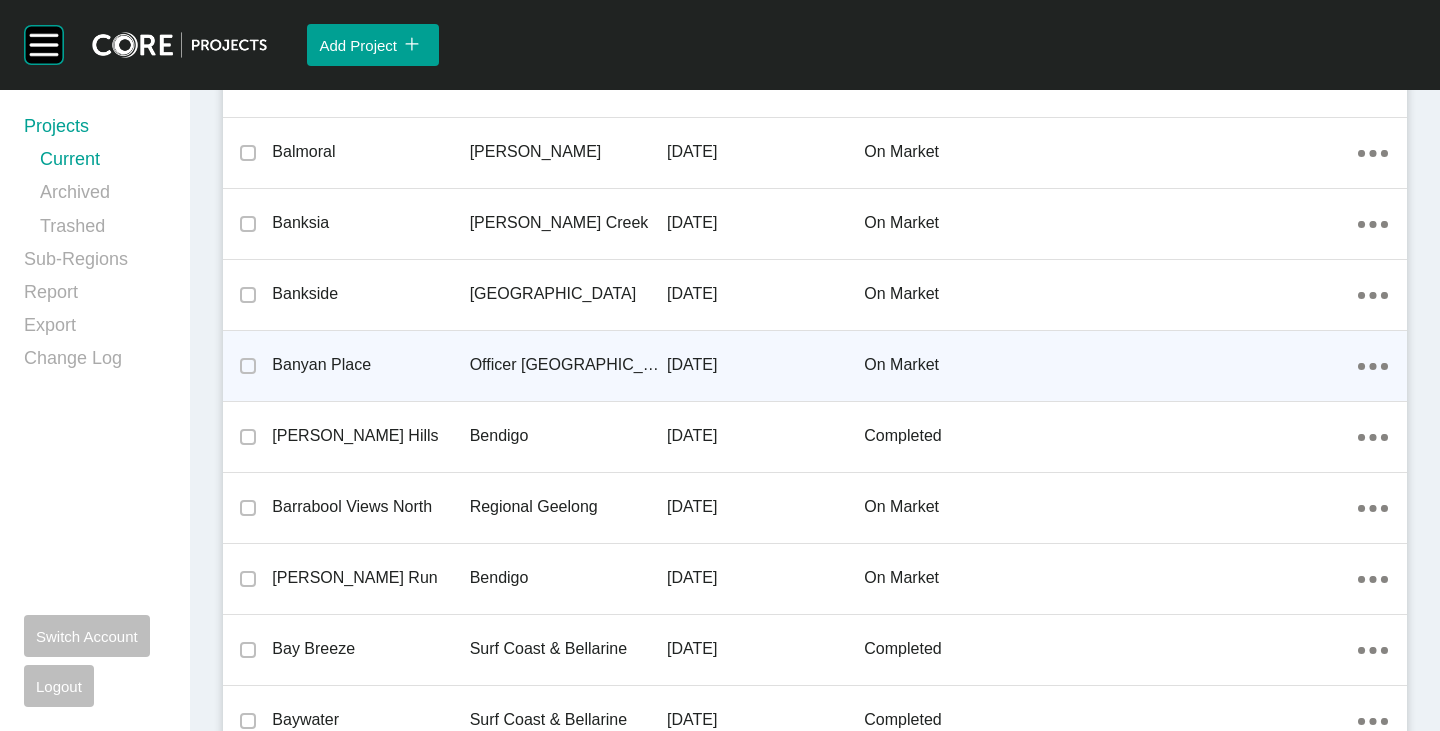 click on "Banyan Place" at bounding box center (370, 365) 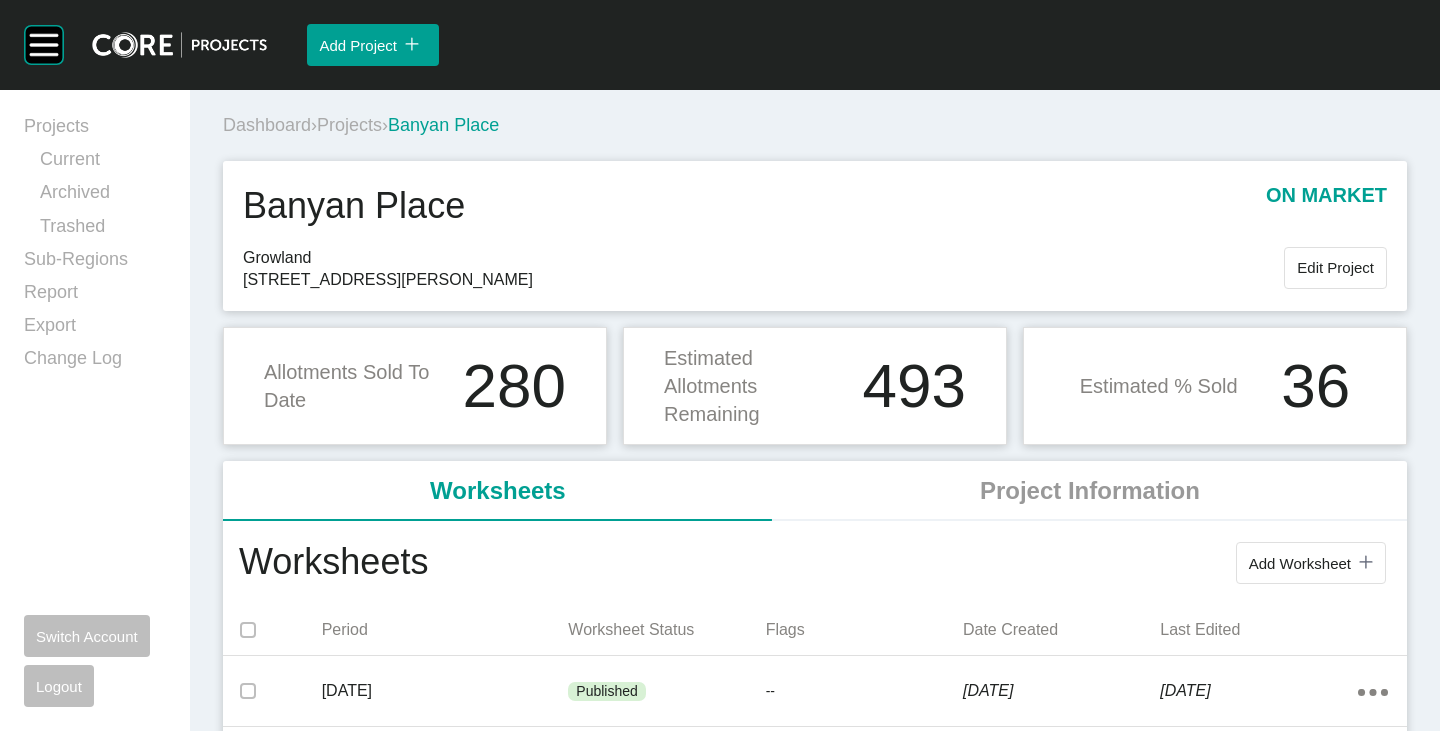 scroll, scrollTop: 300, scrollLeft: 0, axis: vertical 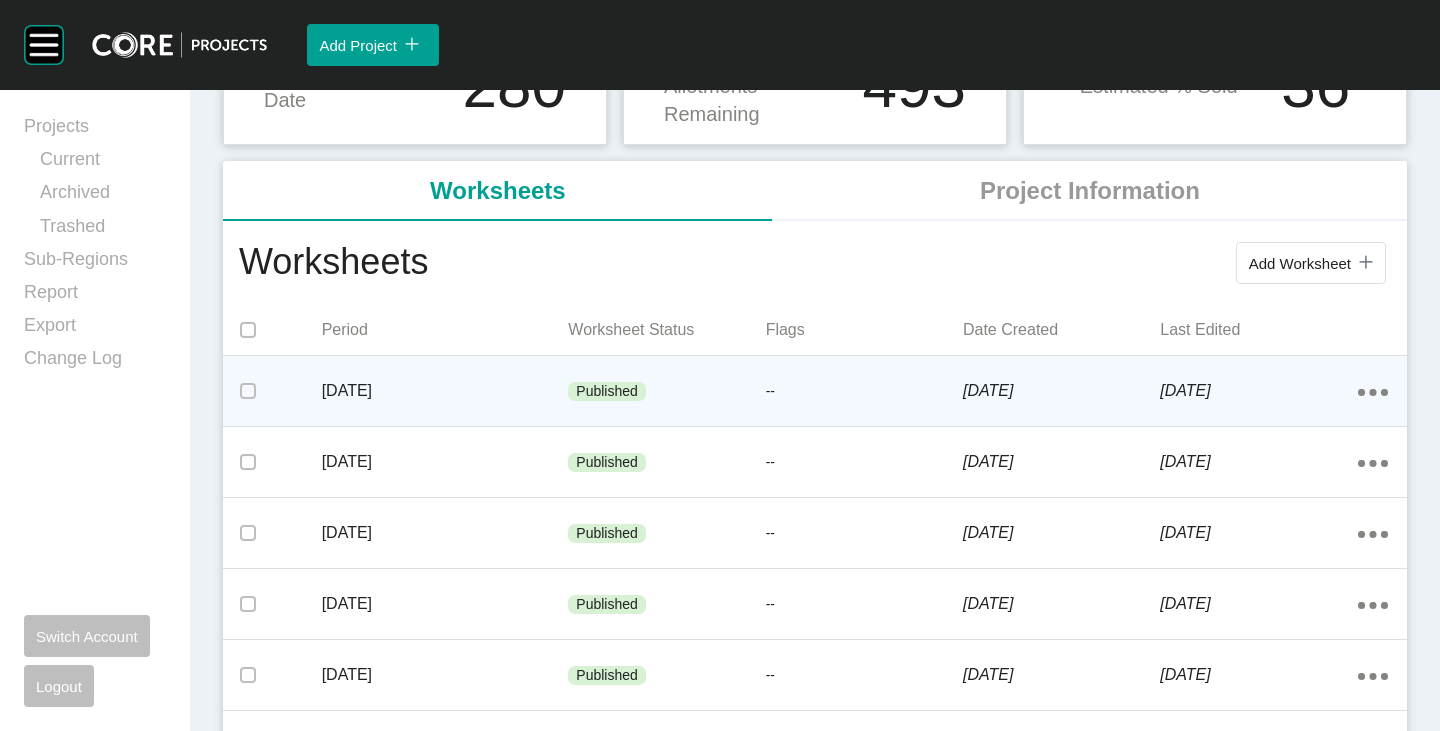 click on "[DATE] Published -- [DATE] [DATE] Action Menu Dots Copy 6 Created with Sketch." at bounding box center (815, 391) 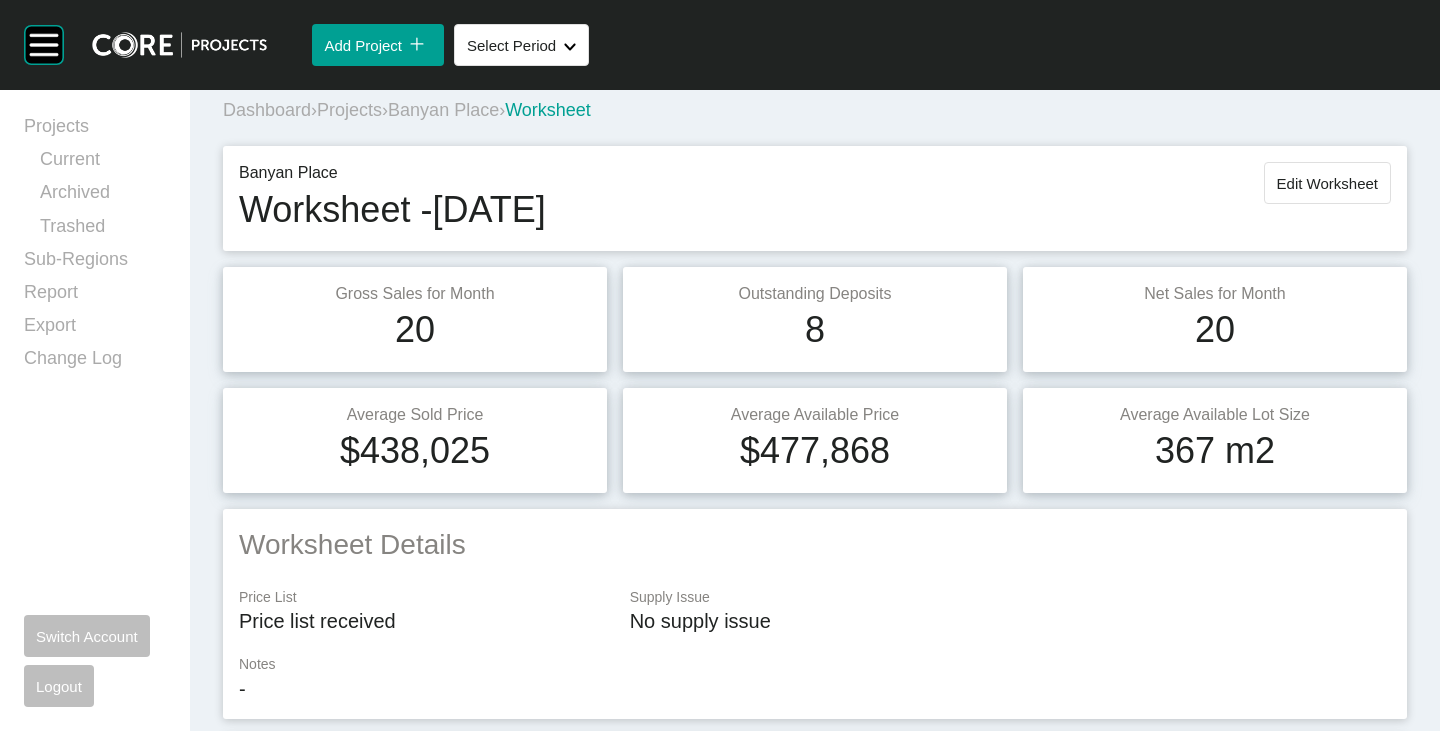 scroll, scrollTop: 0, scrollLeft: 0, axis: both 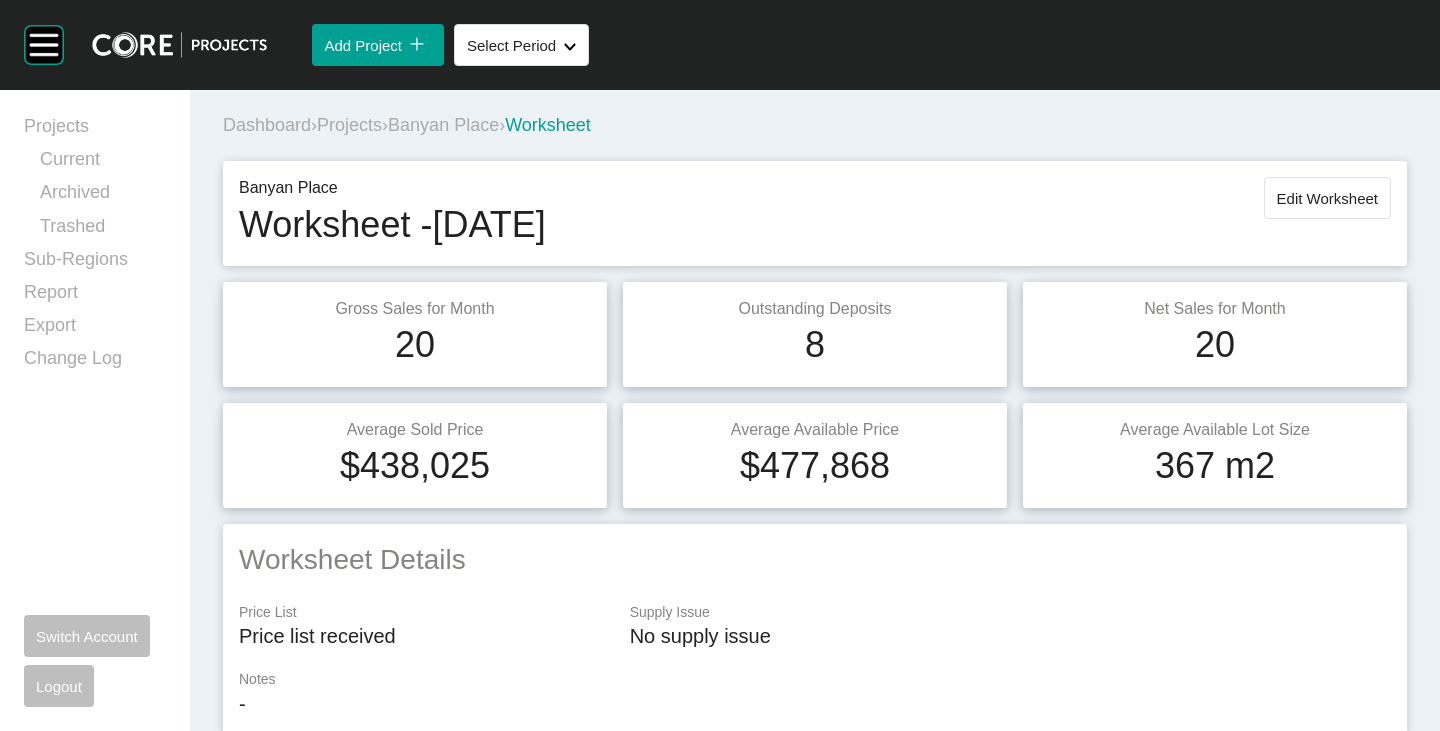 click on "Banyan Place" at bounding box center (443, 125) 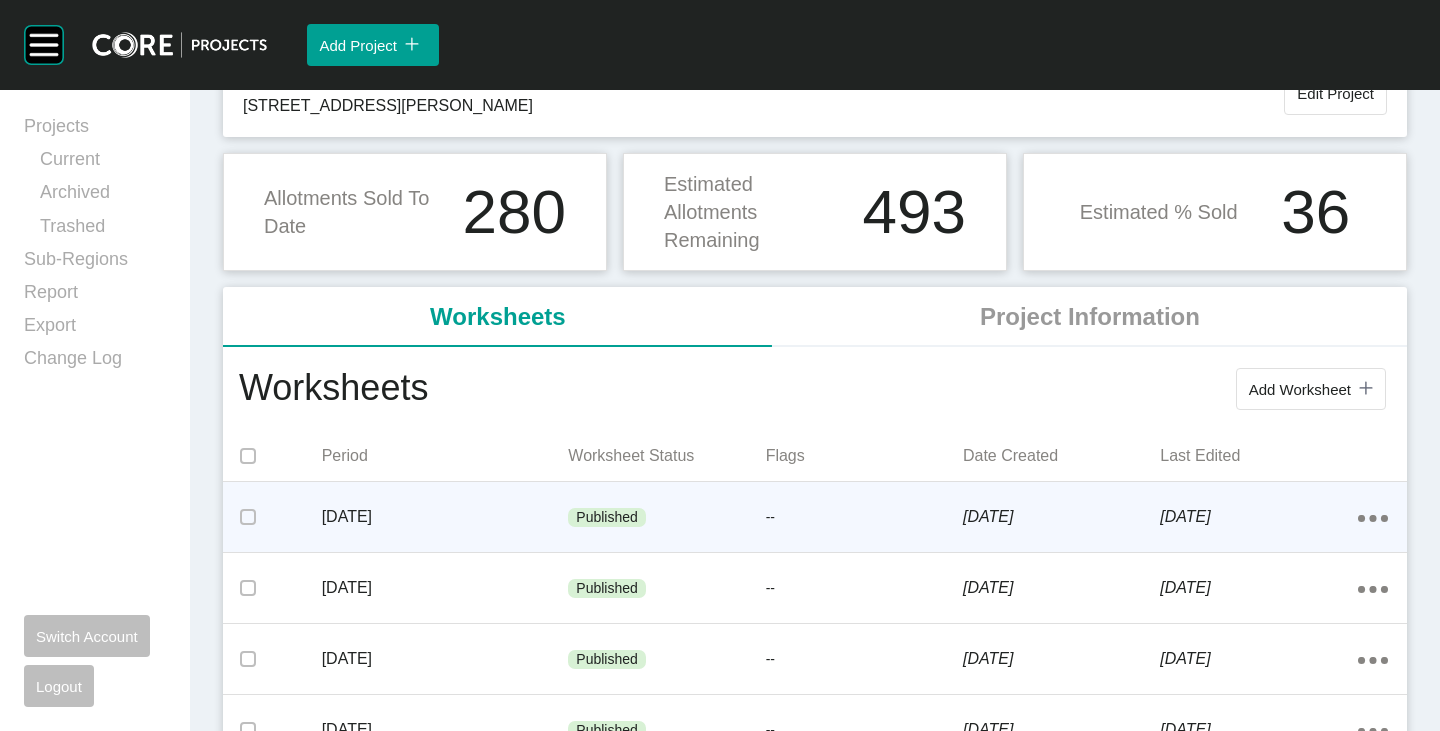 scroll, scrollTop: 200, scrollLeft: 0, axis: vertical 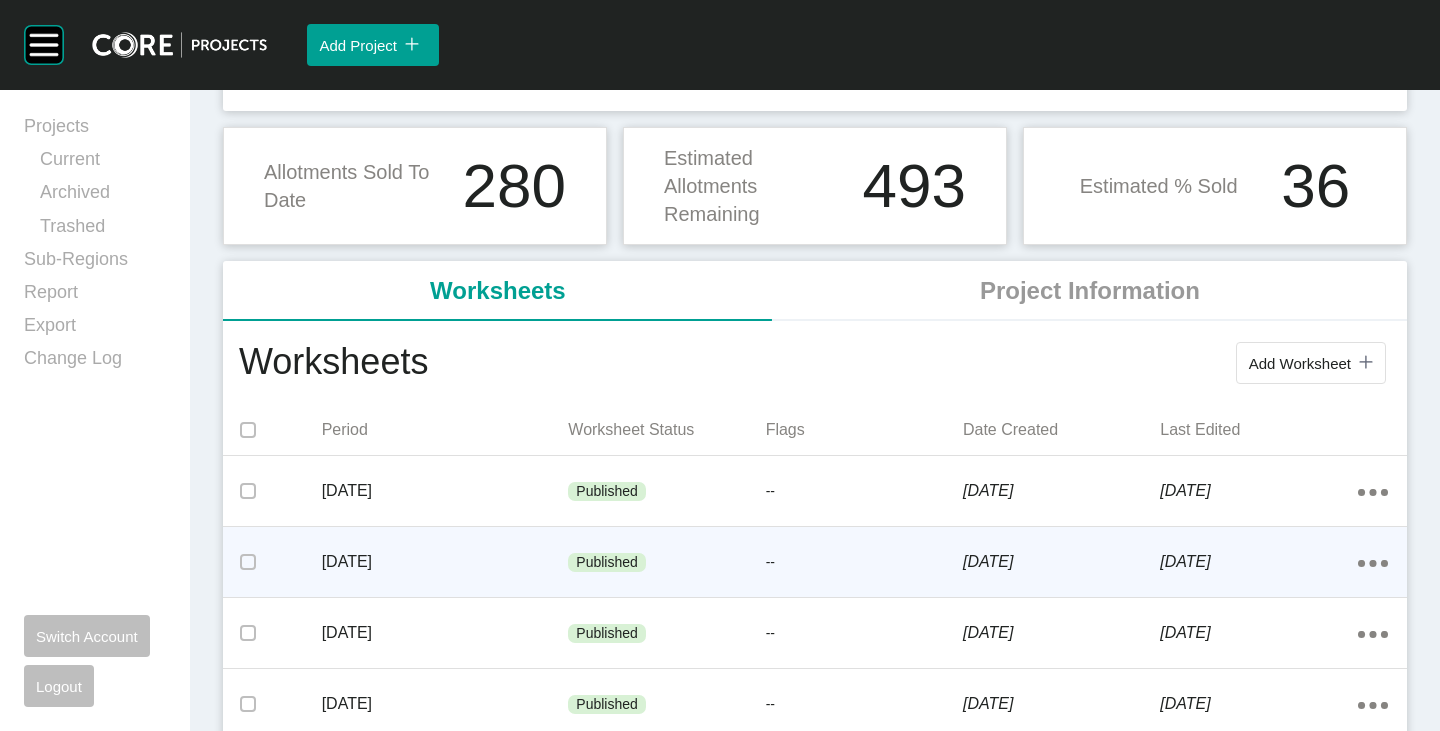 click on "Published" at bounding box center [666, 563] 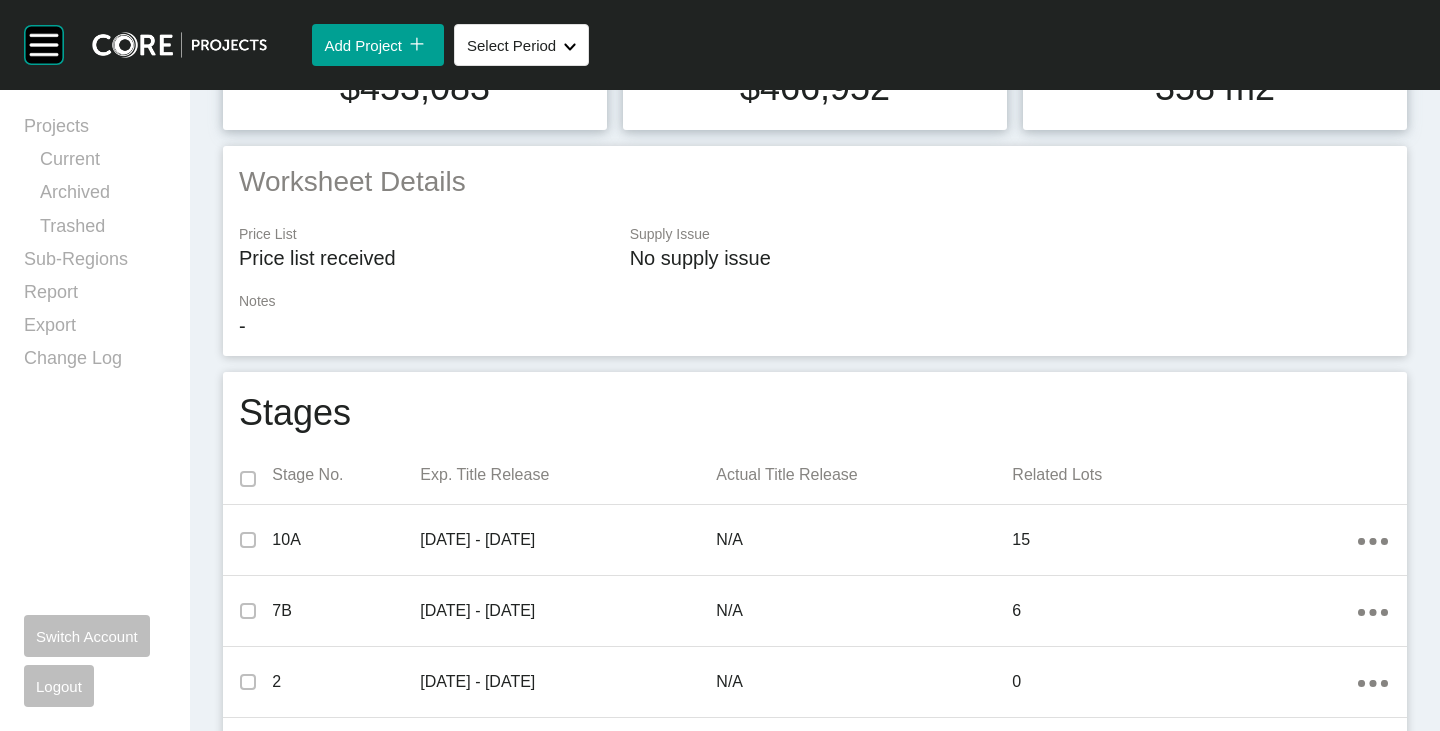 scroll, scrollTop: 0, scrollLeft: 0, axis: both 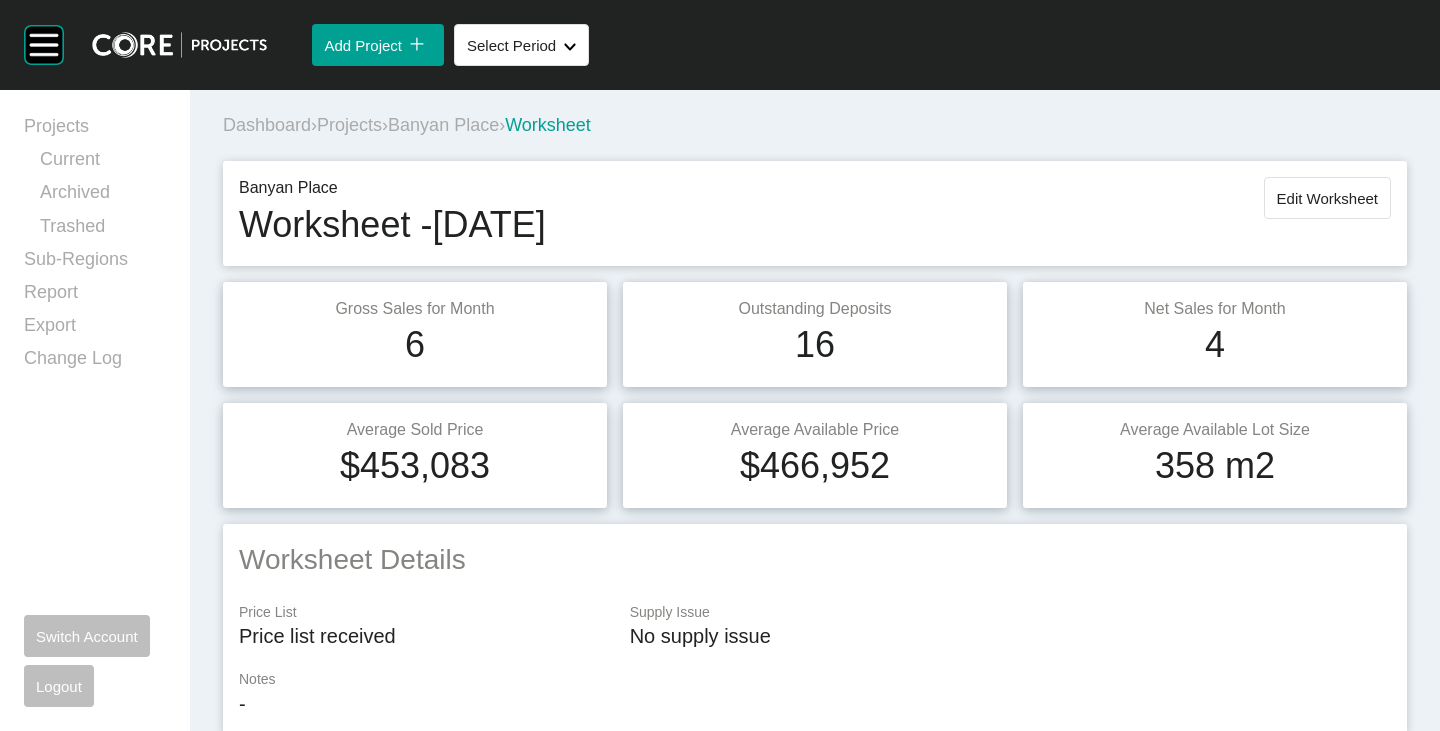 click on "Banyan Place" at bounding box center (443, 125) 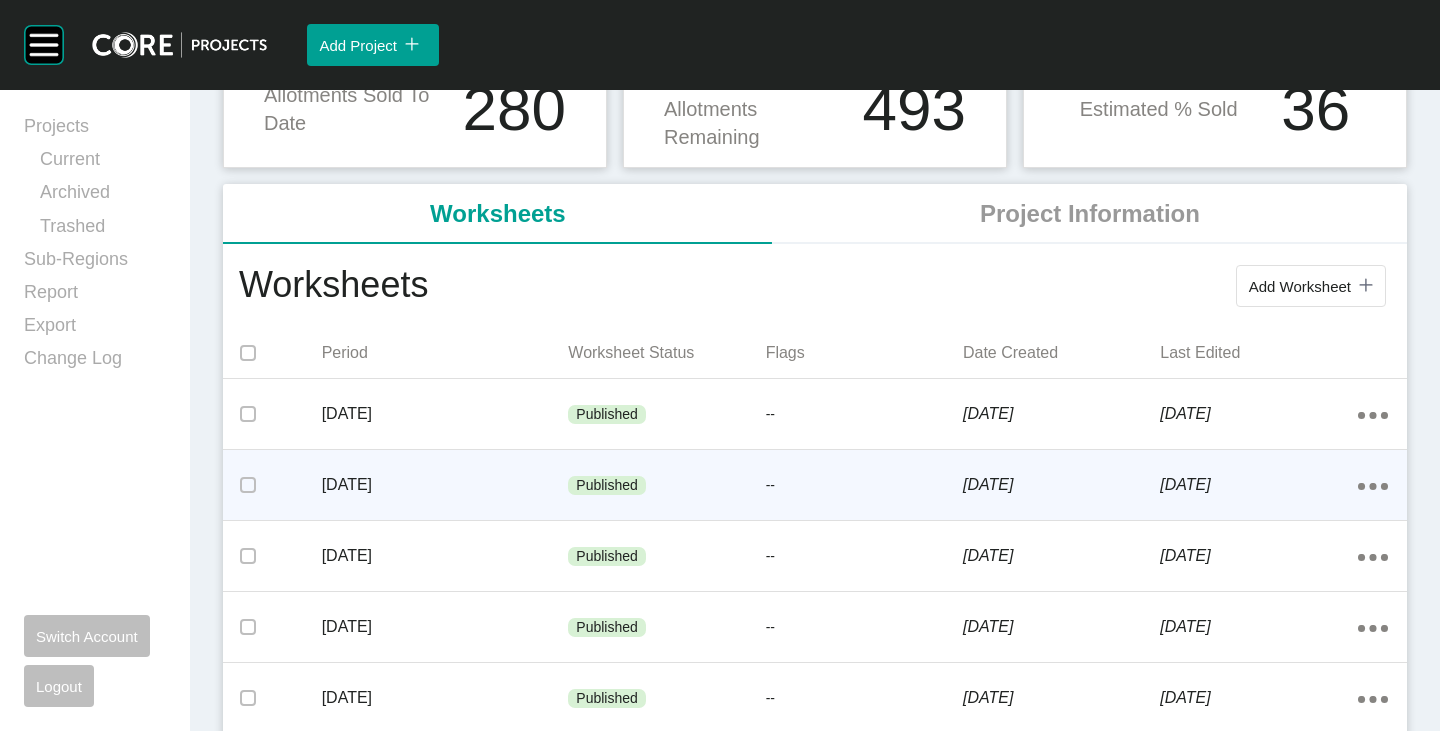 scroll, scrollTop: 300, scrollLeft: 0, axis: vertical 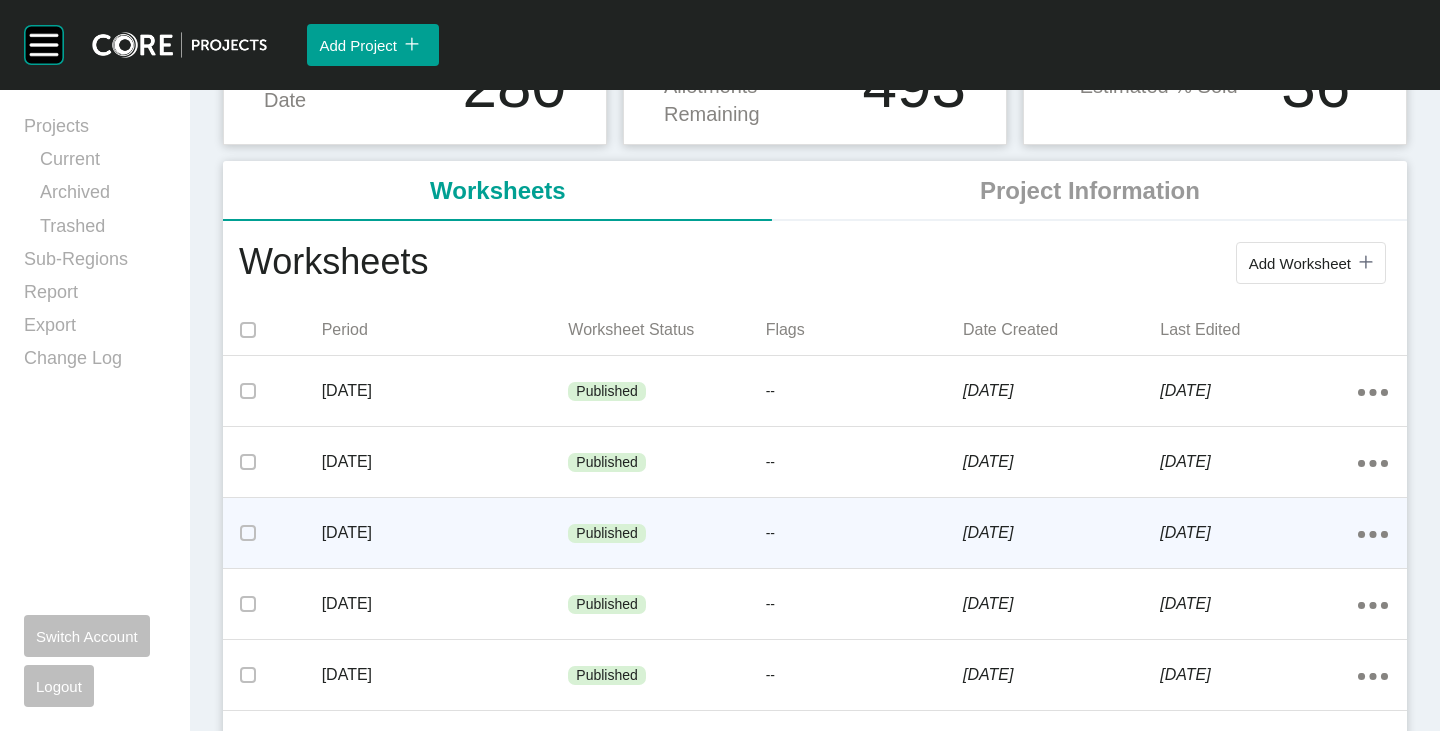click on "--" at bounding box center [864, 534] 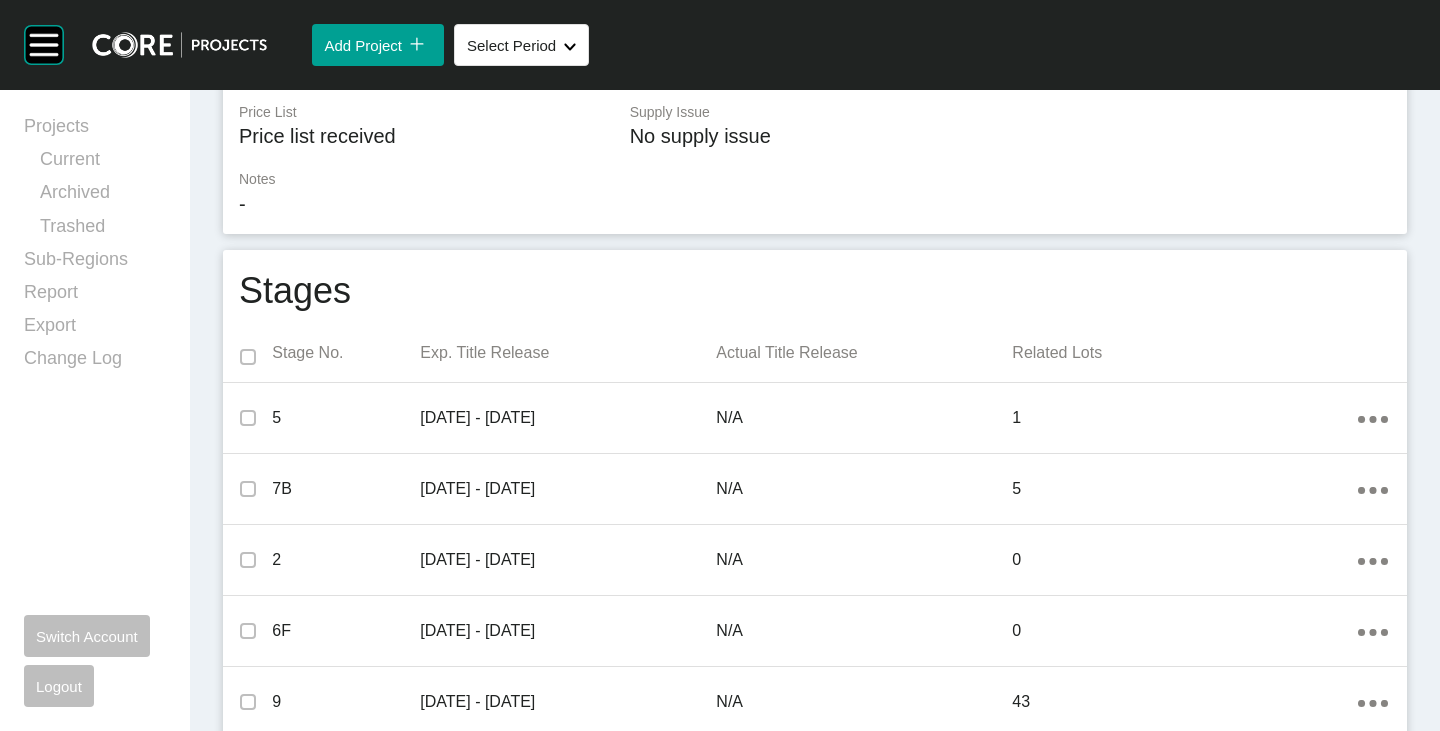 scroll, scrollTop: 0, scrollLeft: 0, axis: both 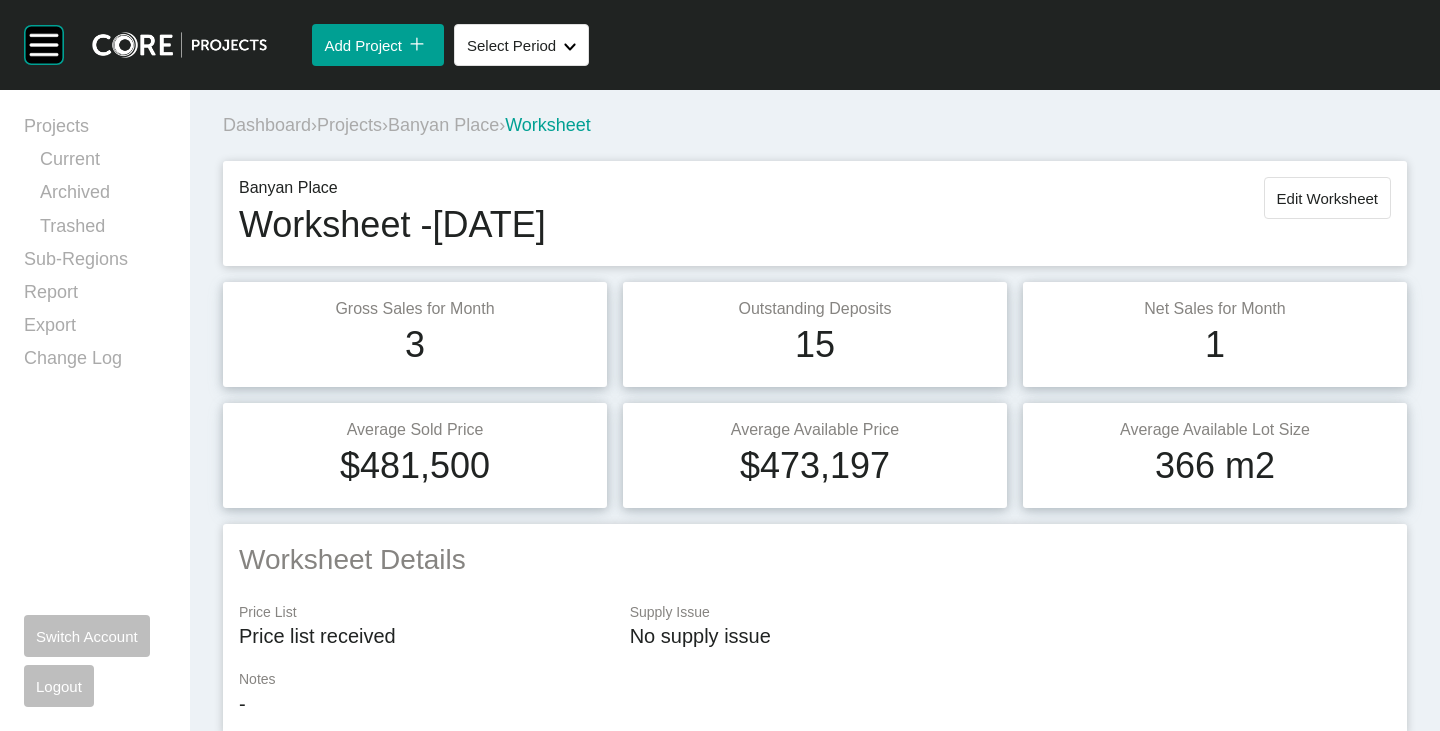 click on "Banyan Place" at bounding box center [443, 125] 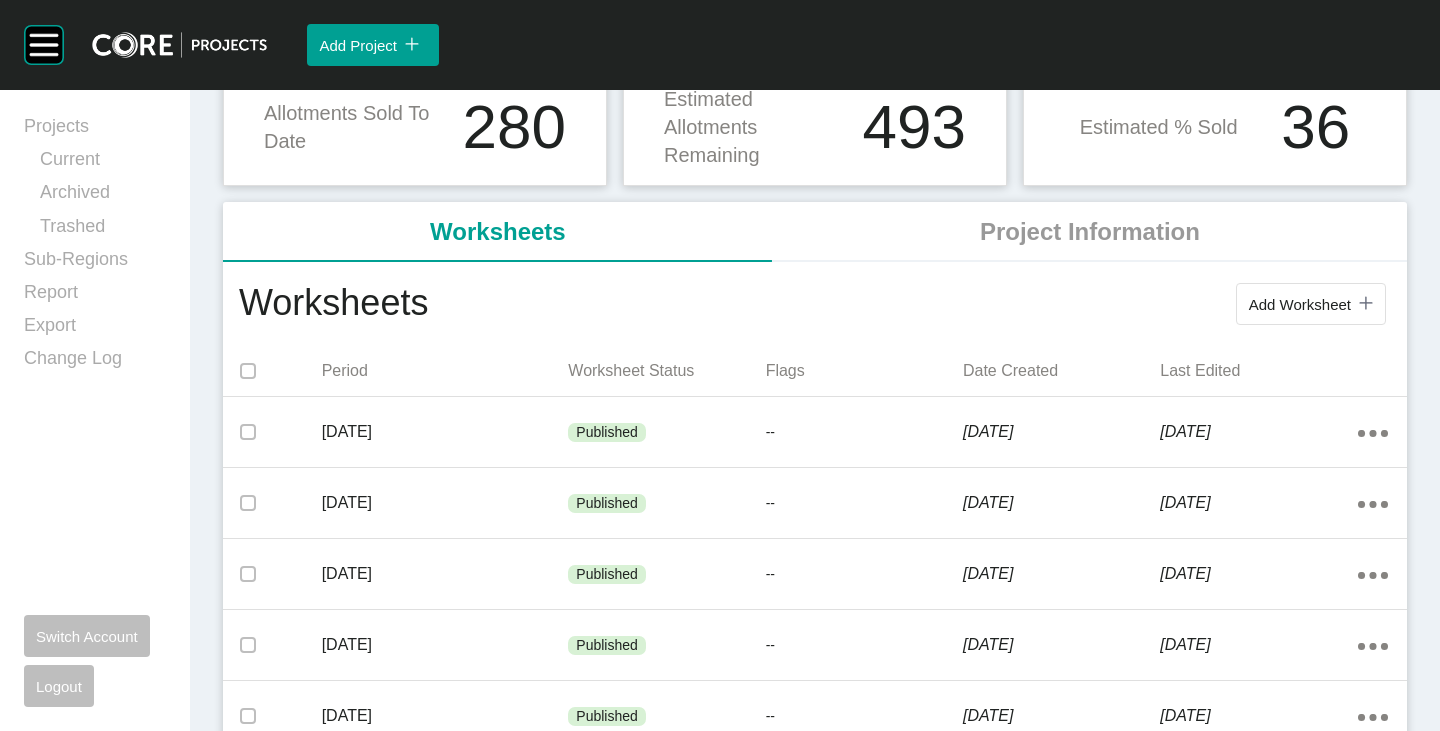 scroll, scrollTop: 300, scrollLeft: 0, axis: vertical 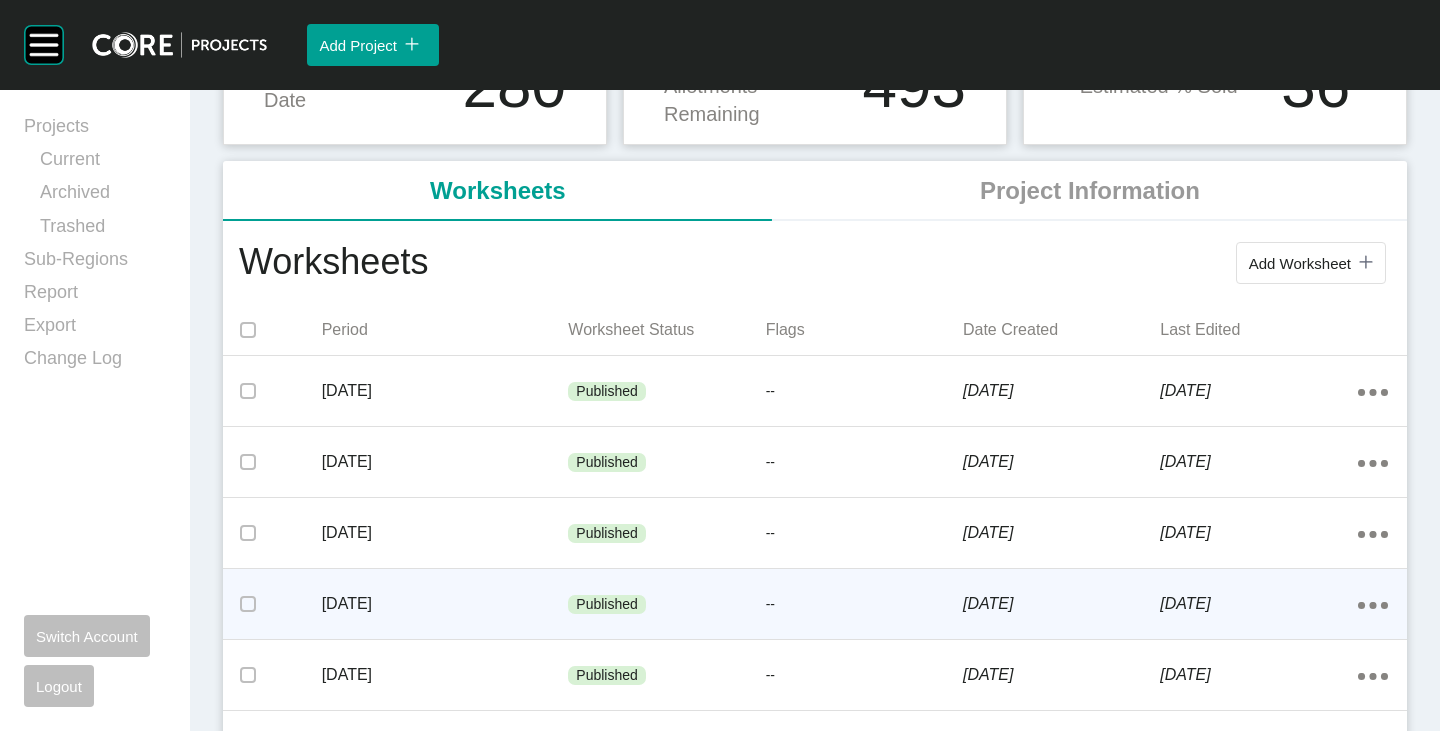 click on "--" at bounding box center (864, 605) 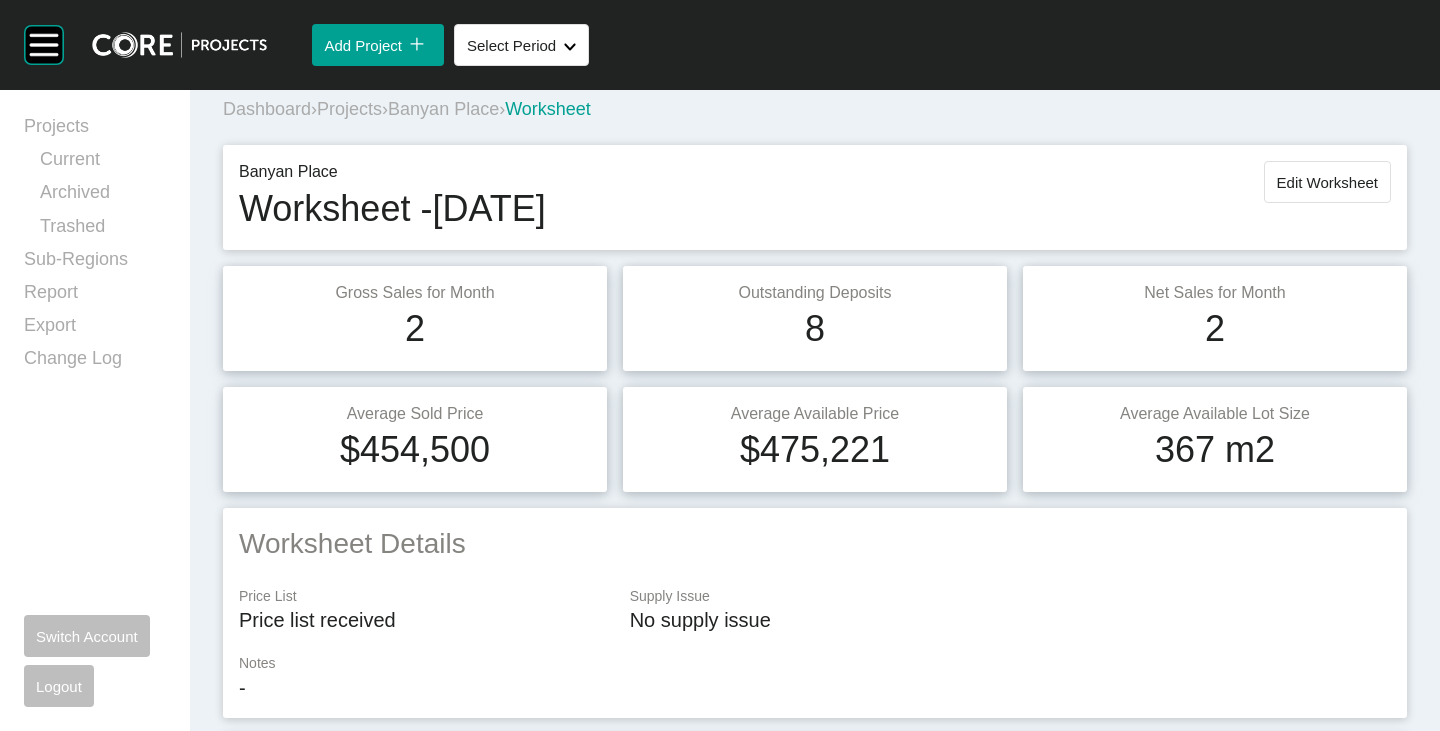 scroll, scrollTop: 0, scrollLeft: 0, axis: both 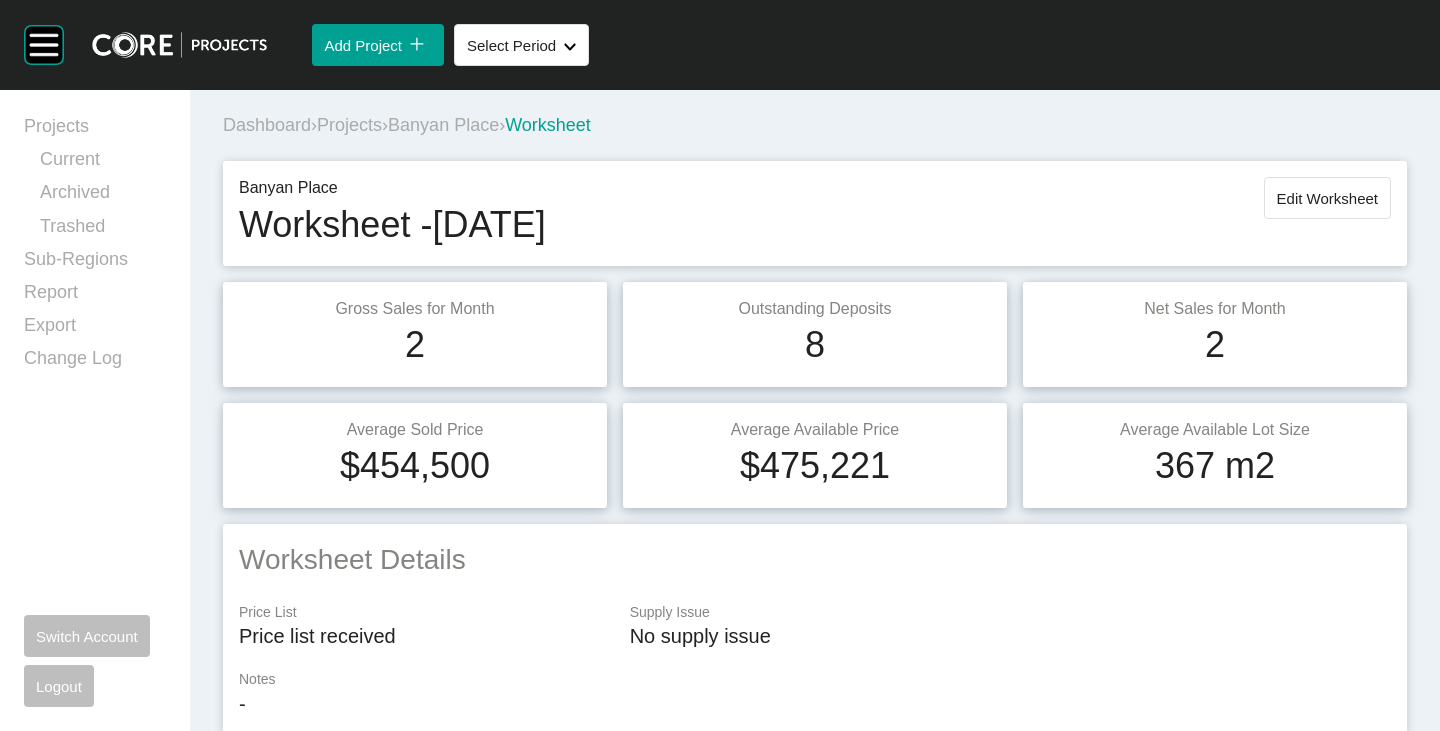 click on "Banyan Place" at bounding box center [443, 125] 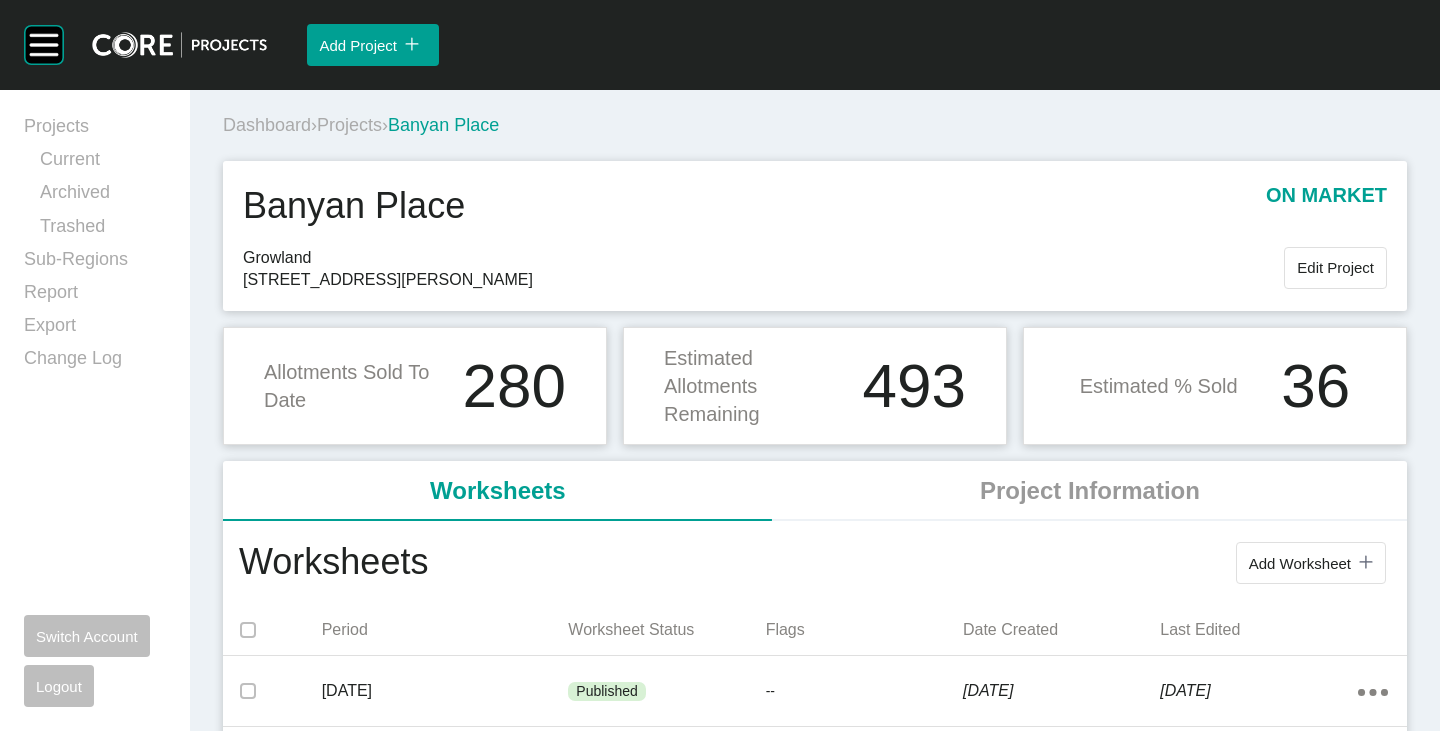 click on "Projects" at bounding box center [349, 125] 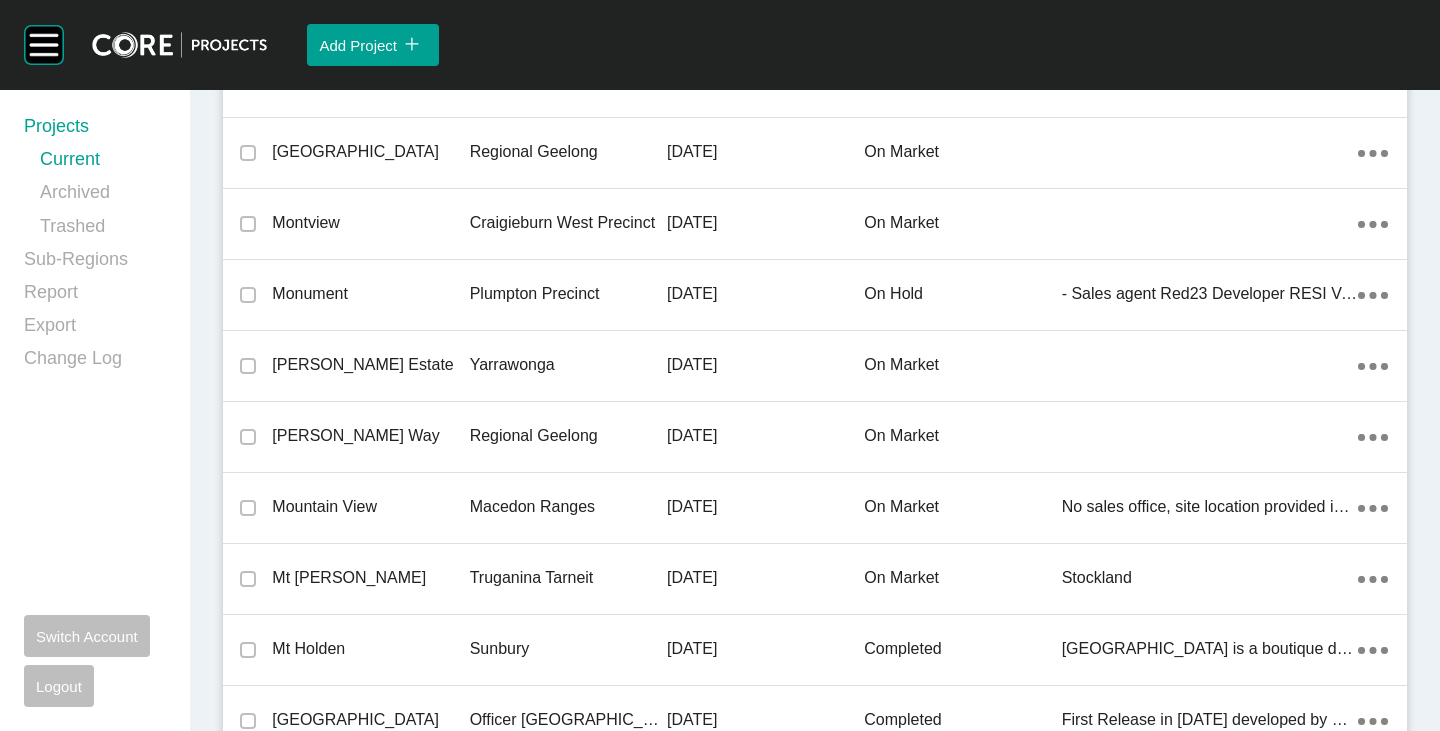 scroll, scrollTop: 30076, scrollLeft: 0, axis: vertical 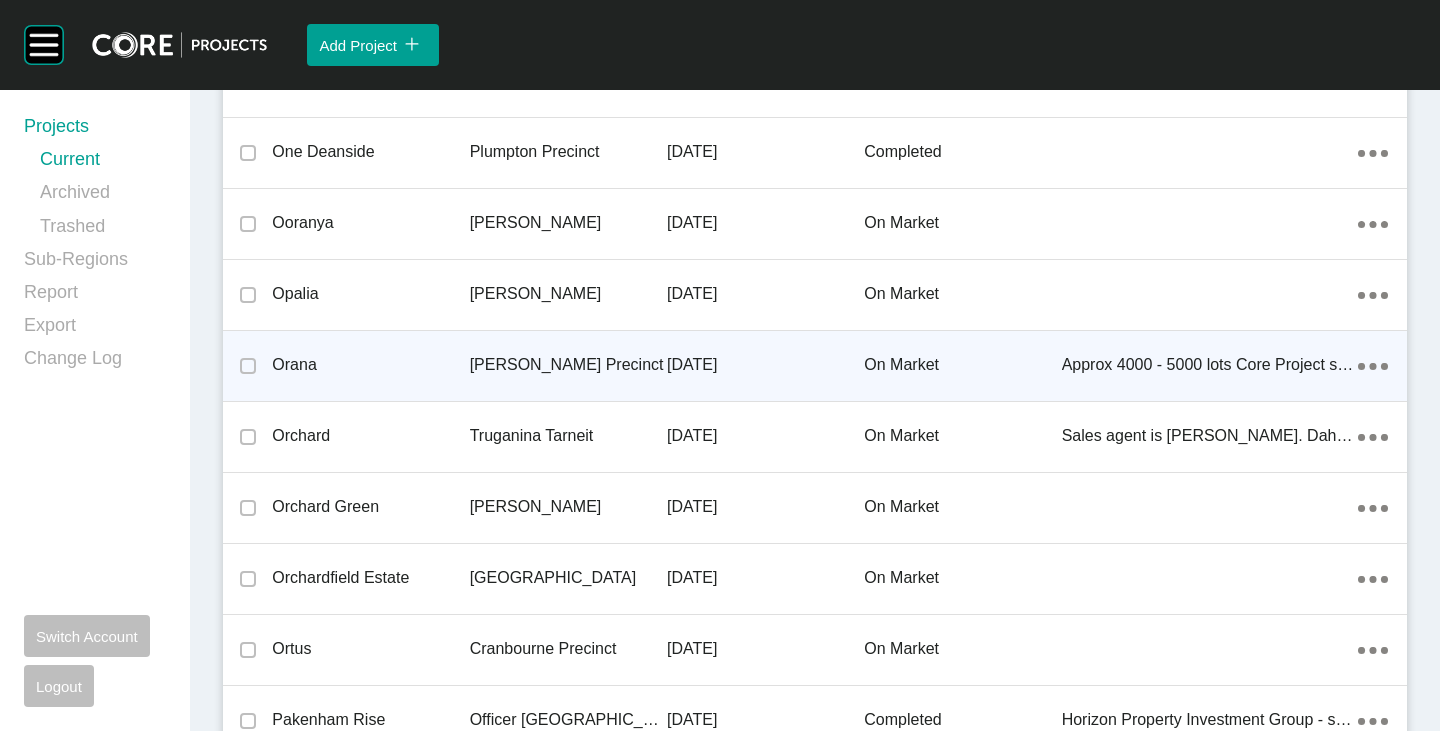 click on "Orana" at bounding box center (370, 365) 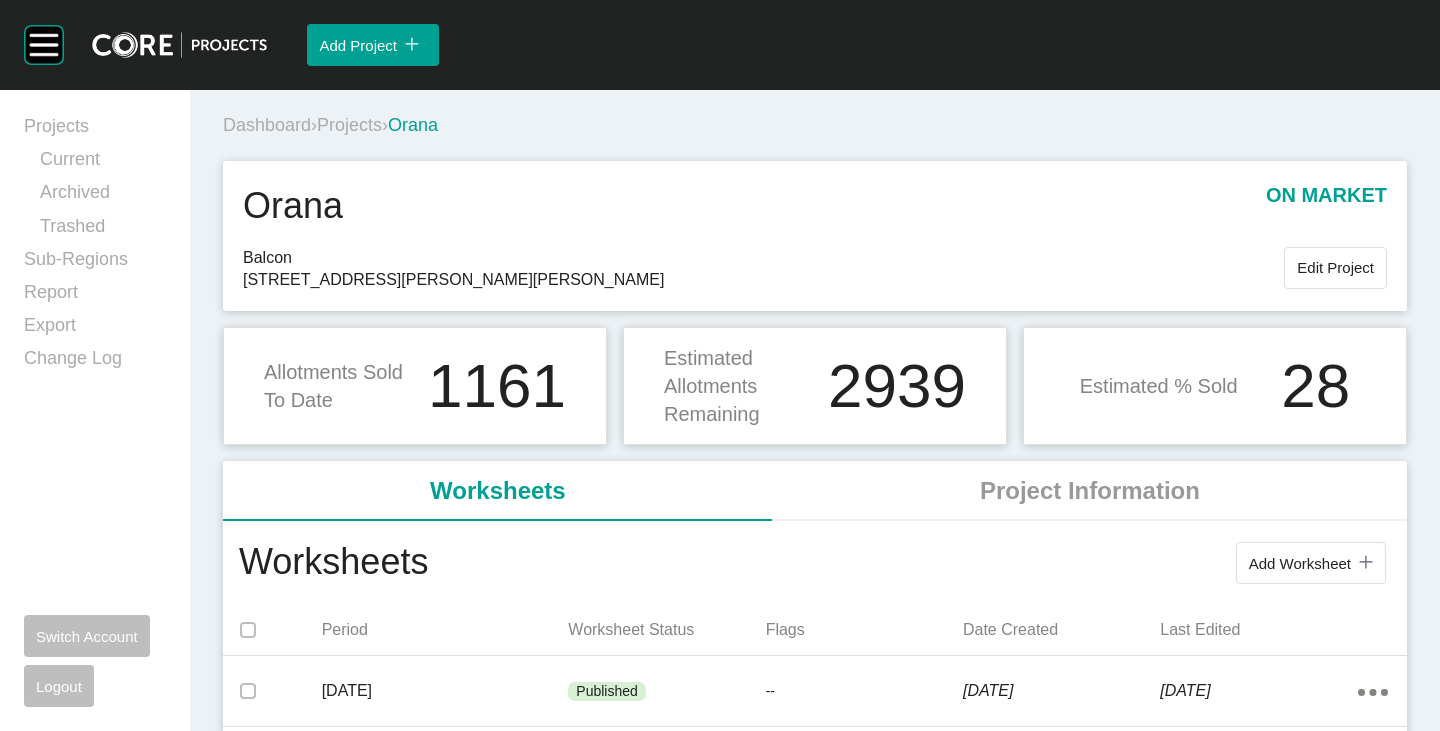 scroll, scrollTop: 300, scrollLeft: 0, axis: vertical 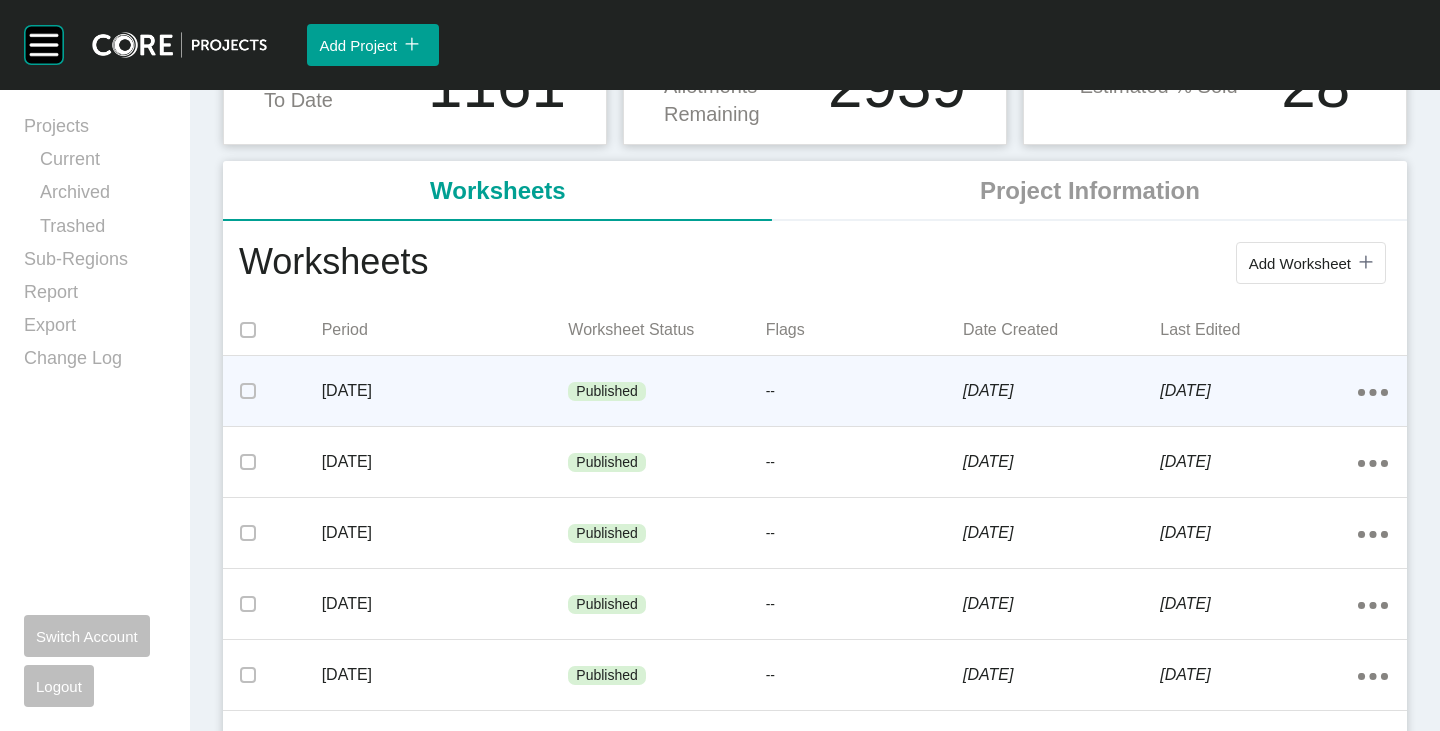 click on "Published" at bounding box center (607, 392) 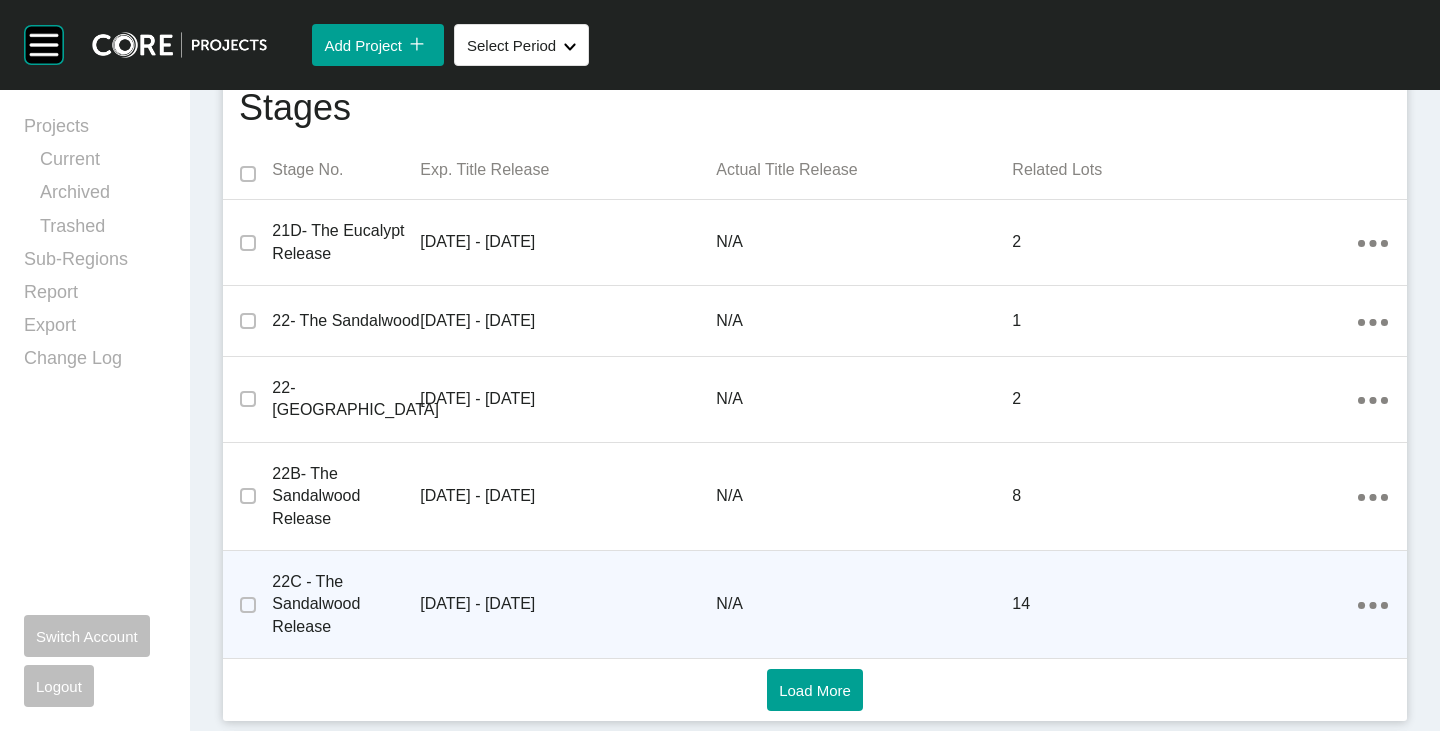 scroll, scrollTop: 883, scrollLeft: 0, axis: vertical 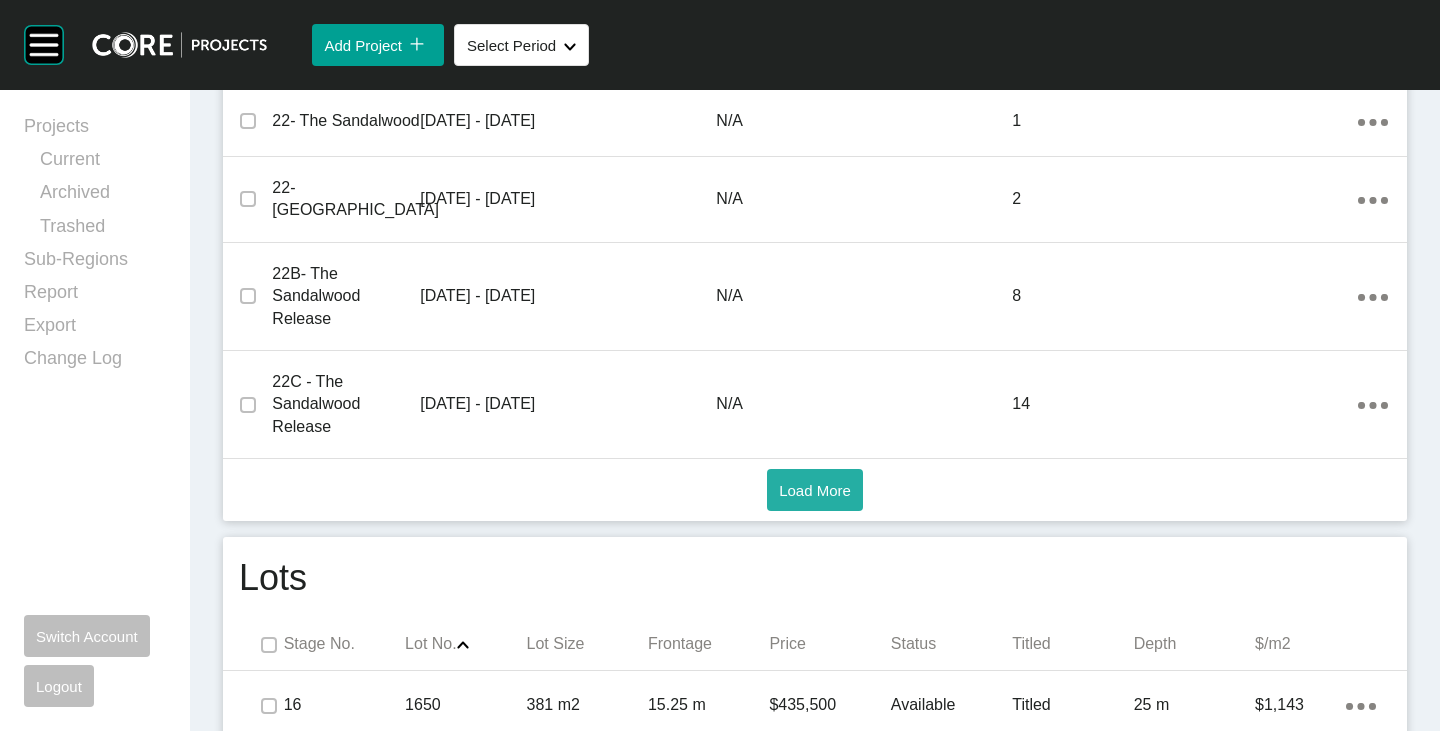 click on "Load More" at bounding box center [815, 490] 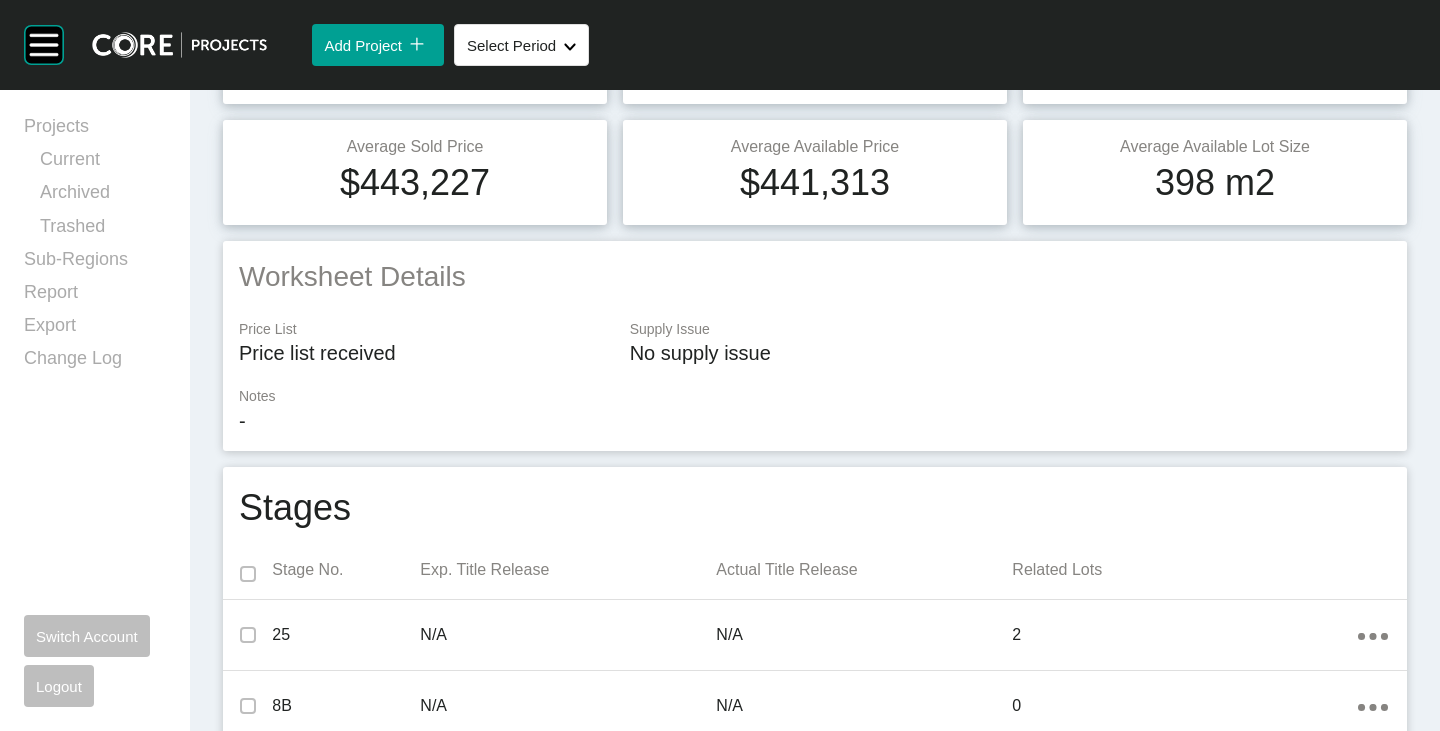 scroll, scrollTop: 0, scrollLeft: 0, axis: both 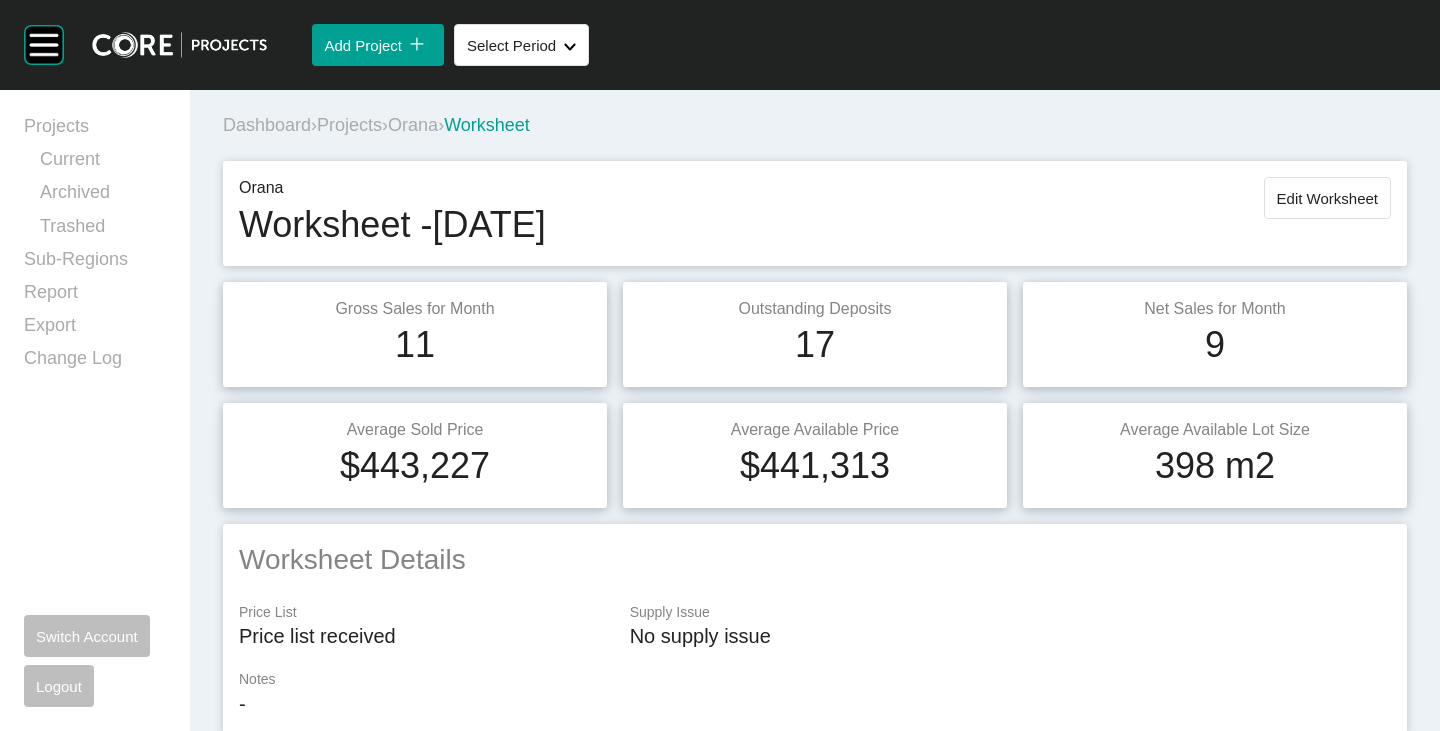 click on "Projects" at bounding box center (349, 125) 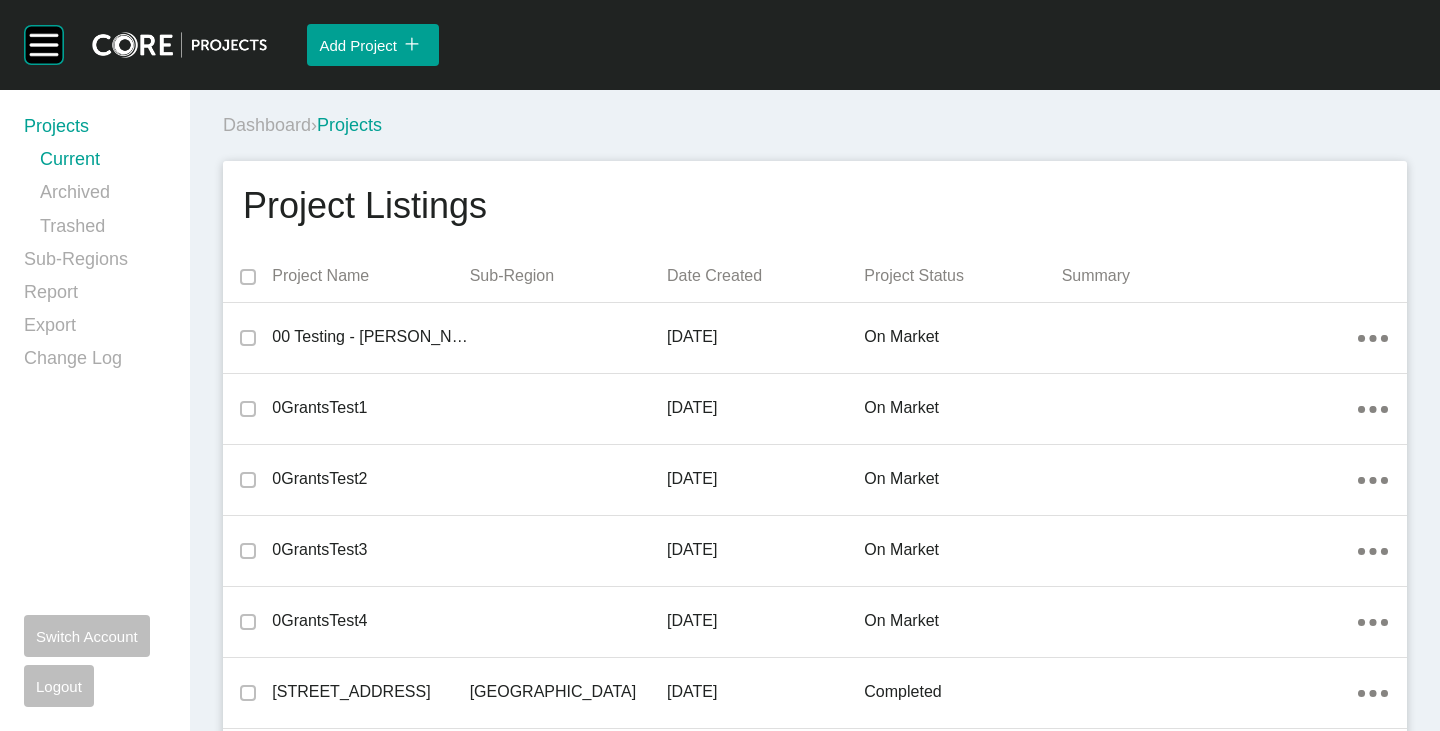 scroll, scrollTop: 5865, scrollLeft: 0, axis: vertical 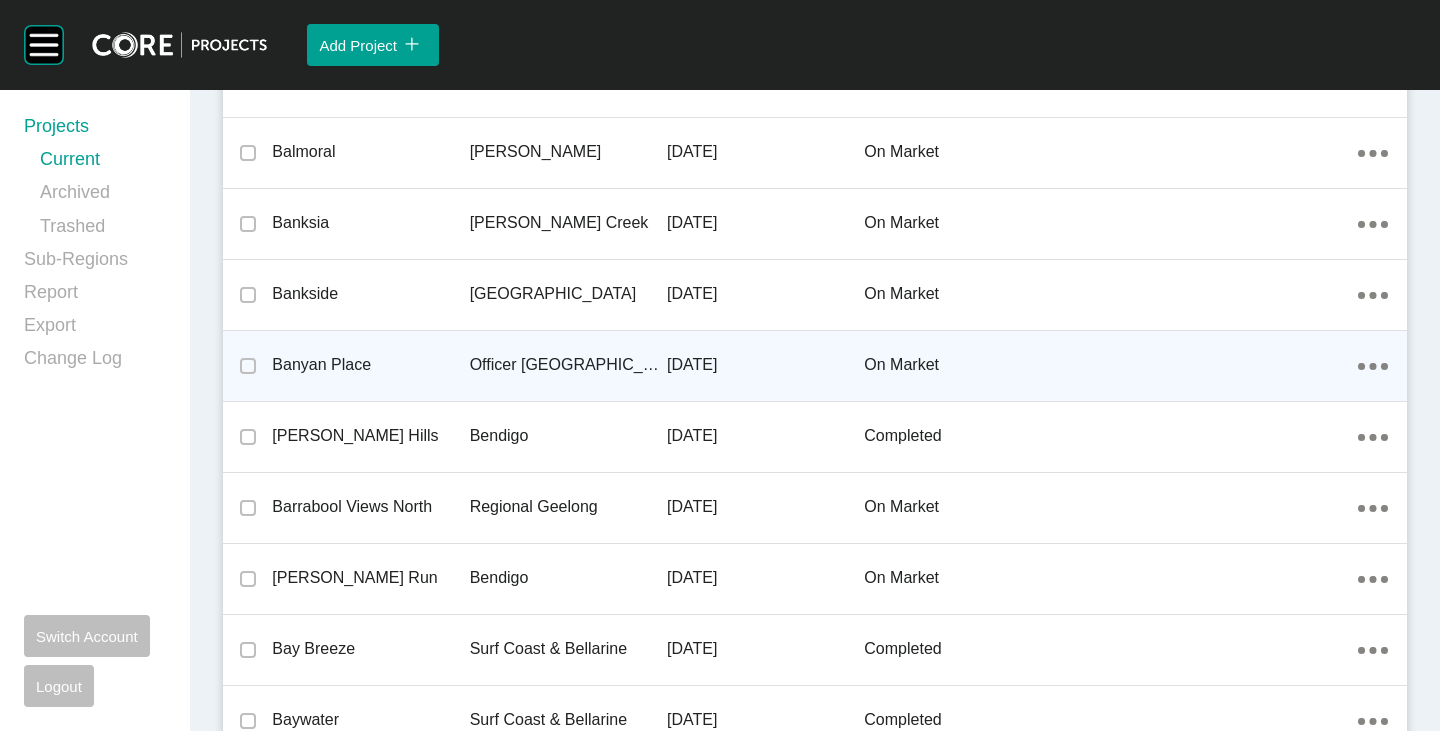 click on "Banyan Place" at bounding box center (370, 365) 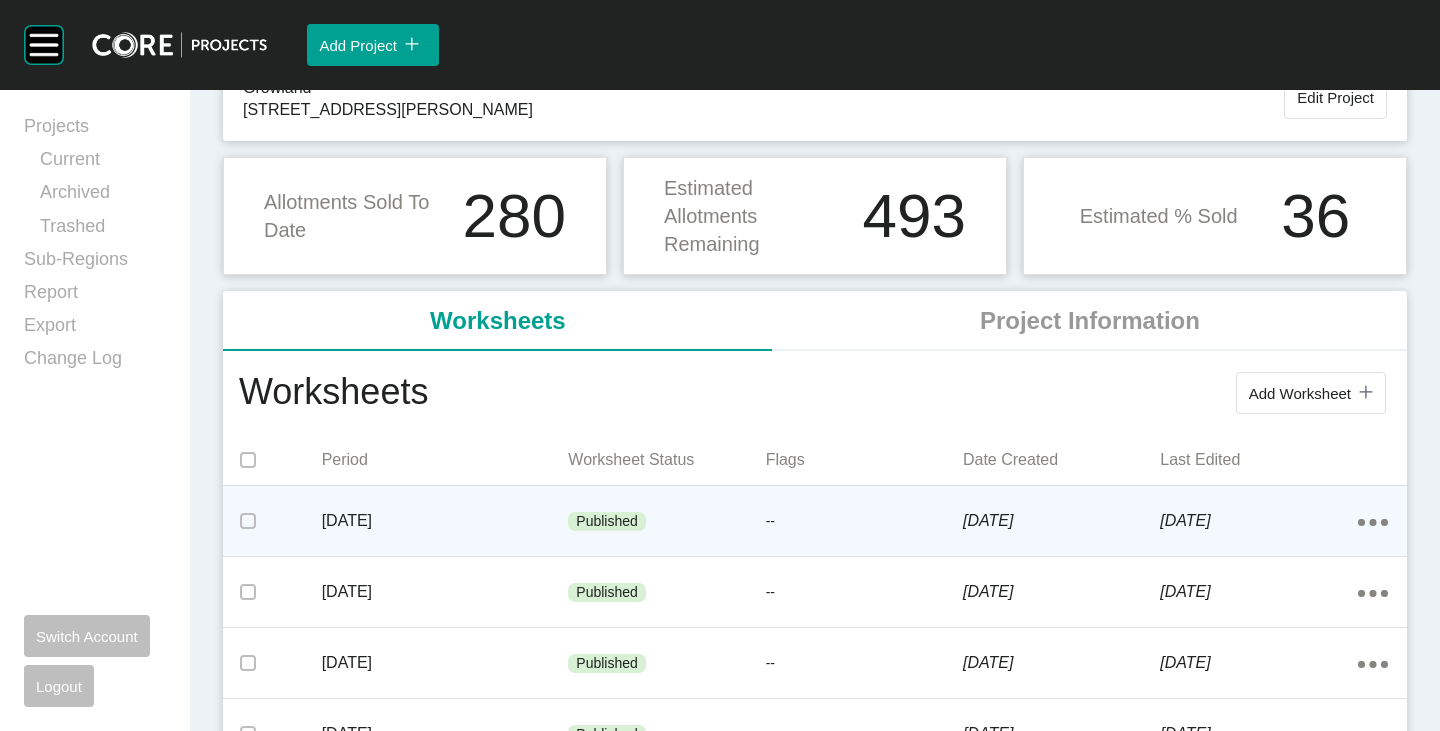 scroll, scrollTop: 200, scrollLeft: 0, axis: vertical 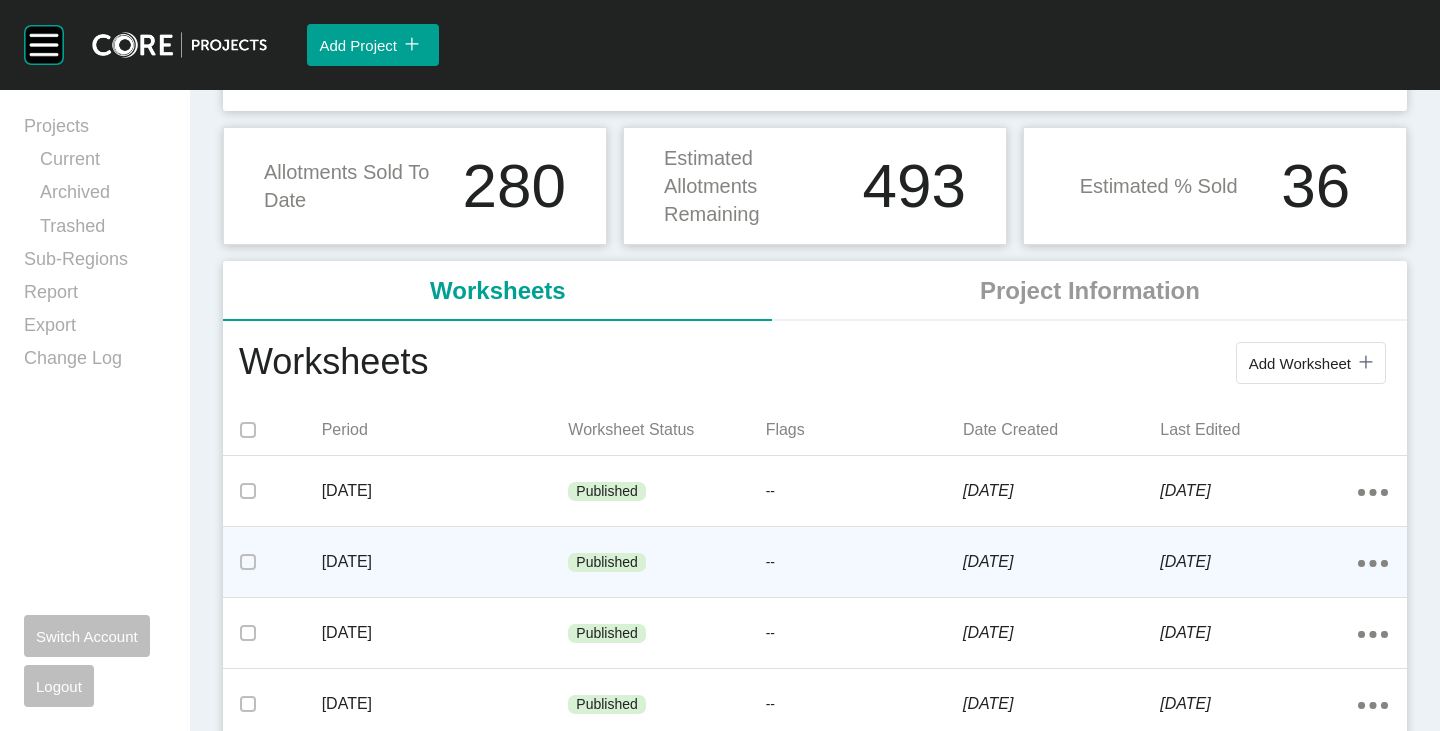 click on "Published" at bounding box center (666, 563) 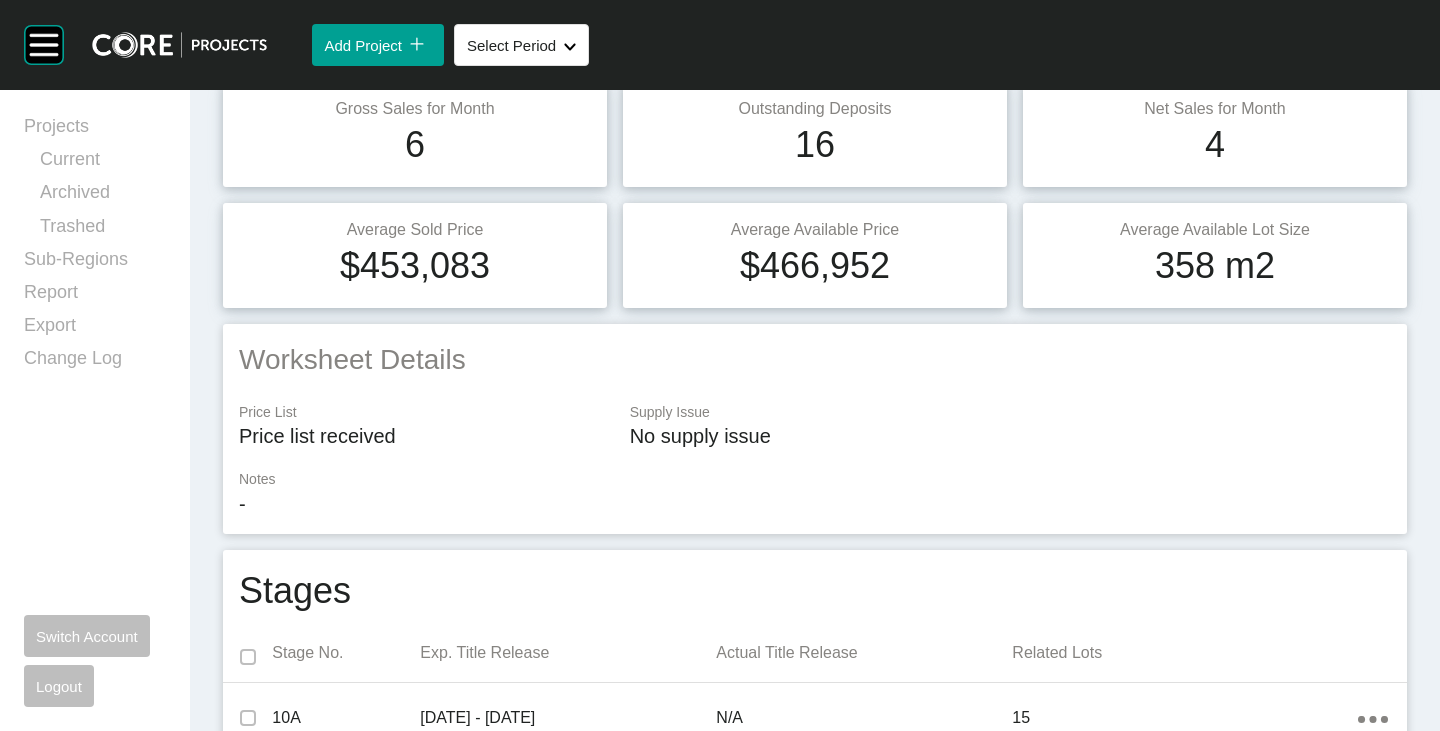 scroll, scrollTop: 0, scrollLeft: 0, axis: both 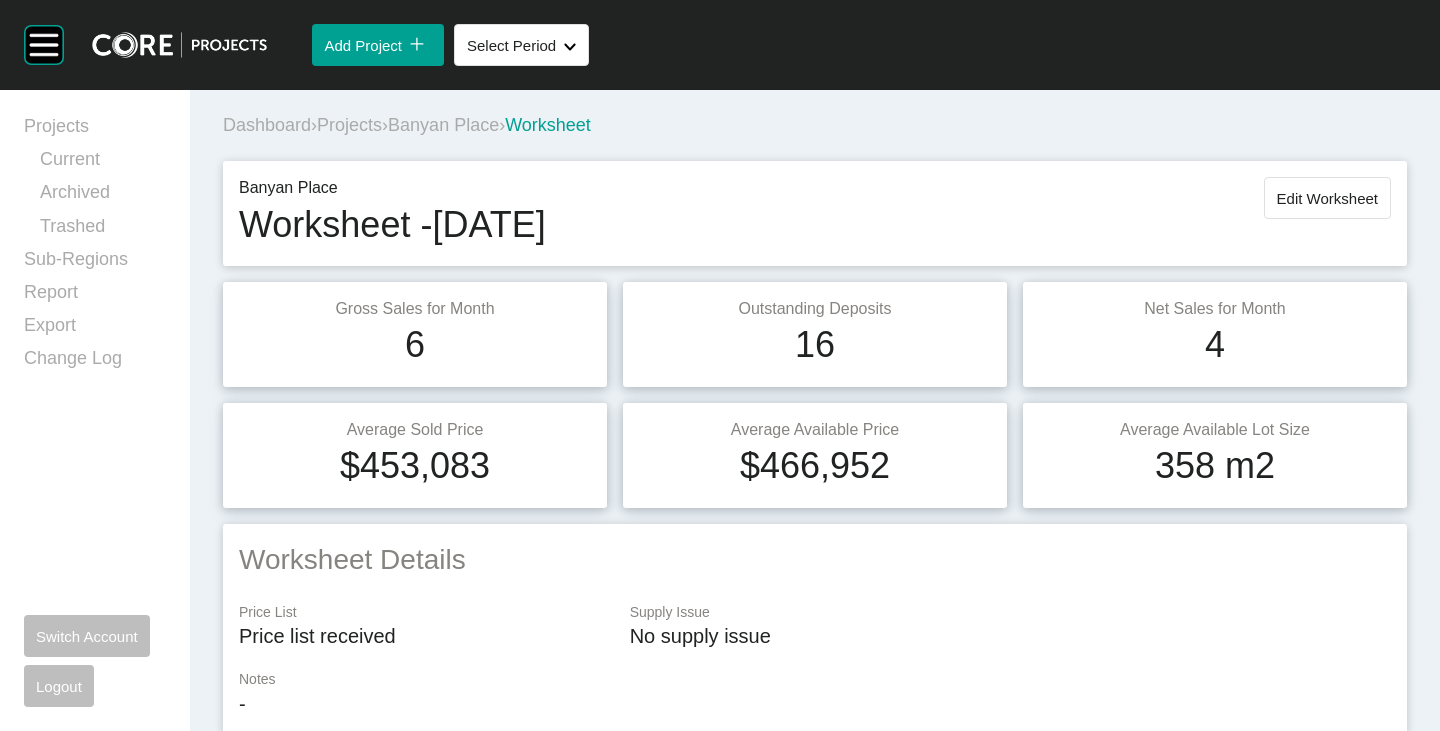 click on "Banyan Place" at bounding box center (443, 125) 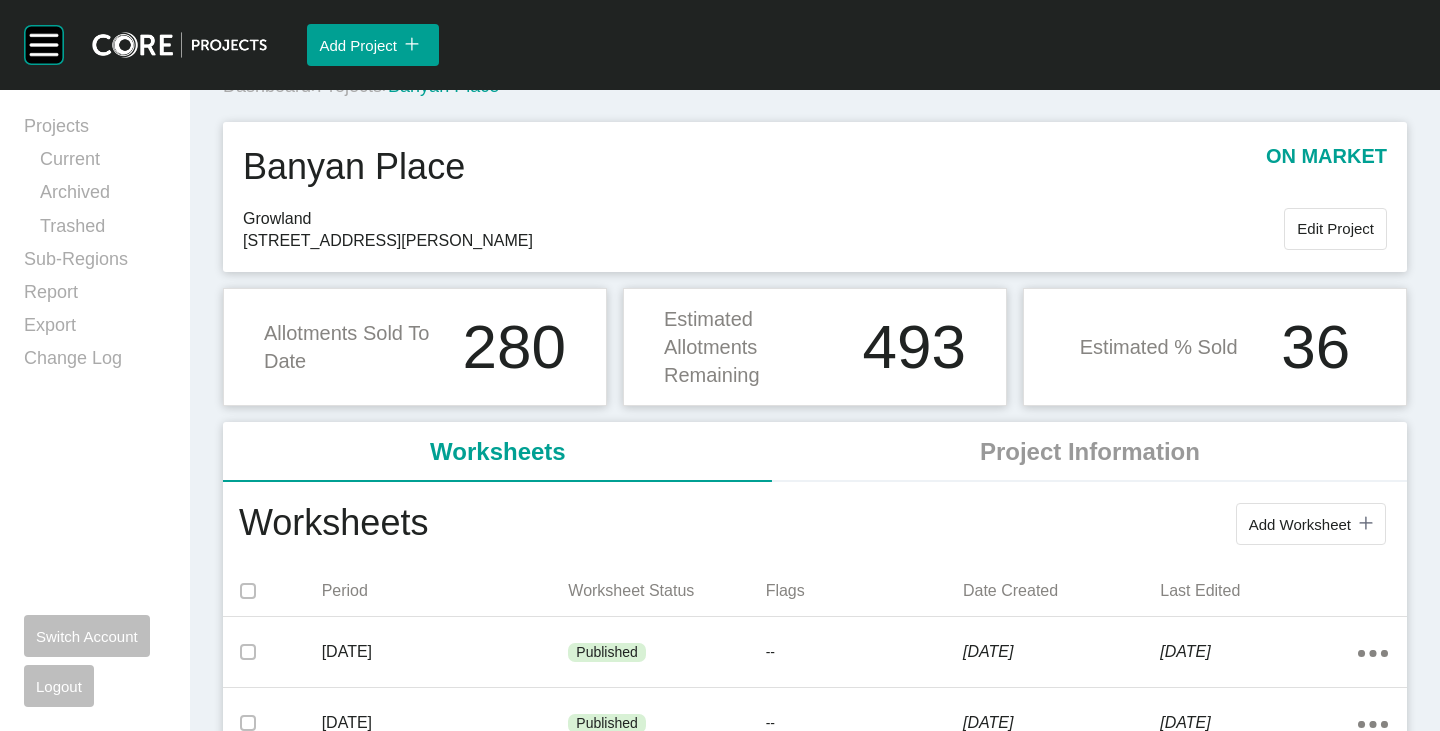 scroll, scrollTop: 0, scrollLeft: 0, axis: both 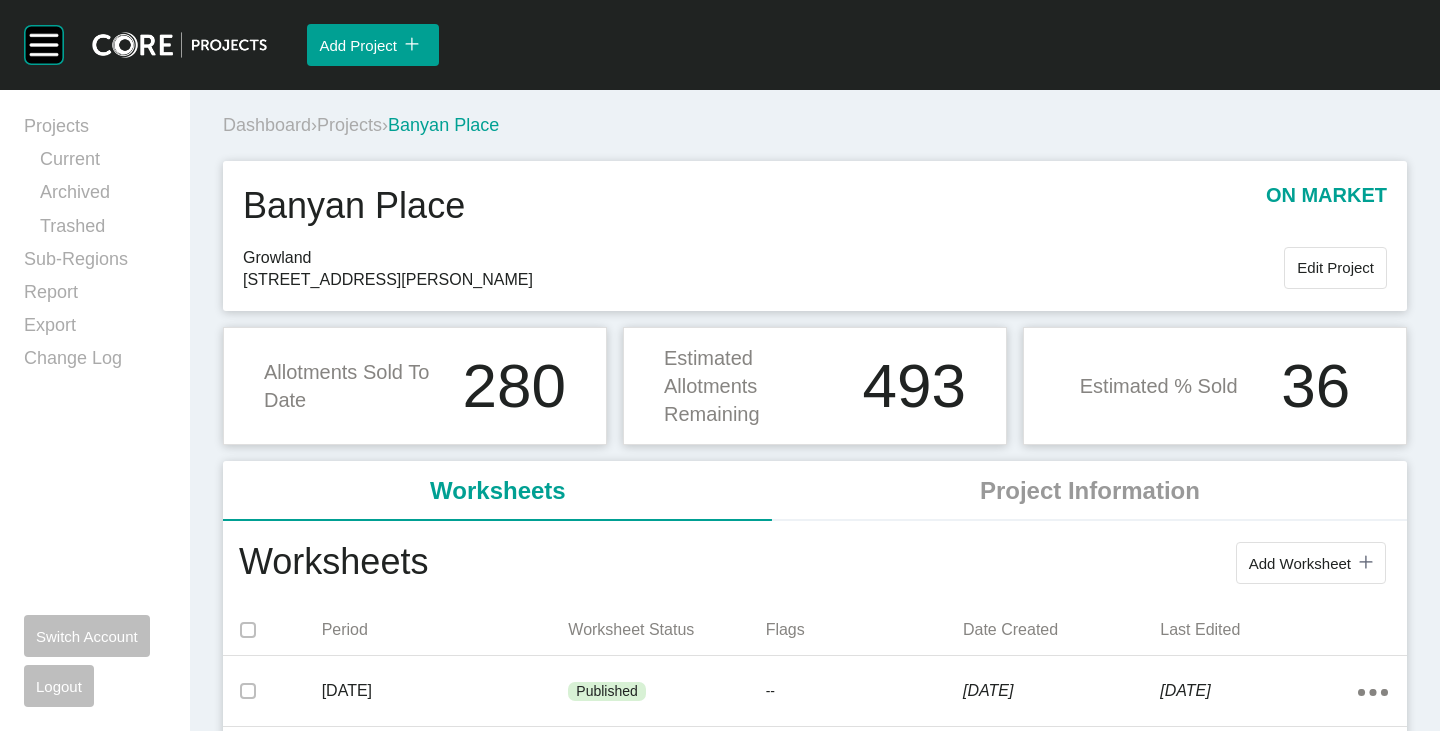 click on "Projects" at bounding box center (349, 125) 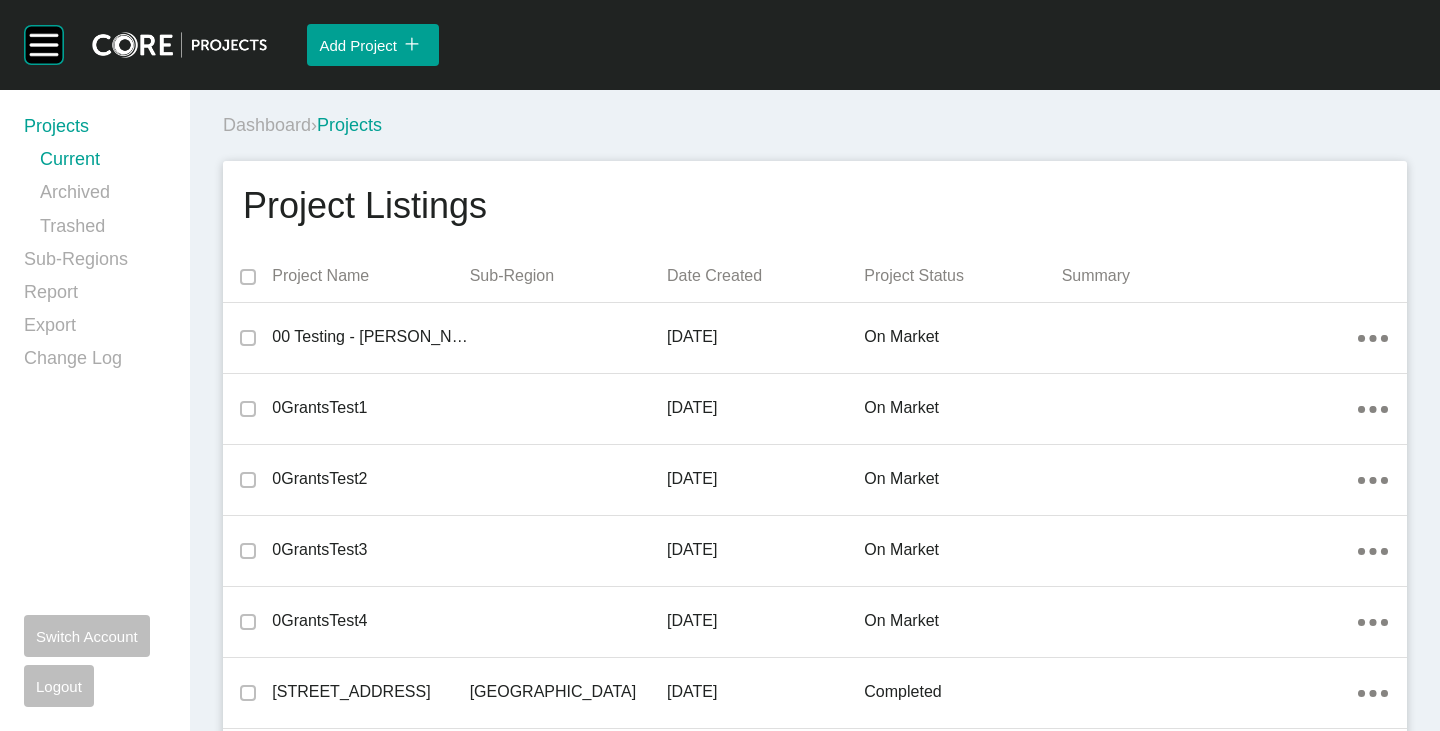 click on "Dashboard  ›  Projects" at bounding box center [819, 125] 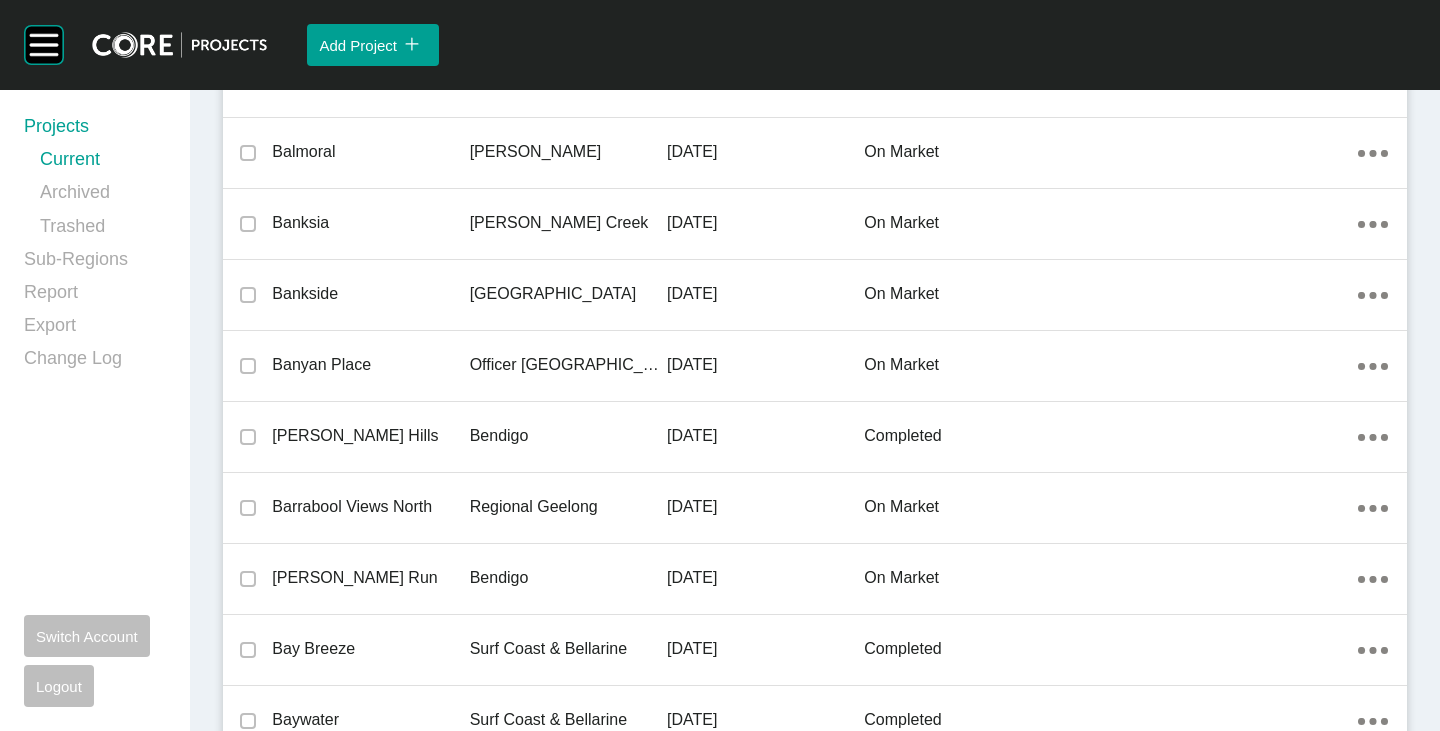 drag, startPoint x: 342, startPoint y: 364, endPoint x: 365, endPoint y: 363, distance: 23.021729 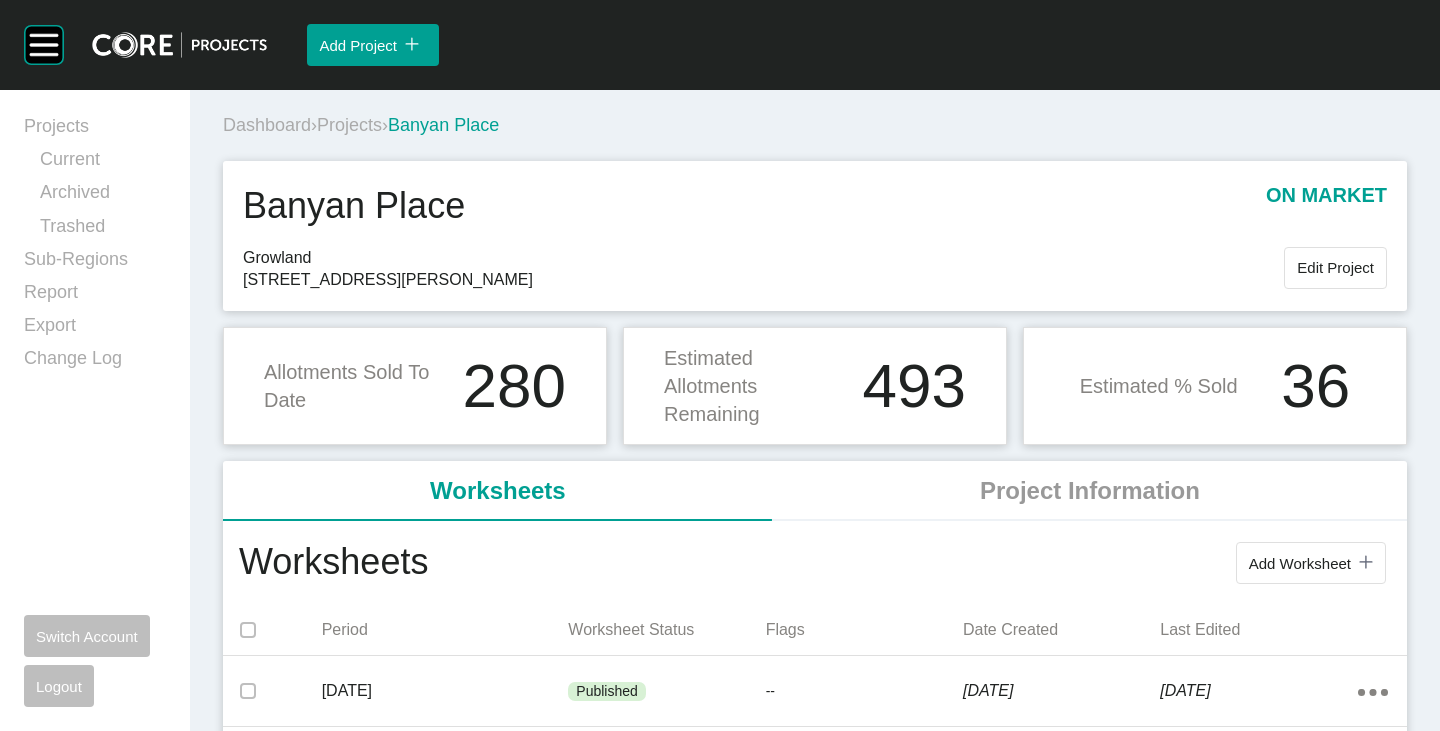 scroll, scrollTop: 300, scrollLeft: 0, axis: vertical 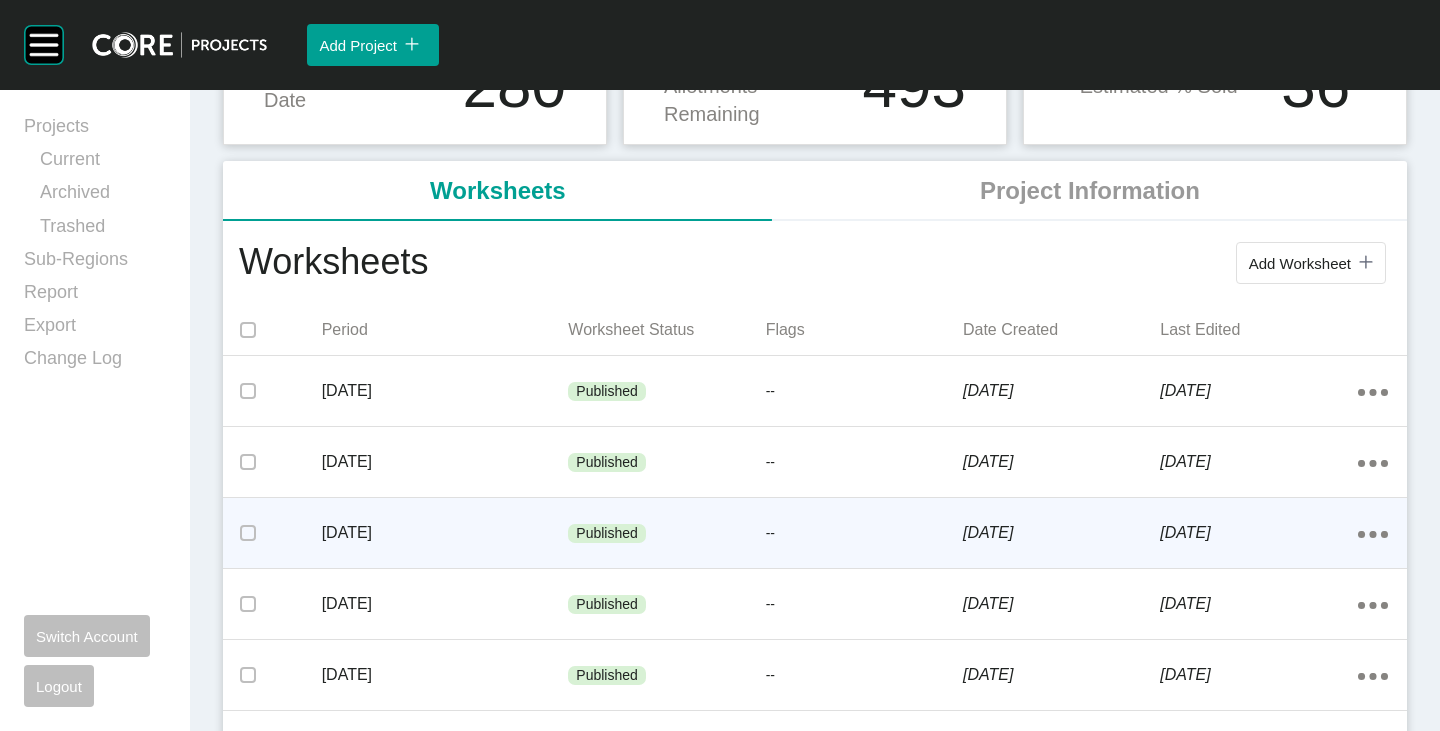 click on "Published" at bounding box center (666, 534) 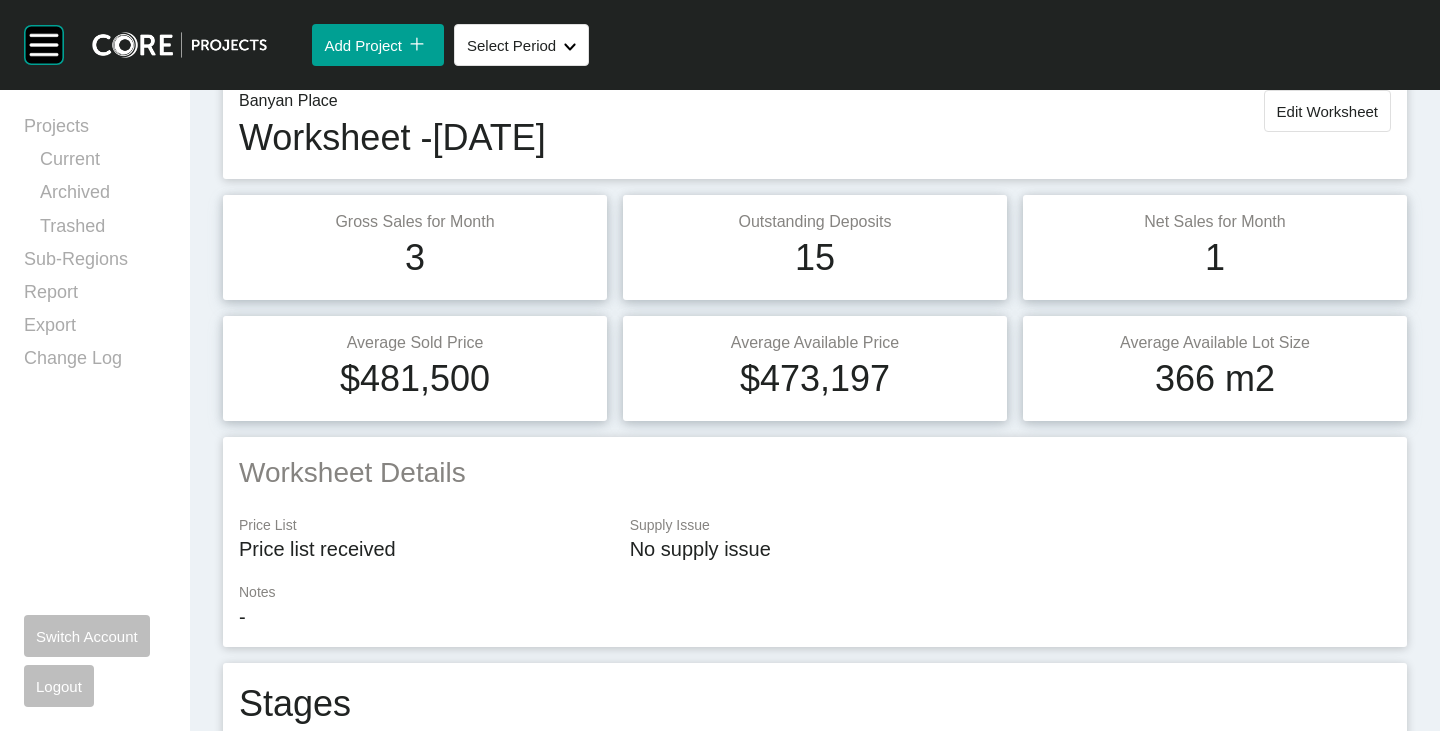 scroll, scrollTop: 0, scrollLeft: 0, axis: both 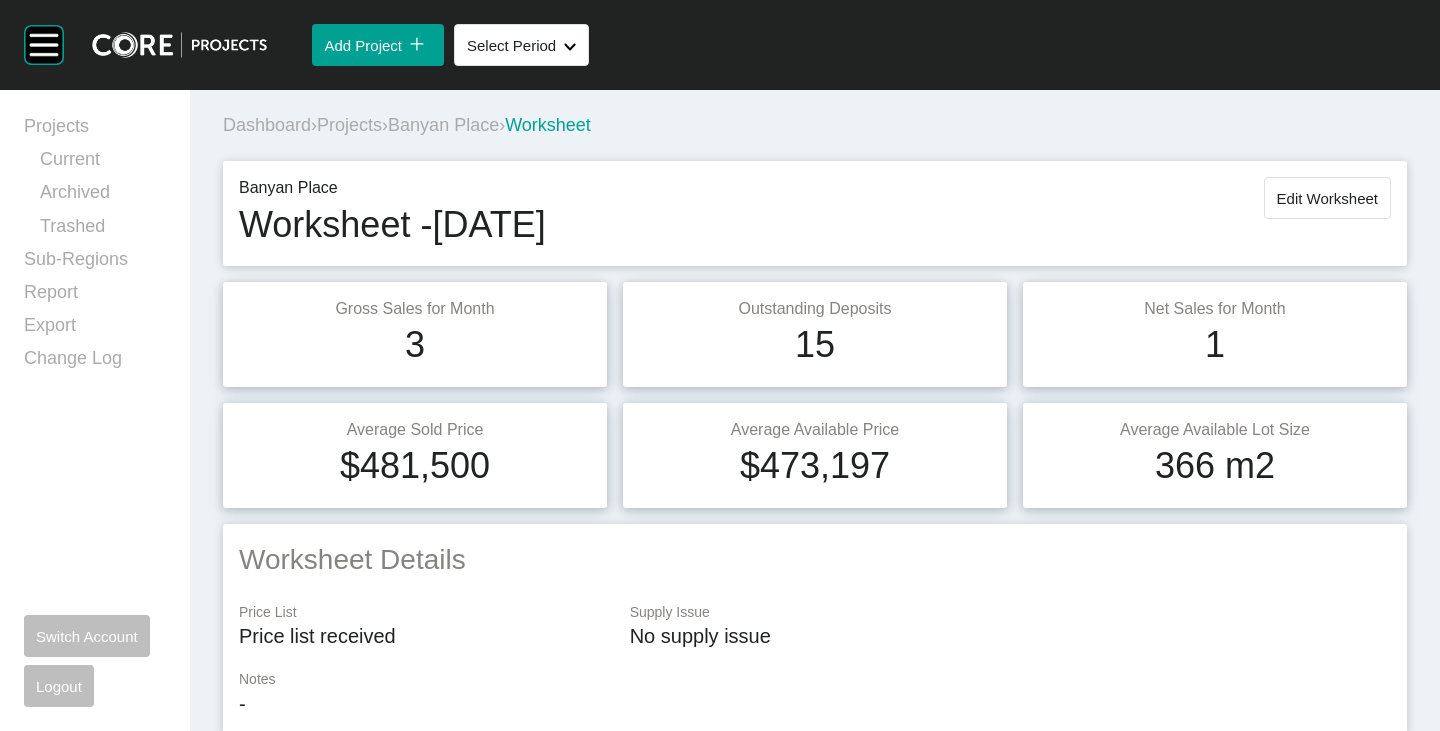 click on "Banyan Place" at bounding box center [443, 125] 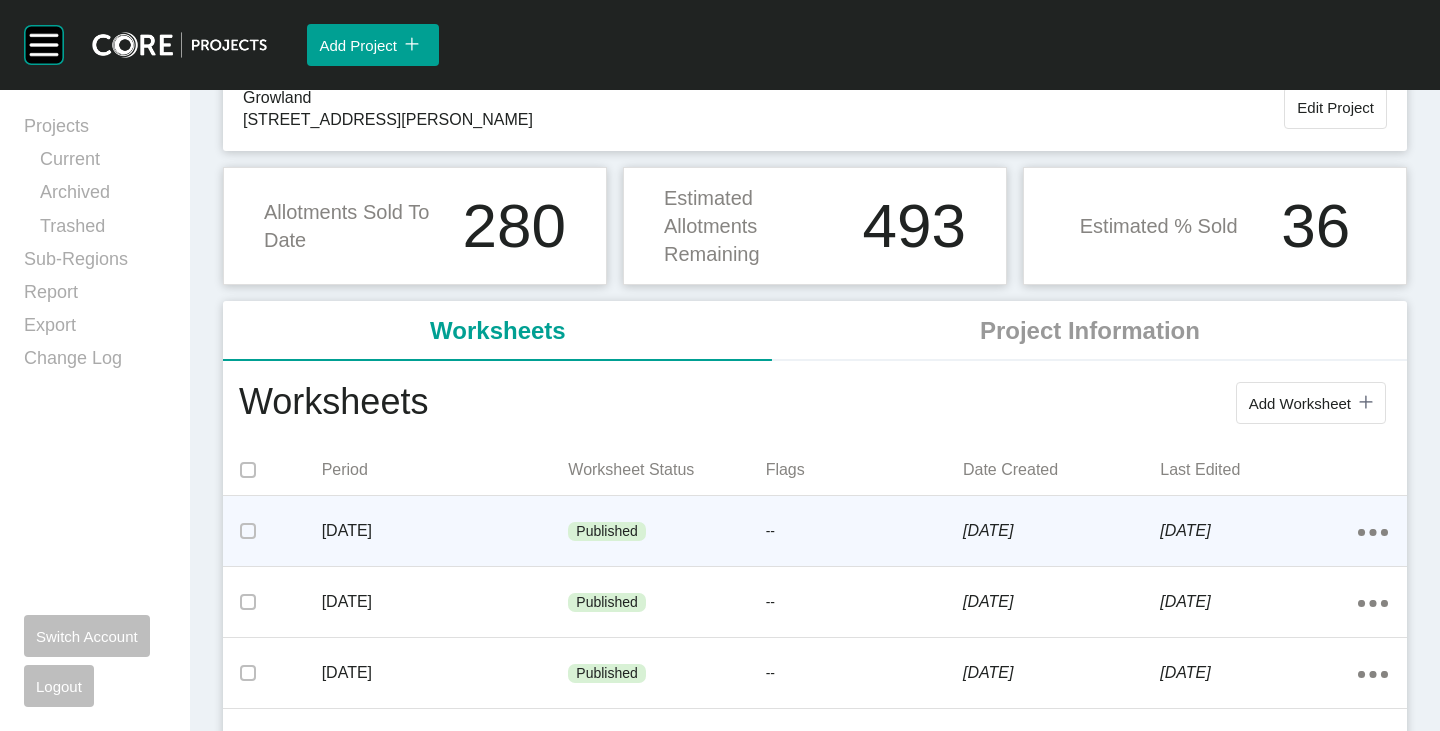 scroll, scrollTop: 200, scrollLeft: 0, axis: vertical 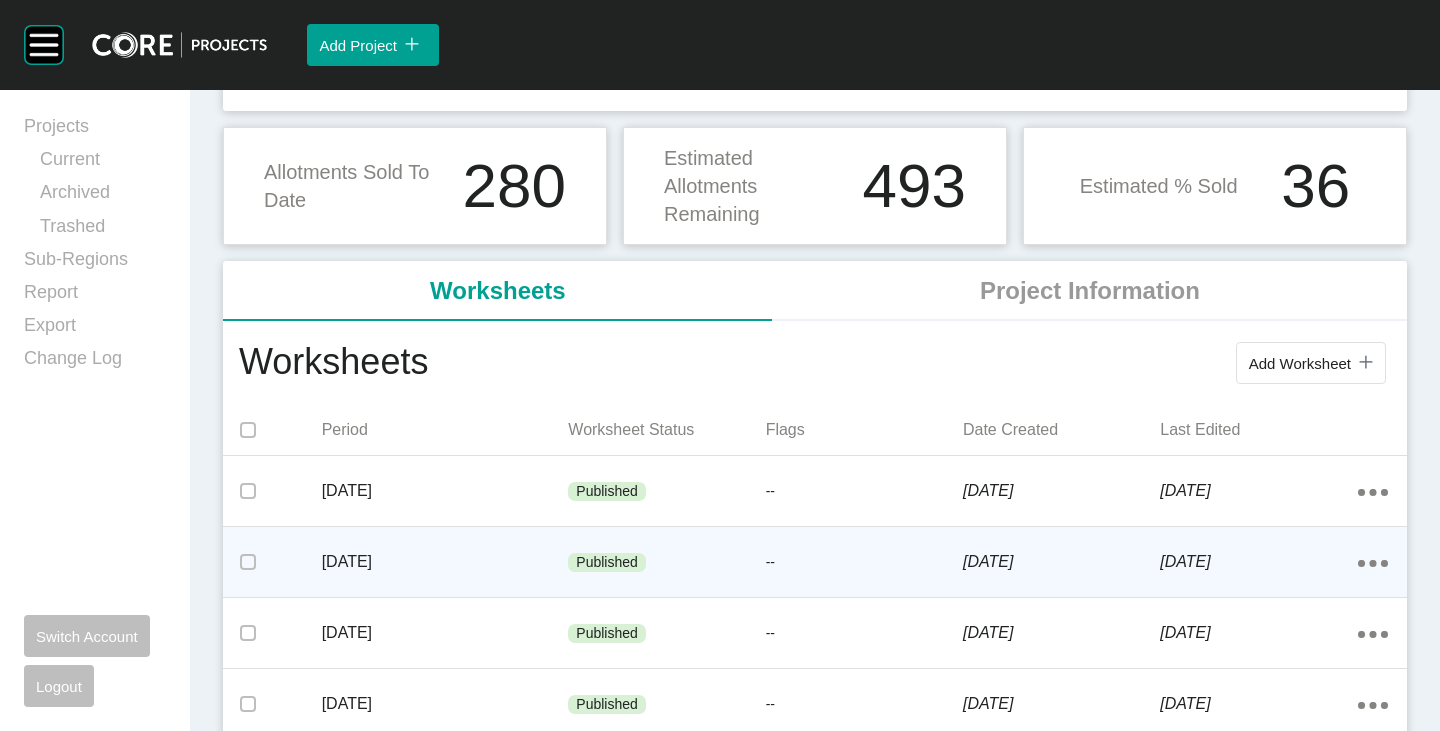 click on "Published" at bounding box center [666, 563] 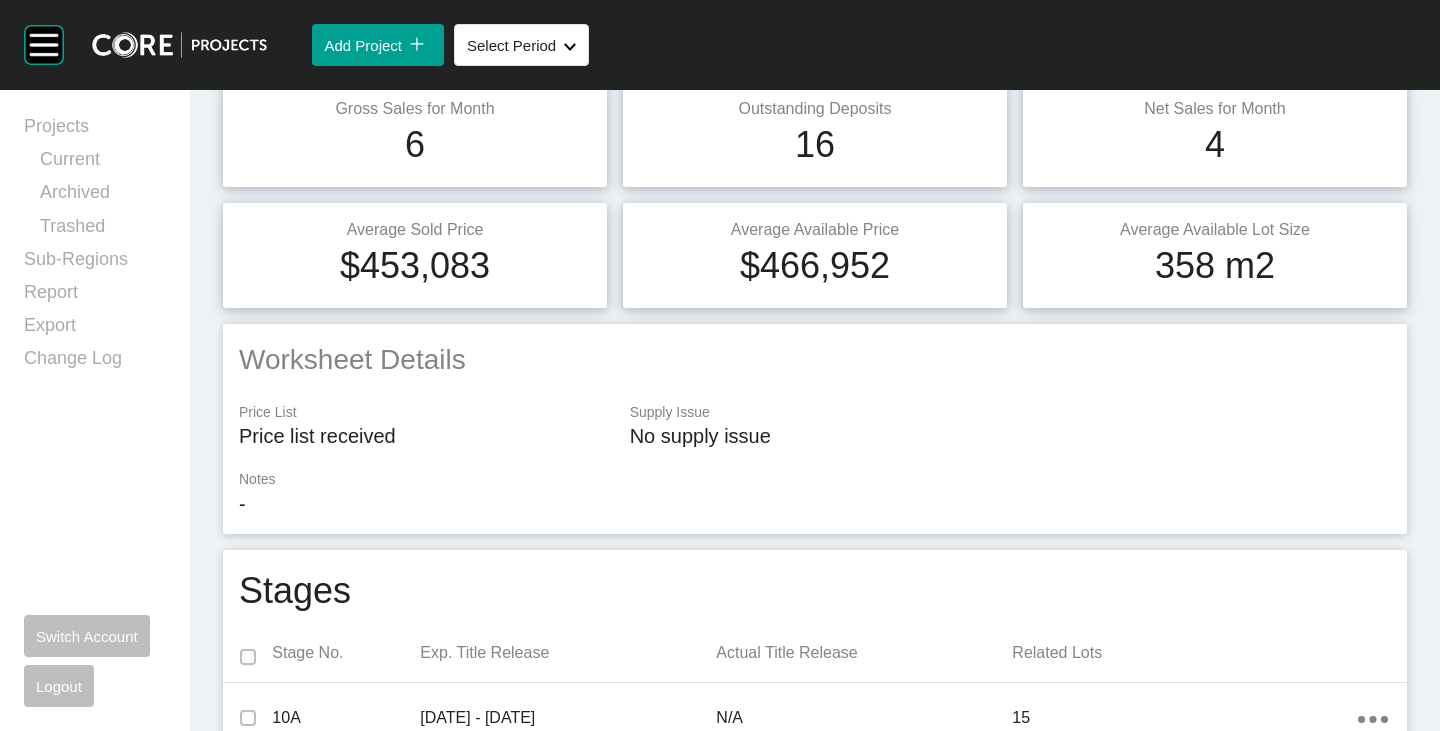 scroll, scrollTop: 0, scrollLeft: 0, axis: both 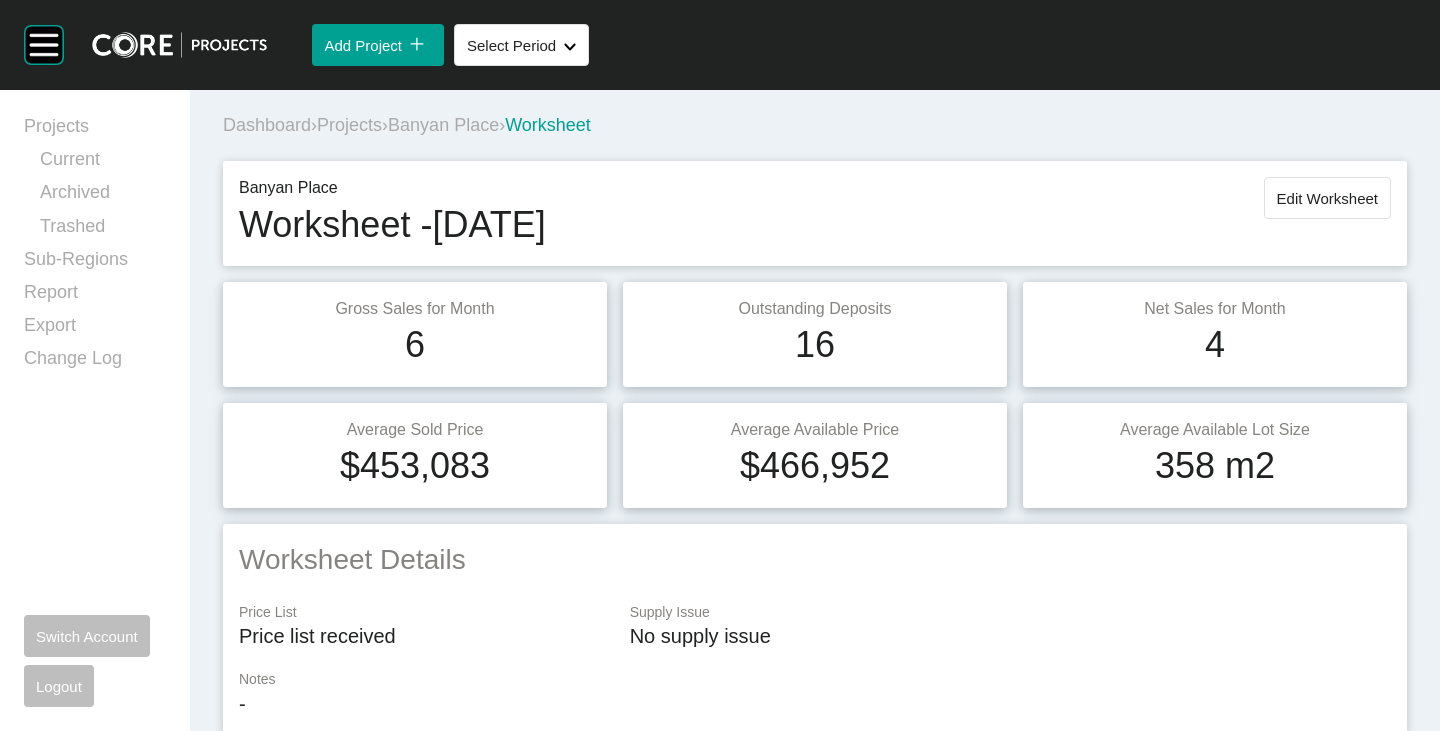 click on "Banyan Place" at bounding box center (443, 125) 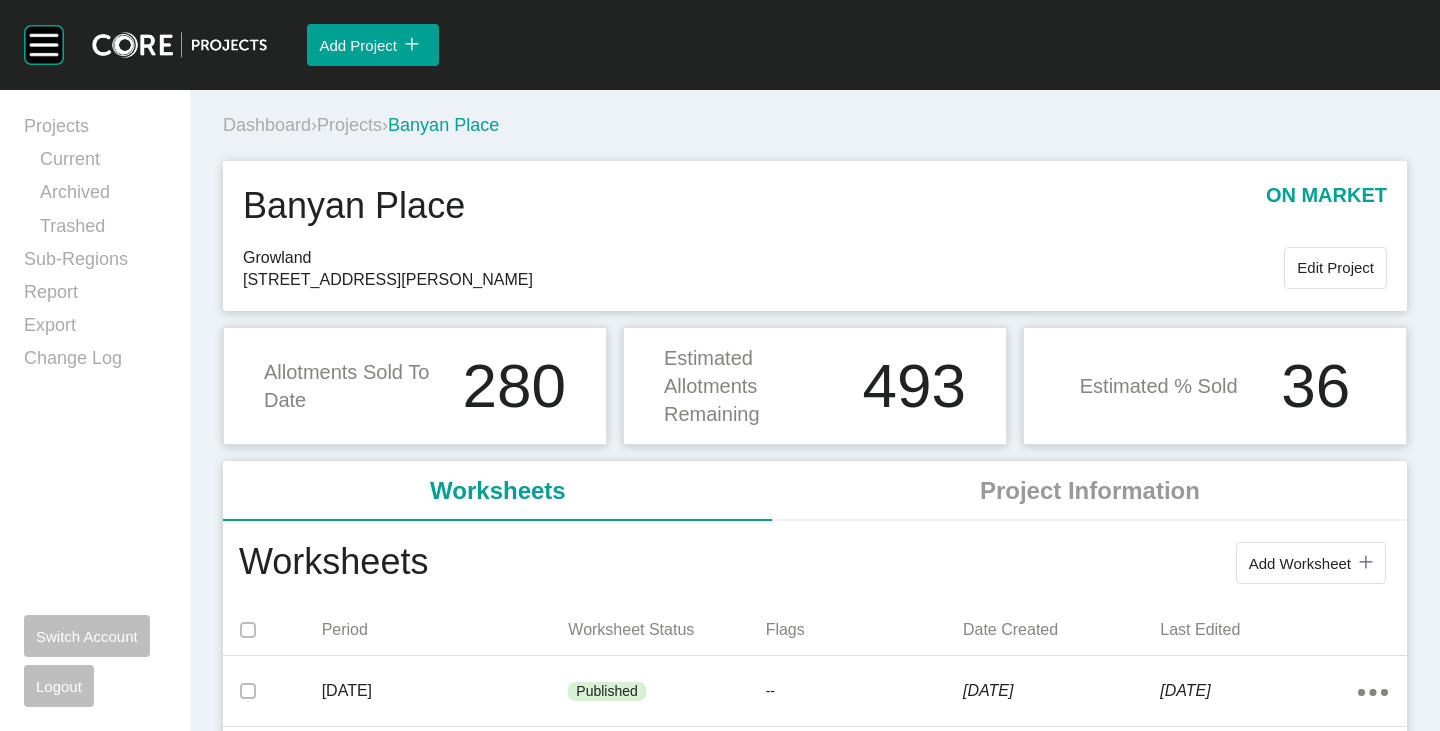 click on "Projects" at bounding box center (349, 125) 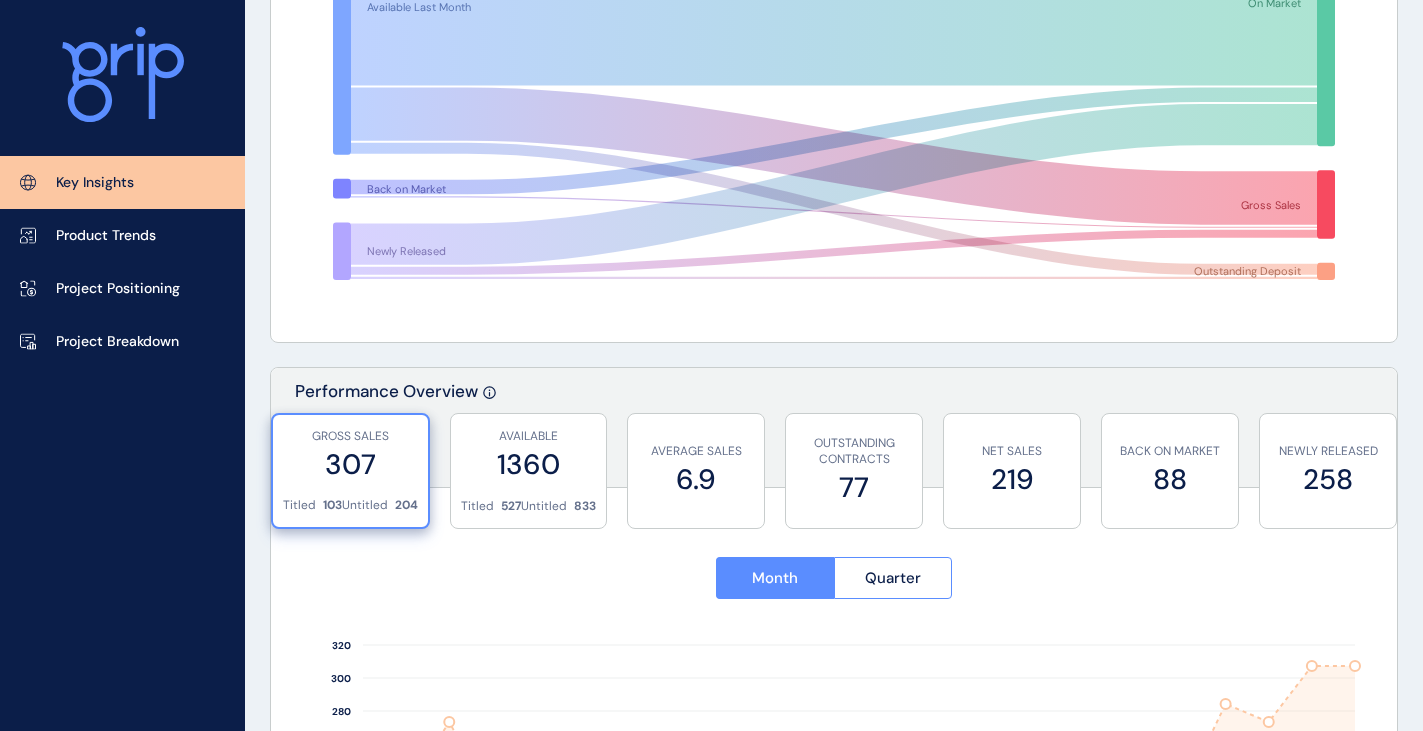 scroll, scrollTop: 600, scrollLeft: 0, axis: vertical 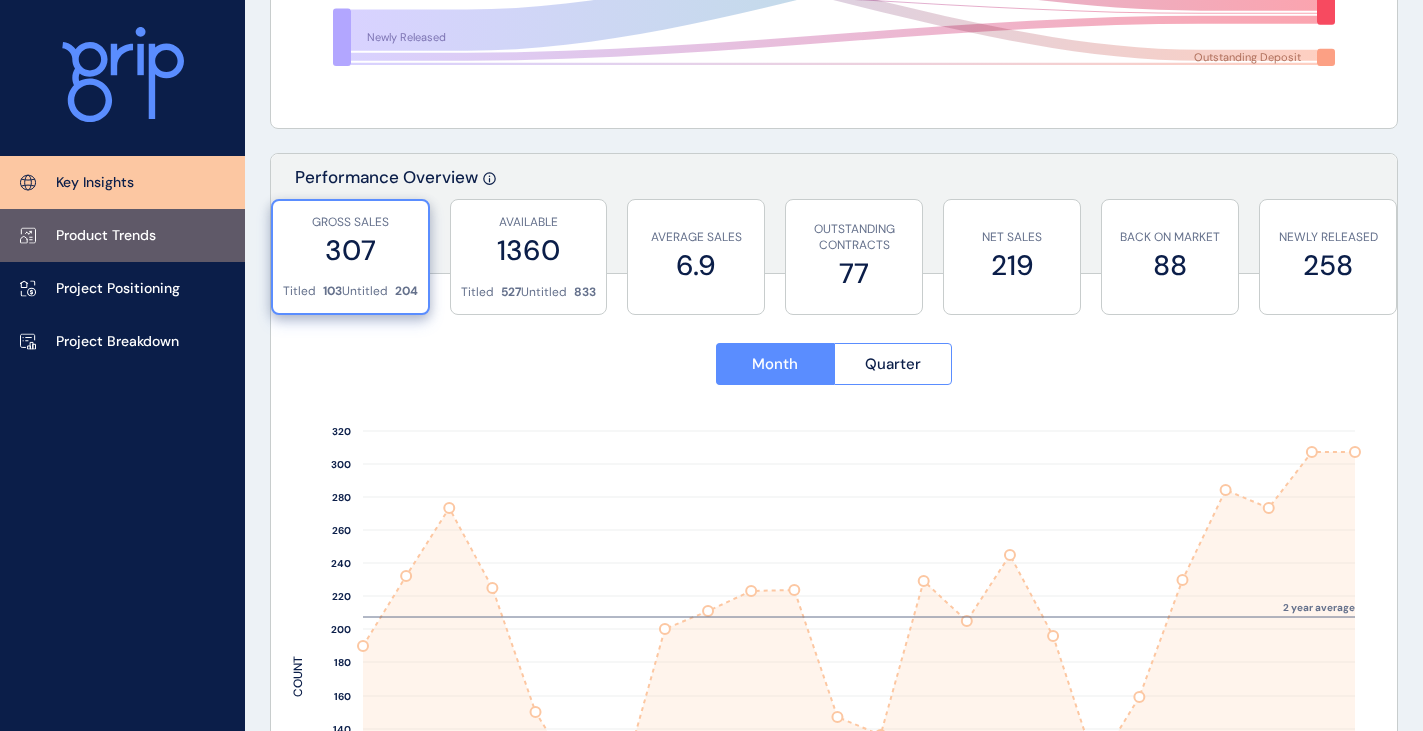 click on "Product Trends" at bounding box center (122, 235) 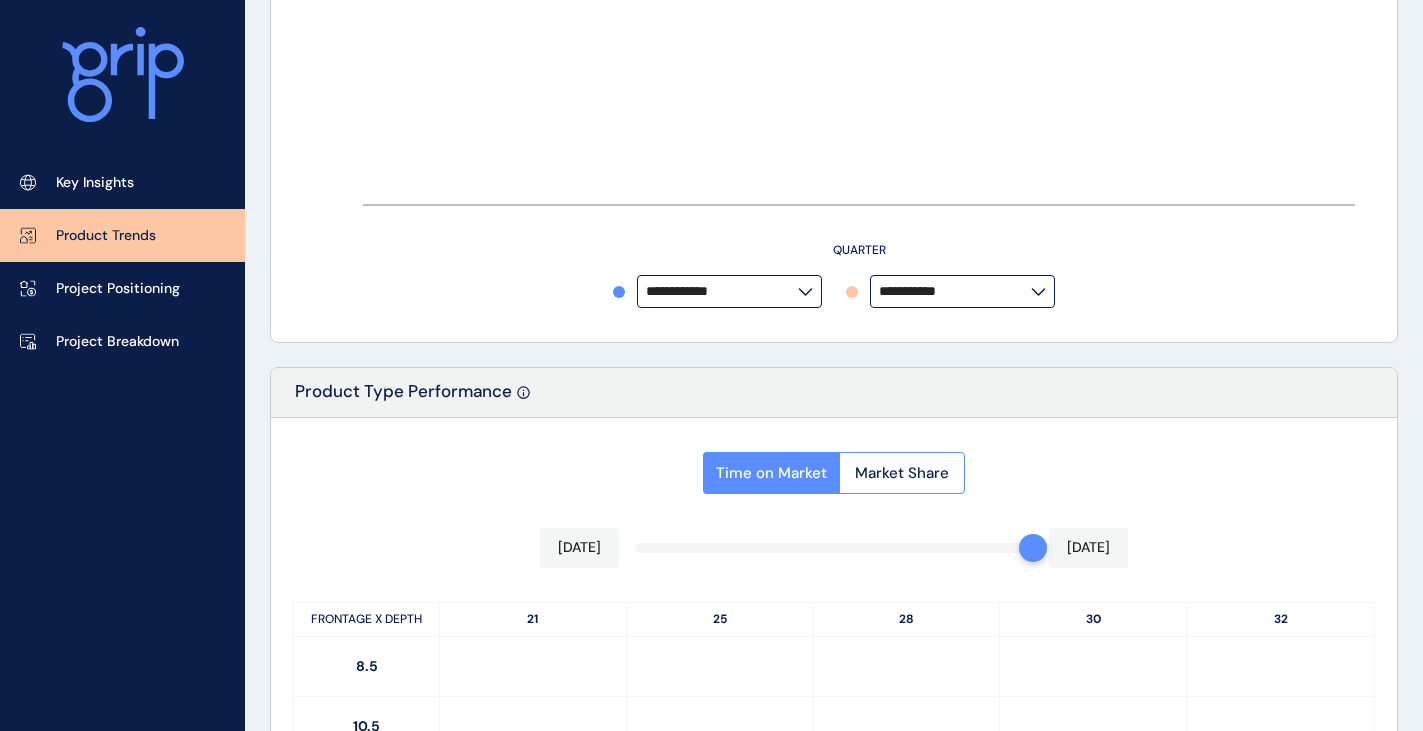 type on "**********" 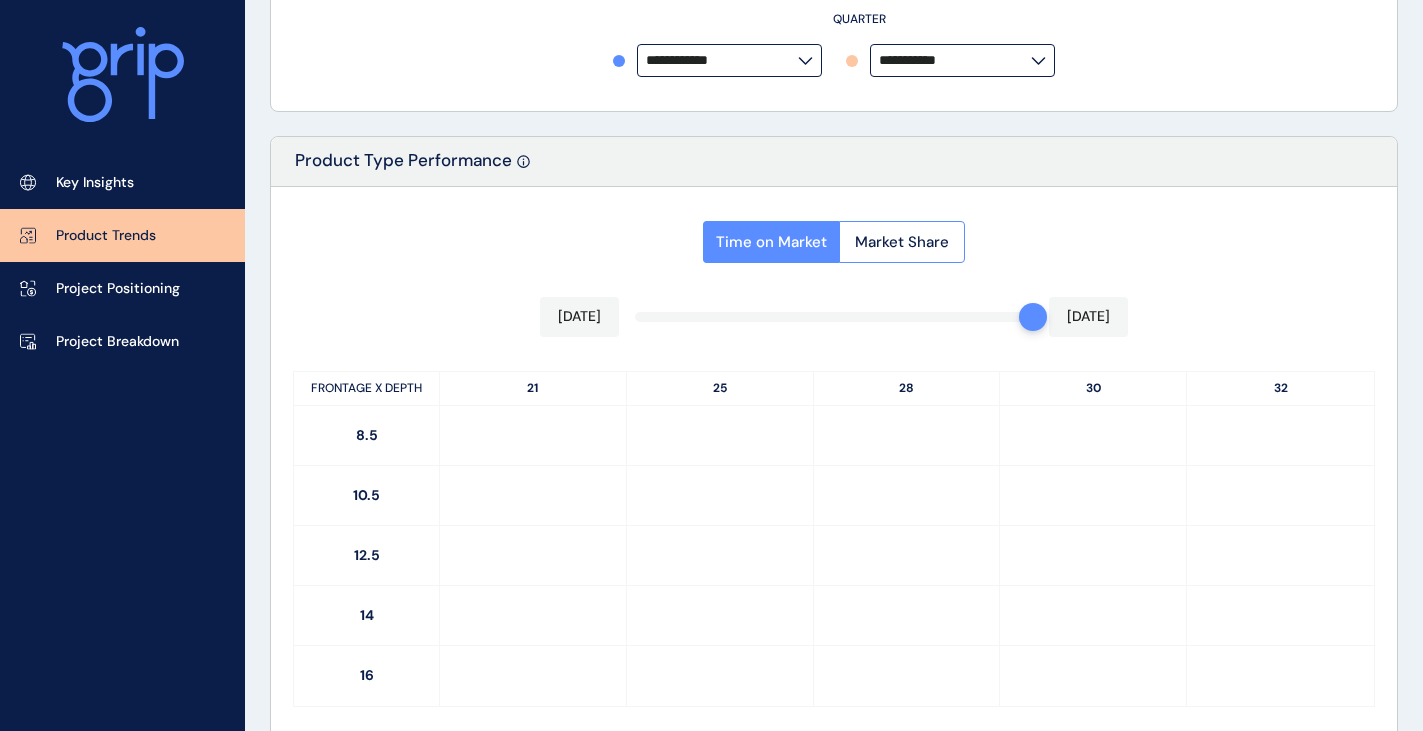 scroll, scrollTop: 900, scrollLeft: 0, axis: vertical 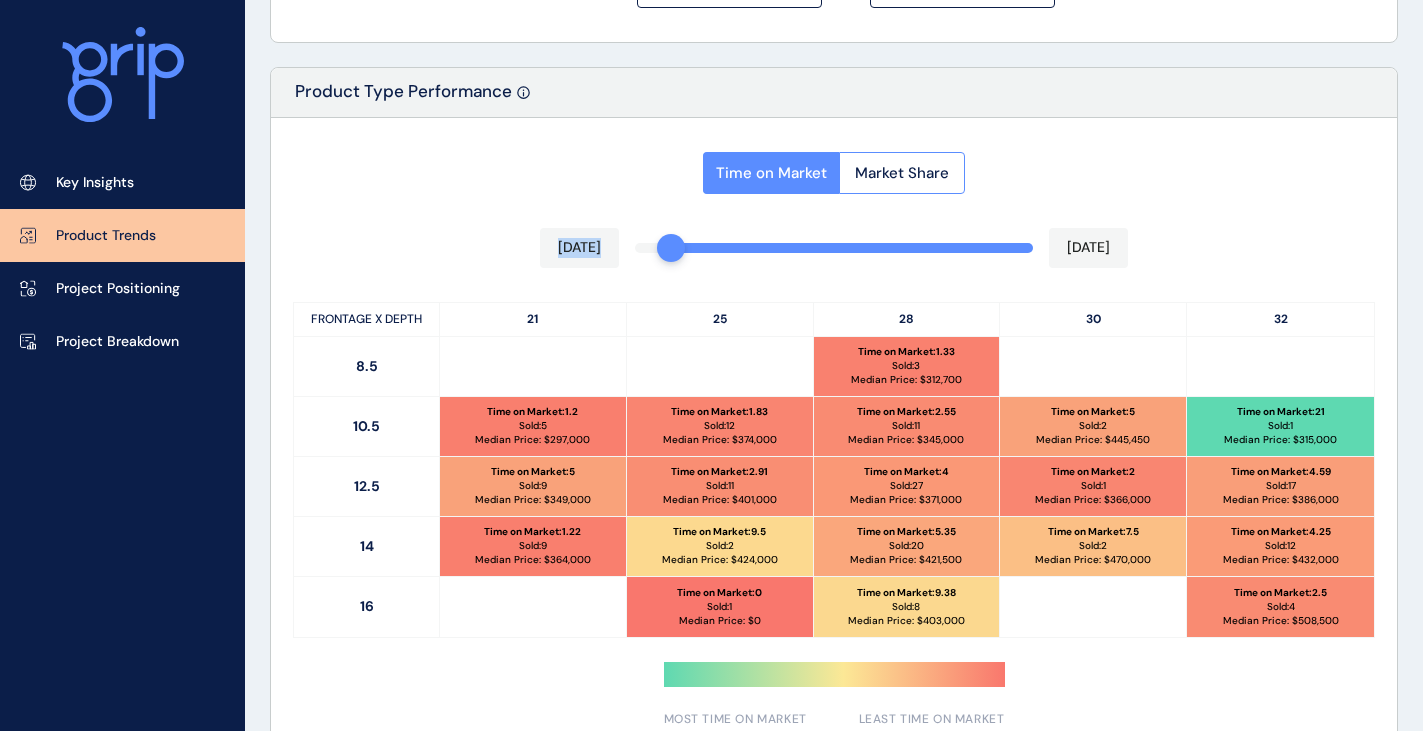 drag, startPoint x: 1024, startPoint y: 243, endPoint x: 629, endPoint y: 236, distance: 395.062 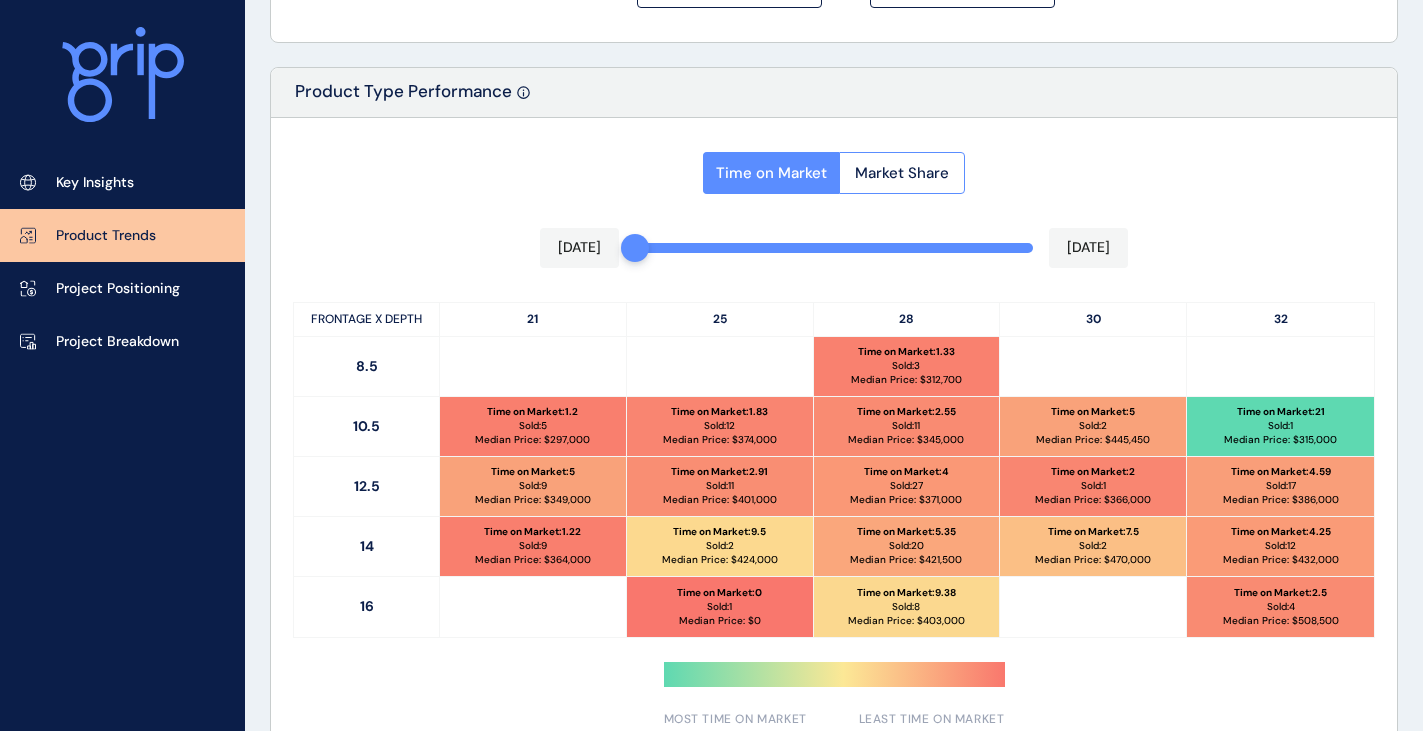 drag, startPoint x: 640, startPoint y: 248, endPoint x: 942, endPoint y: 251, distance: 302.0149 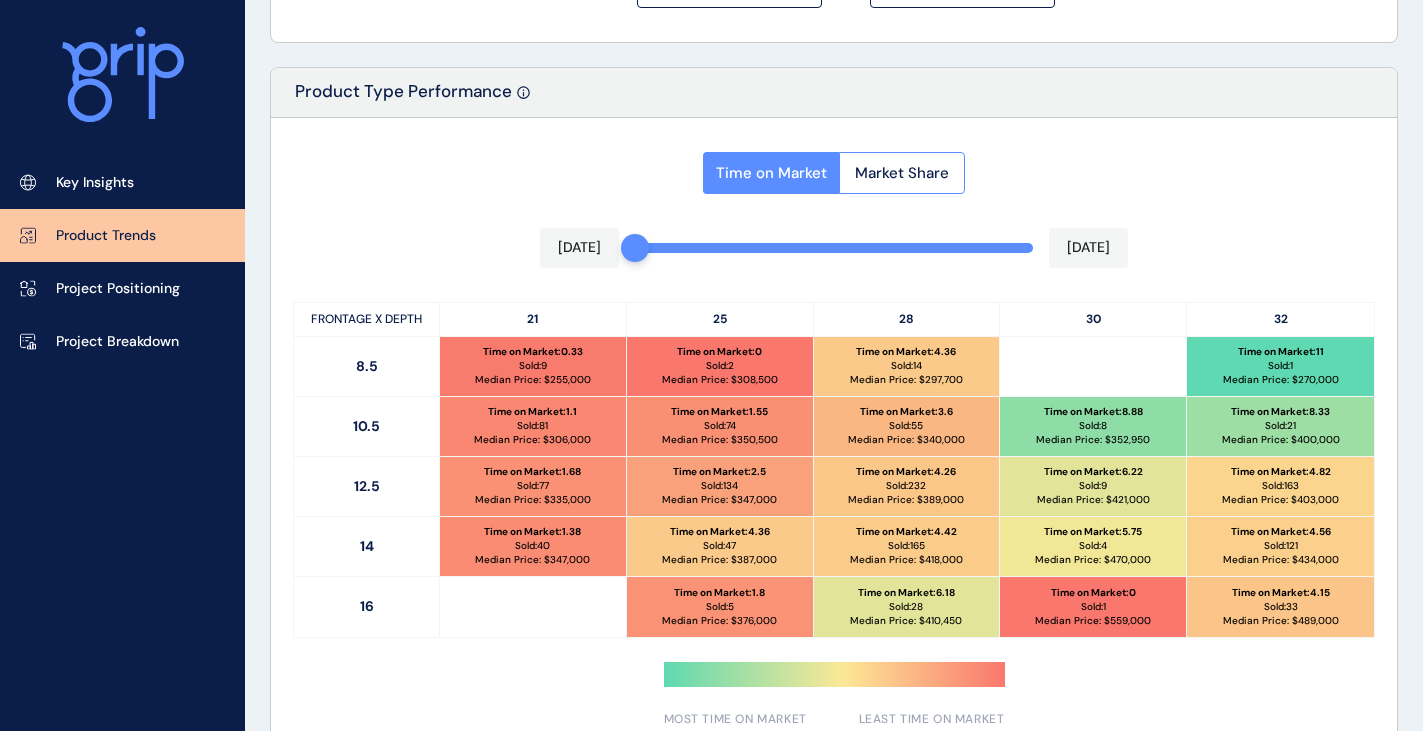 click on "Time on Market Market Share Jul 2024 Jun 2025 FRONTAGE X DEPTH 21 25 28 30 32 8.5 Time on Market :  0.33 Sold:  9 Median Price: $ 255,000 Time on Market :  0 Sold:  2 Median Price: $ 308,500 Time on Market :  4.36 Sold:  14 Median Price: $ 297,700 Time on Market :  11 Sold:  1 Median Price: $ 270,000 10.5 Time on Market :  1.1 Sold:  81 Median Price: $ 306,000 Time on Market :  1.55 Sold:  74 Median Price: $ 350,500 Time on Market :  3.6 Sold:  55 Median Price: $ 340,000 Time on Market :  8.88 Sold:  8 Median Price: $ 352,950 Time on Market :  8.33 Sold:  21 Median Price: $ 400,000 12.5 Time on Market :  1.68 Sold:  77 Median Price: $ 335,000 Time on Market :  2.5 Sold:  134 Median Price: $ 347,000 Time on Market :  4.26 Sold:  232 Median Price: $ 389,000 Time on Market :  6.22 Sold:  9 Median Price: $ 421,000 Time on Market :  4.82 Sold:  163 Median Price: $ 403,000 14 Time on Market :  1.38 Sold:  40 Median Price: $ 347,000 Time on Market :  4.36 Sold:  47 Median Price: $ 387,000 Time on Market :  4.42 165" at bounding box center (834, 434) 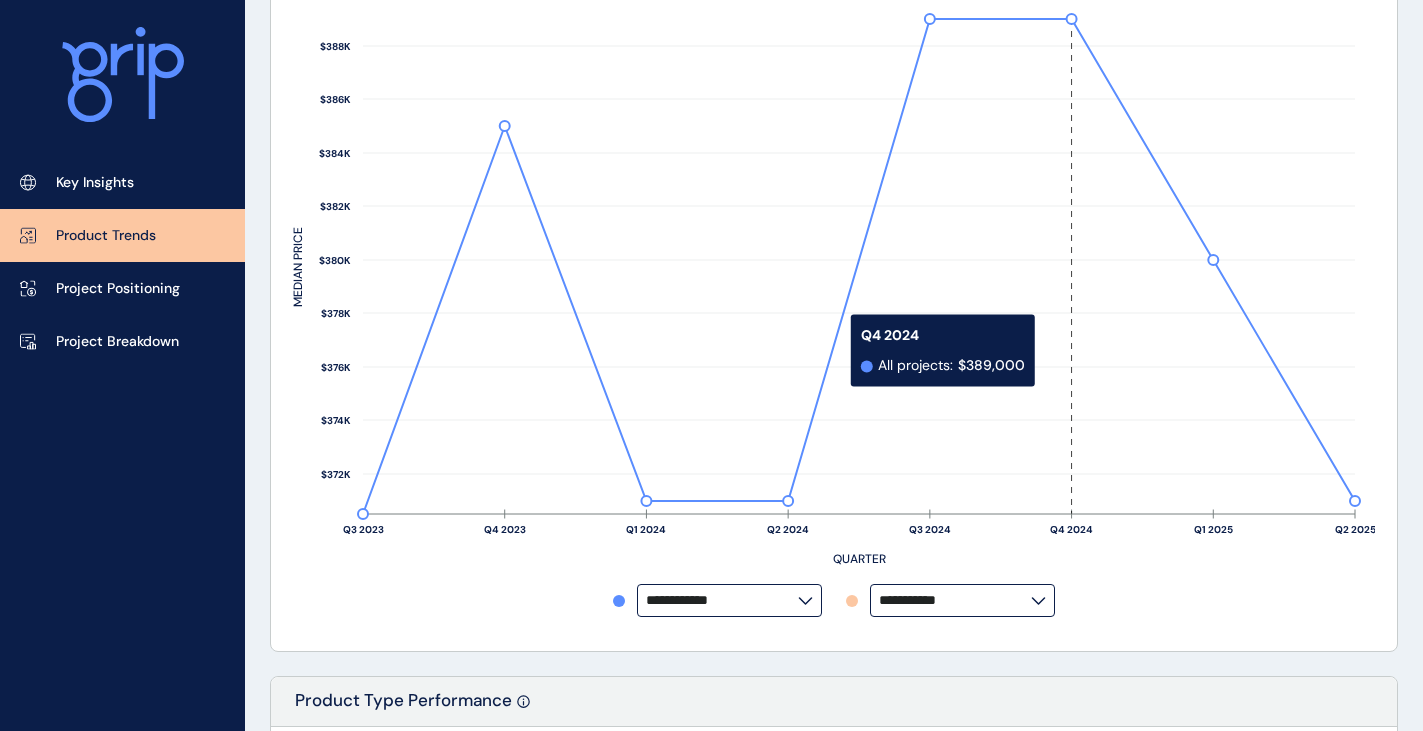 scroll, scrollTop: 0, scrollLeft: 0, axis: both 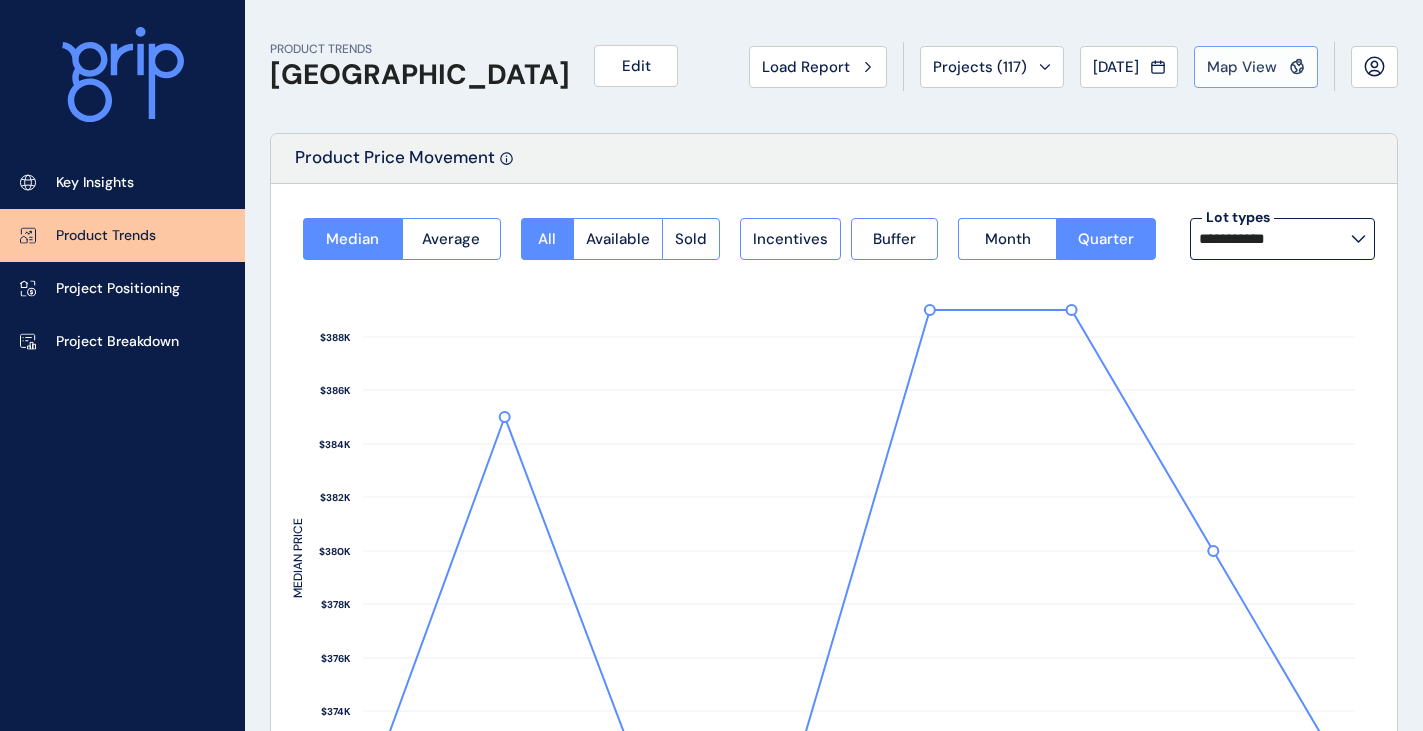 click on "Map View" at bounding box center (1256, 67) 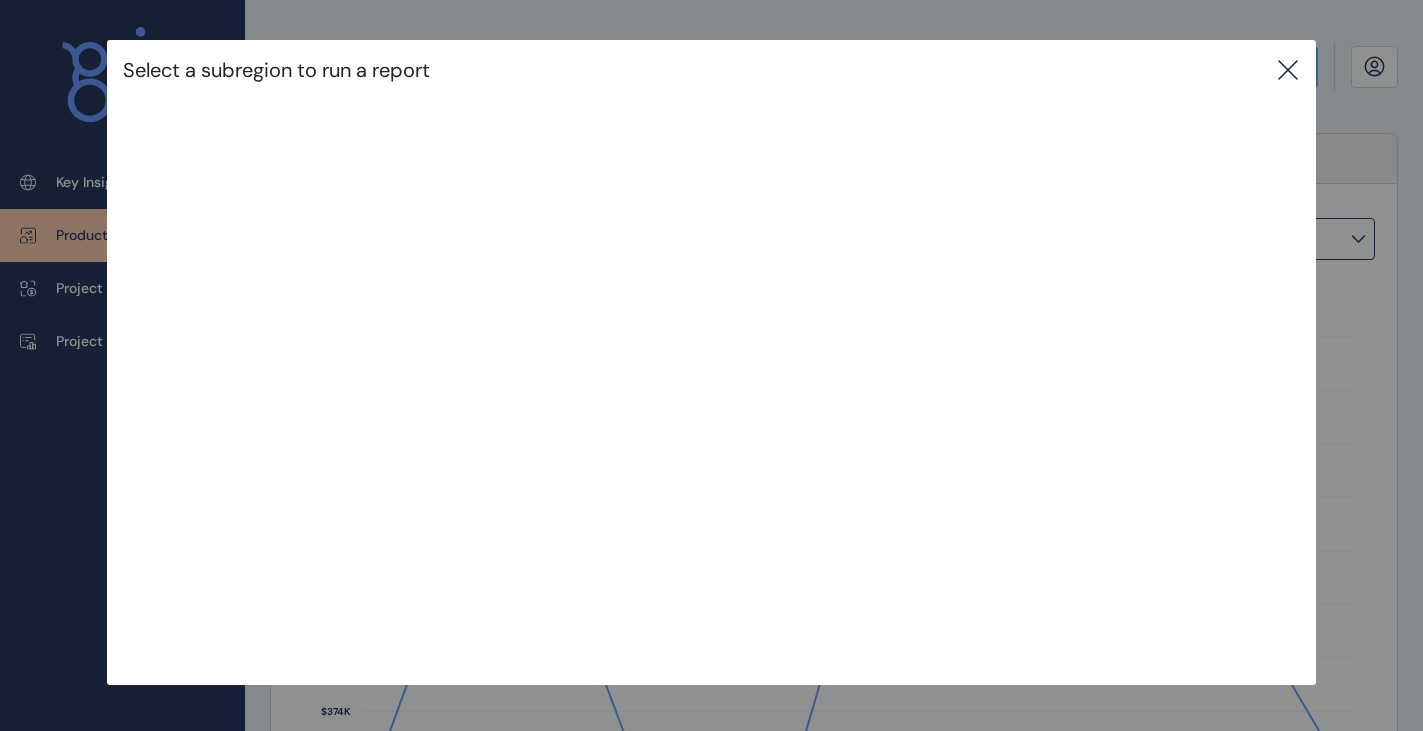 click 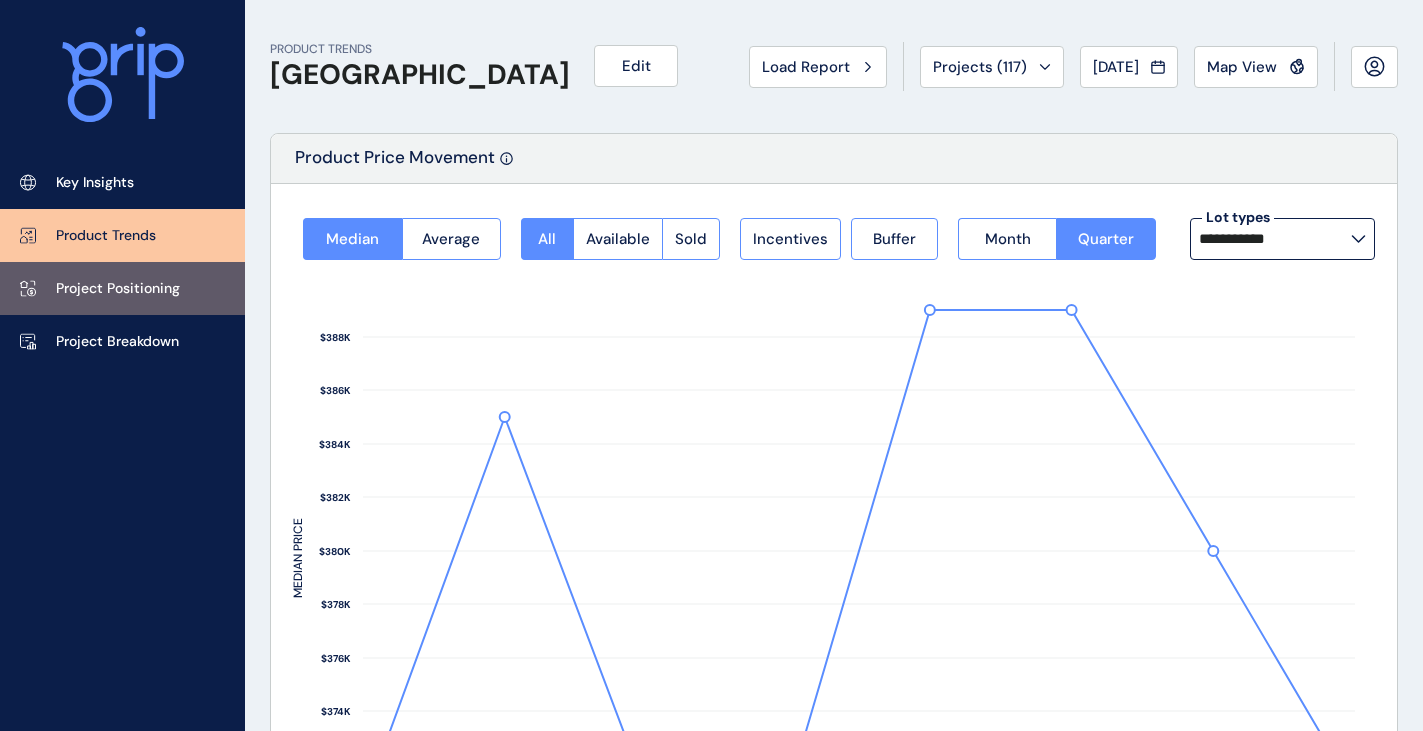 click on "Project Positioning" at bounding box center [122, 288] 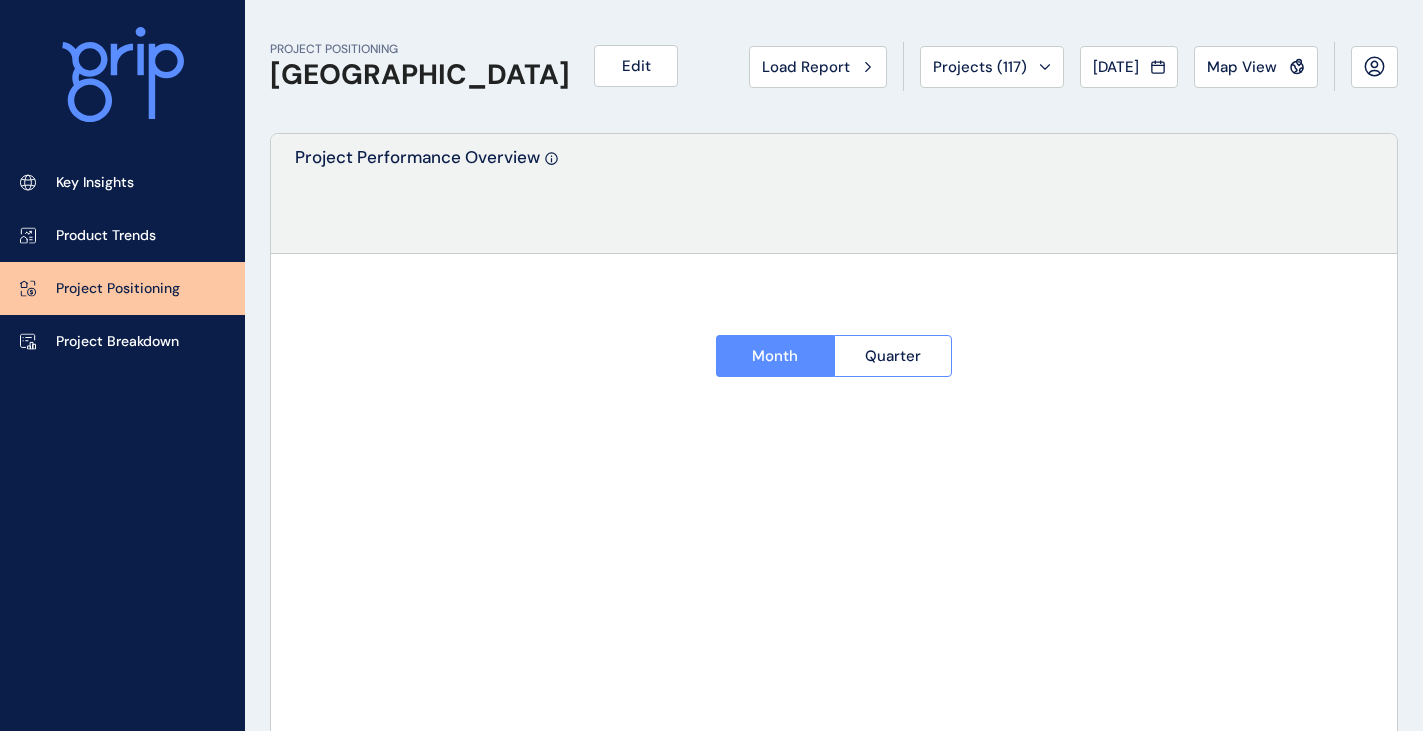 type on "*********" 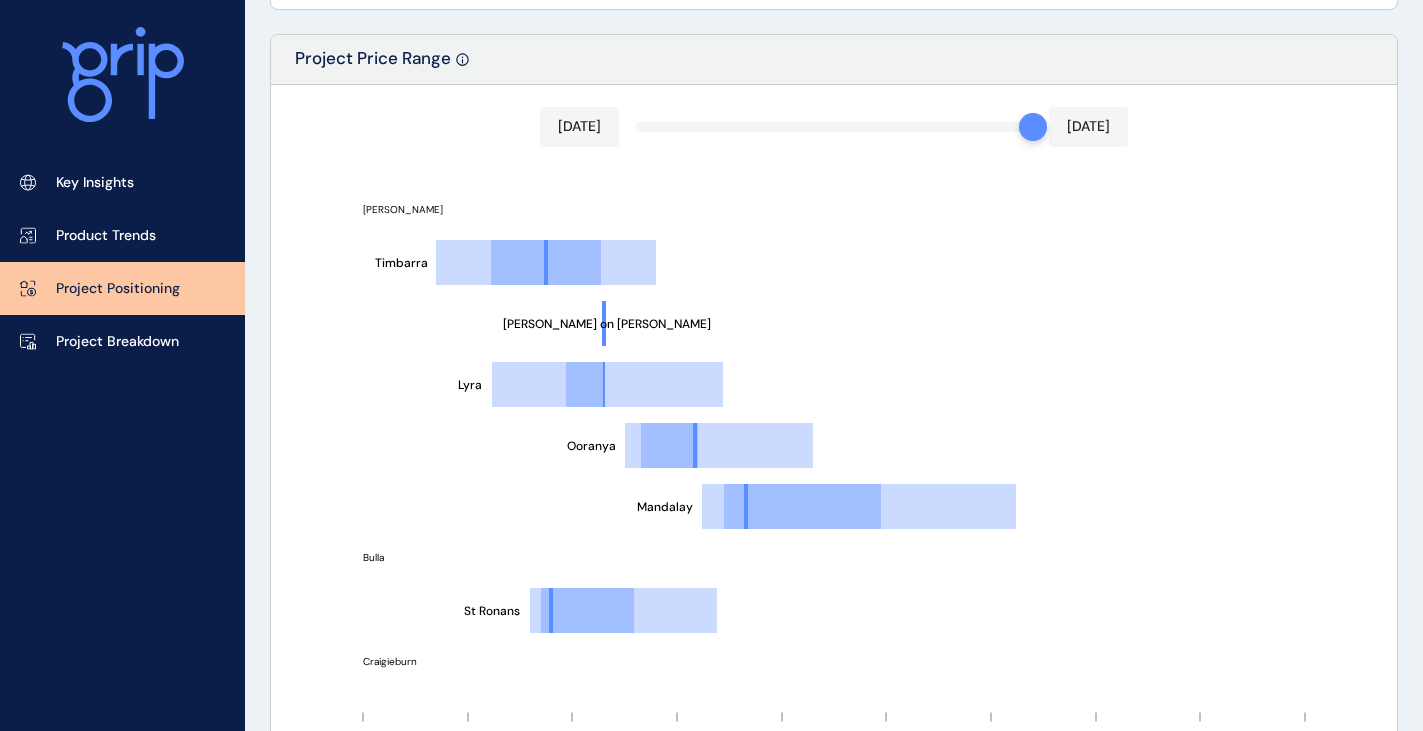 scroll, scrollTop: 1200, scrollLeft: 0, axis: vertical 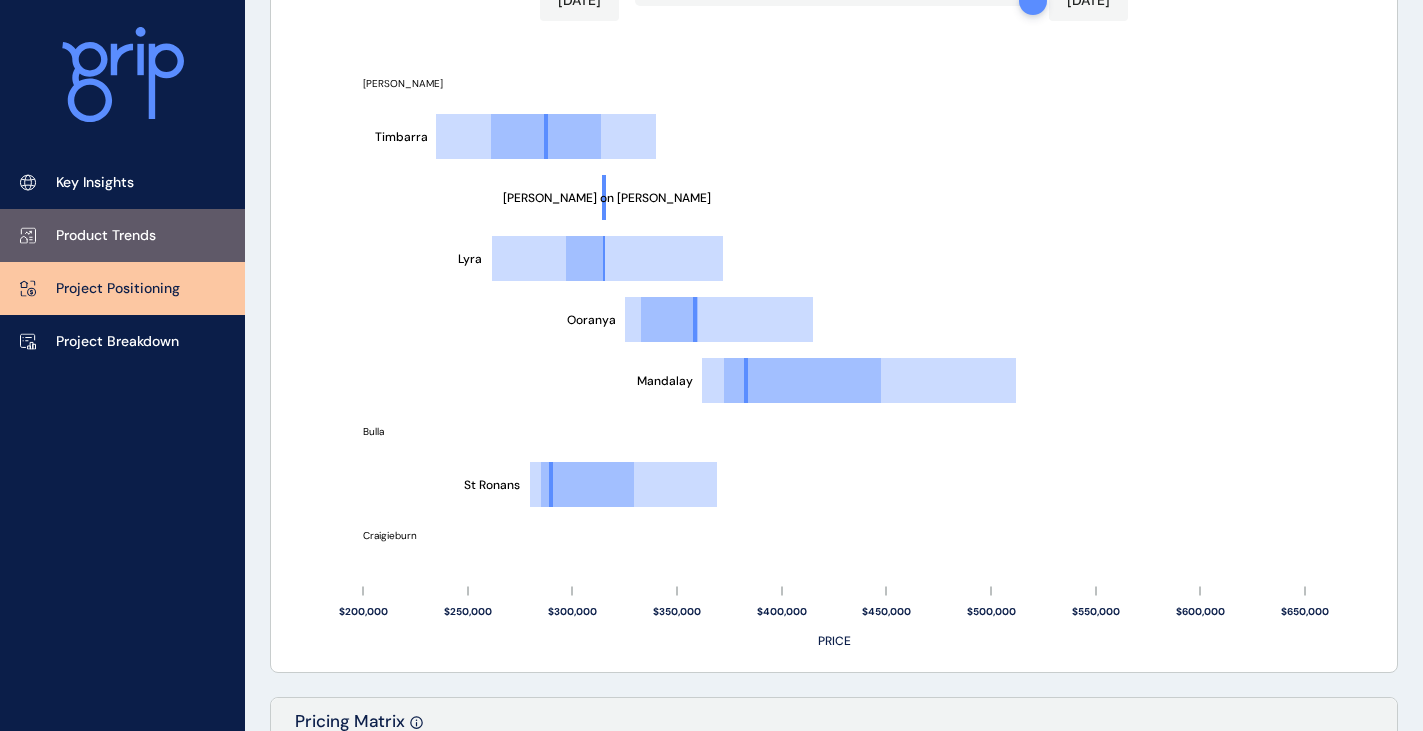 click on "Product Trends" at bounding box center (122, 235) 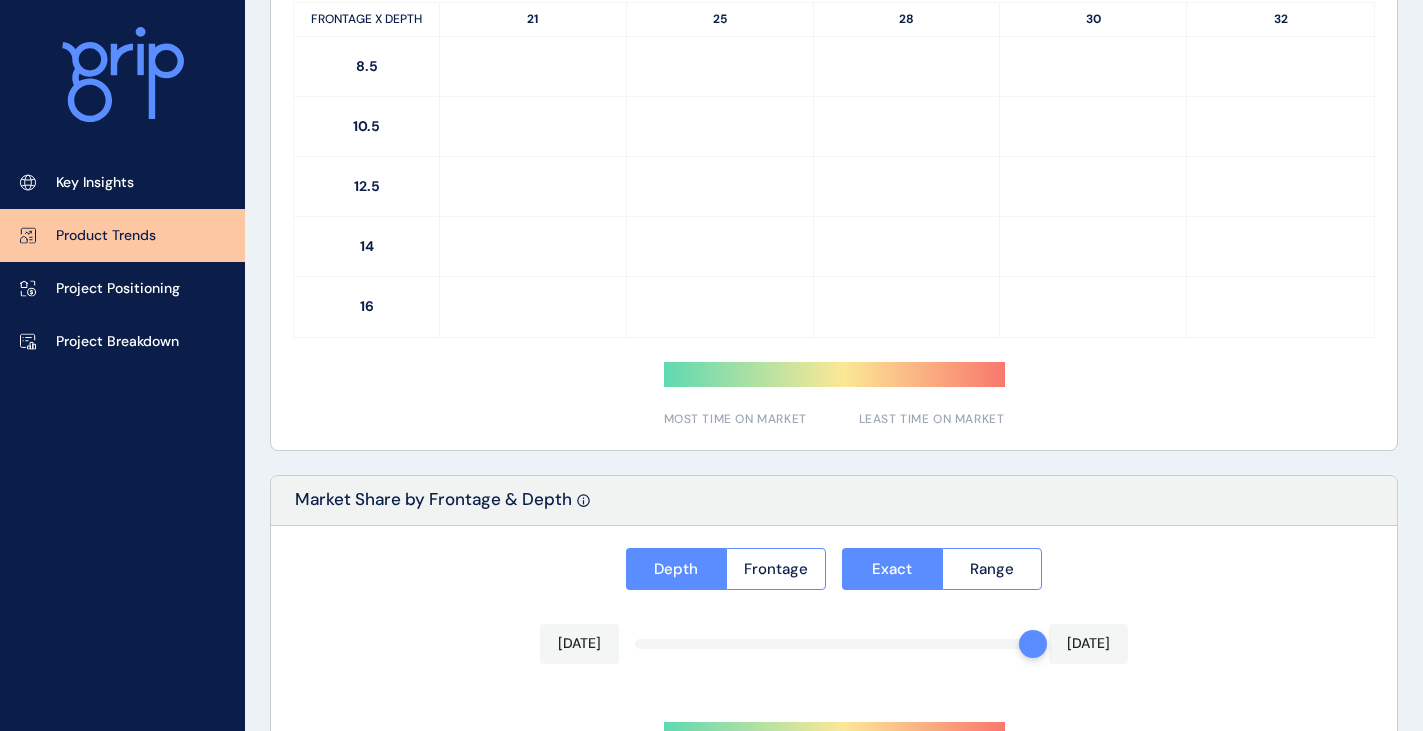 type on "**********" 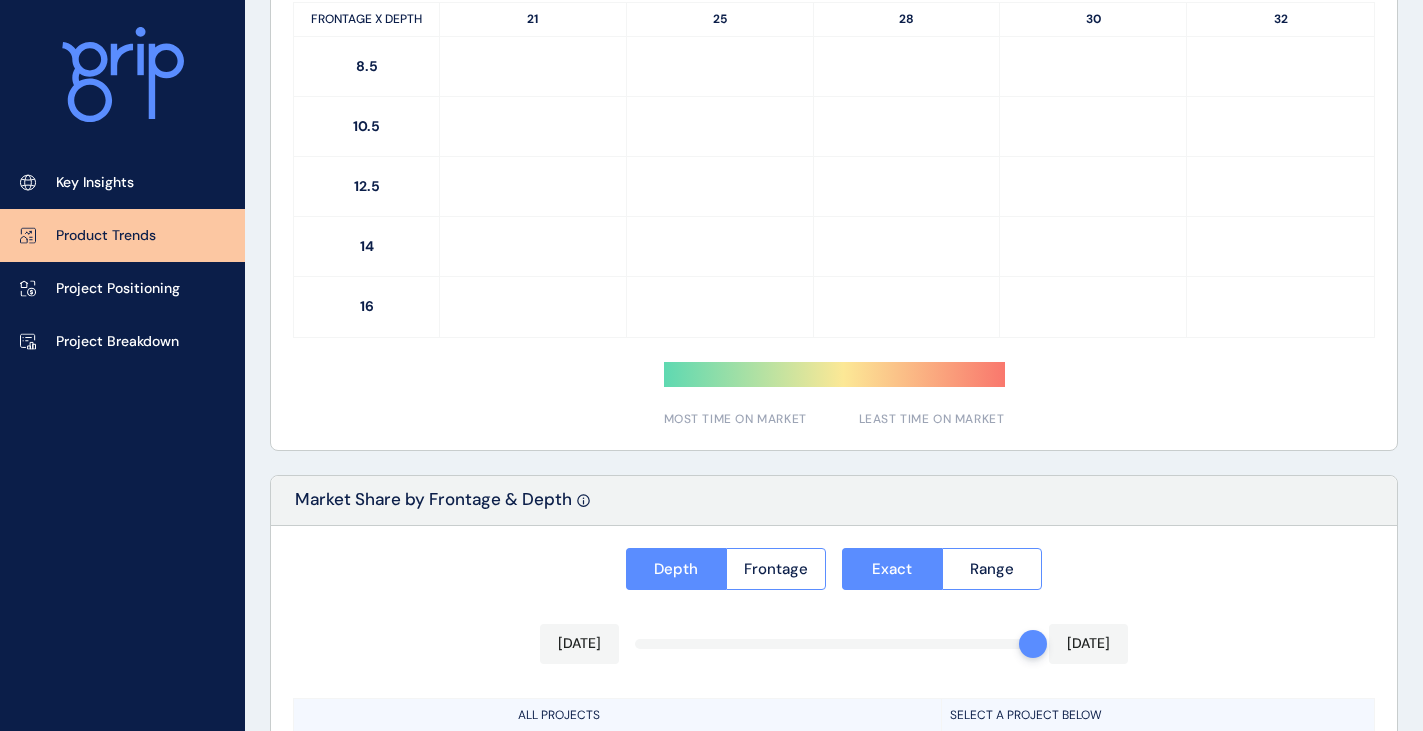 scroll, scrollTop: 1609, scrollLeft: 0, axis: vertical 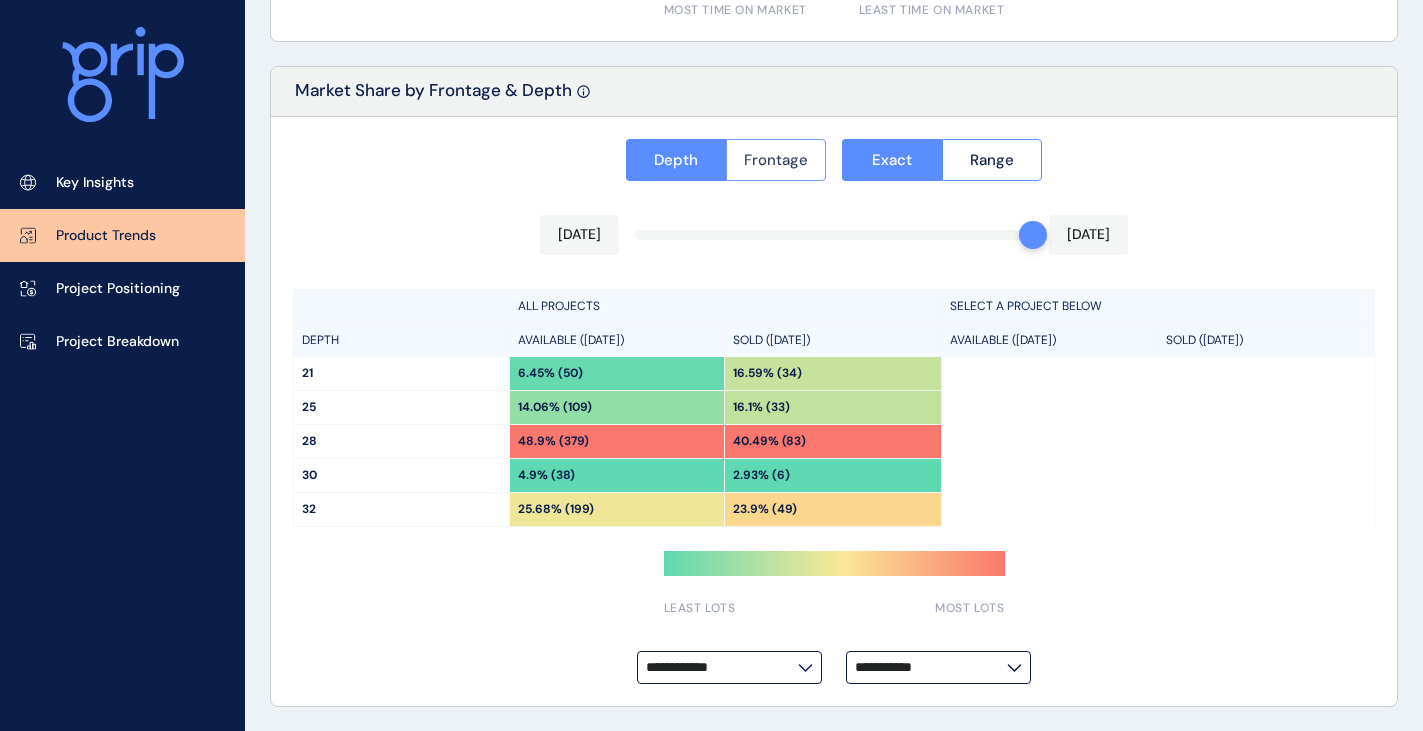 click on "Frontage" at bounding box center [776, 160] 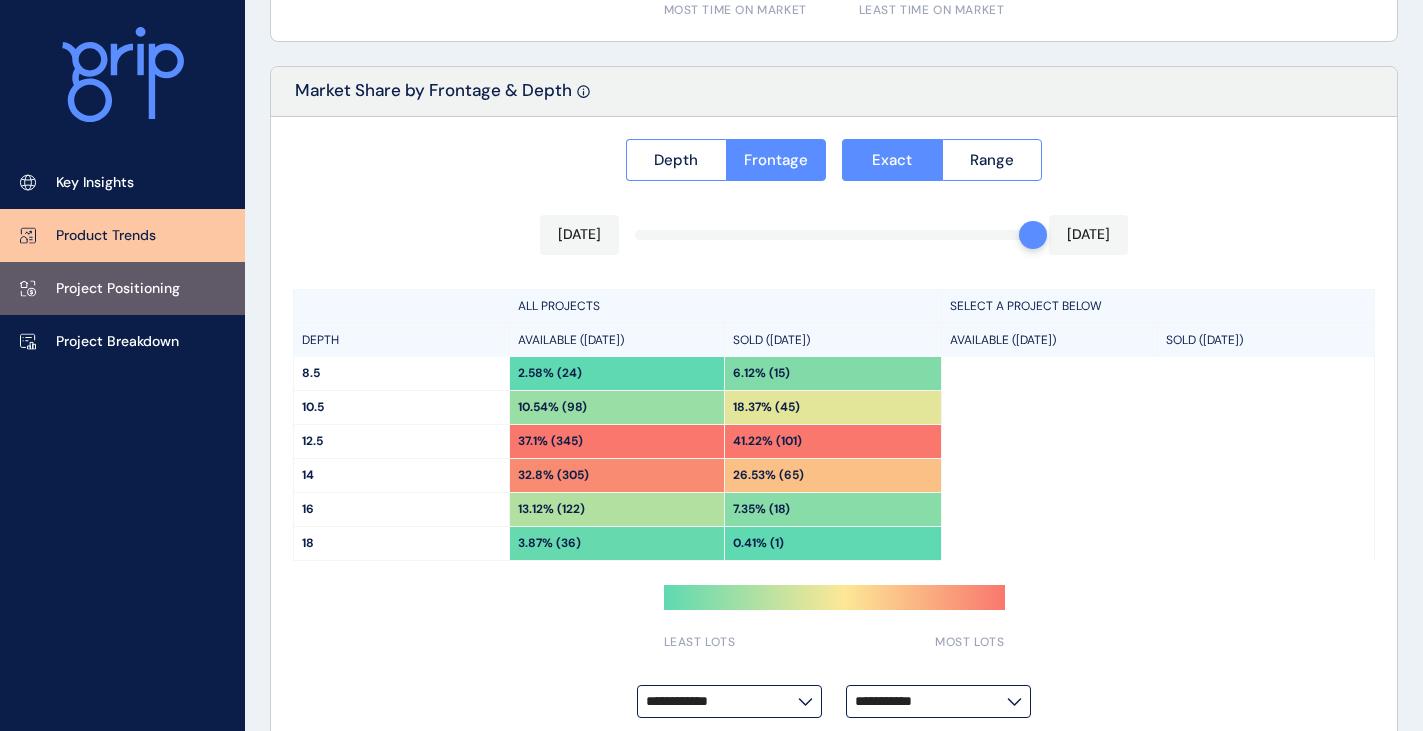 click on "Project Positioning" at bounding box center (122, 288) 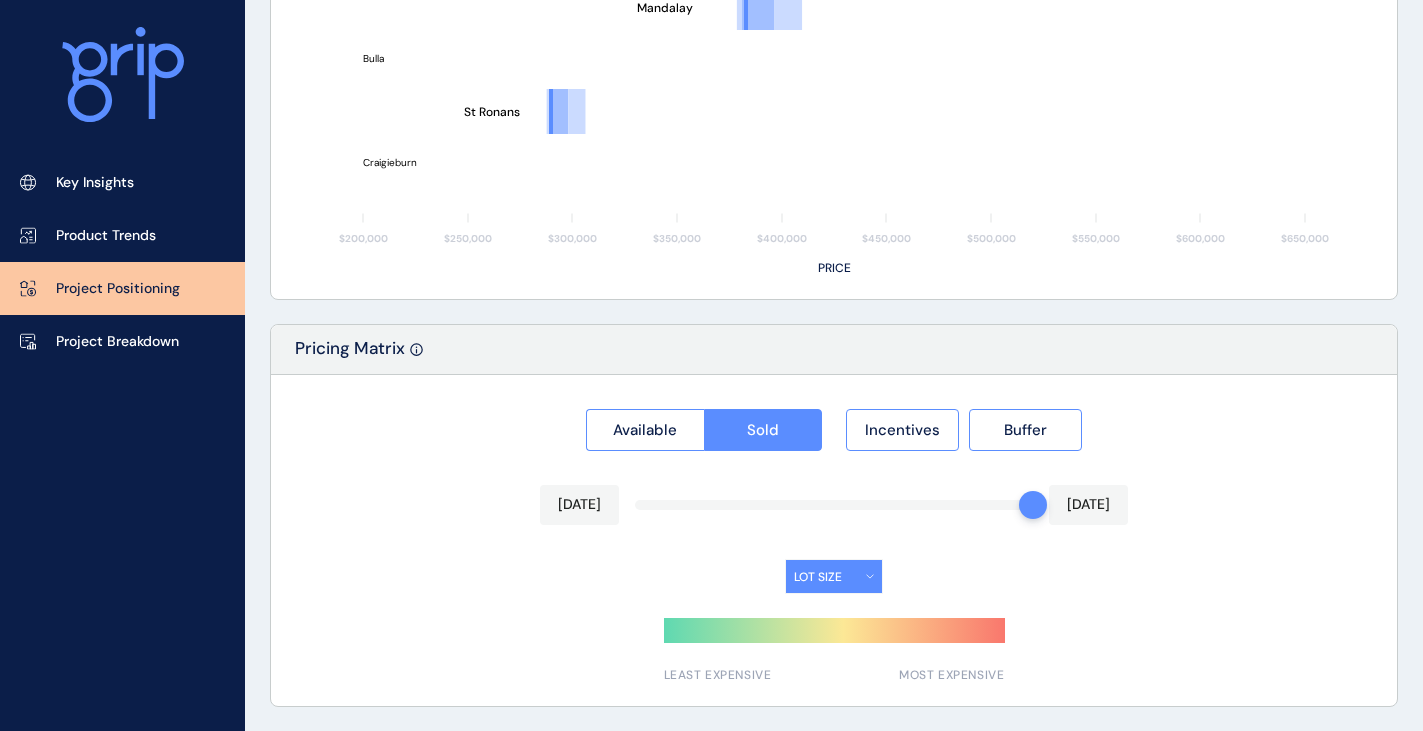 type on "*********" 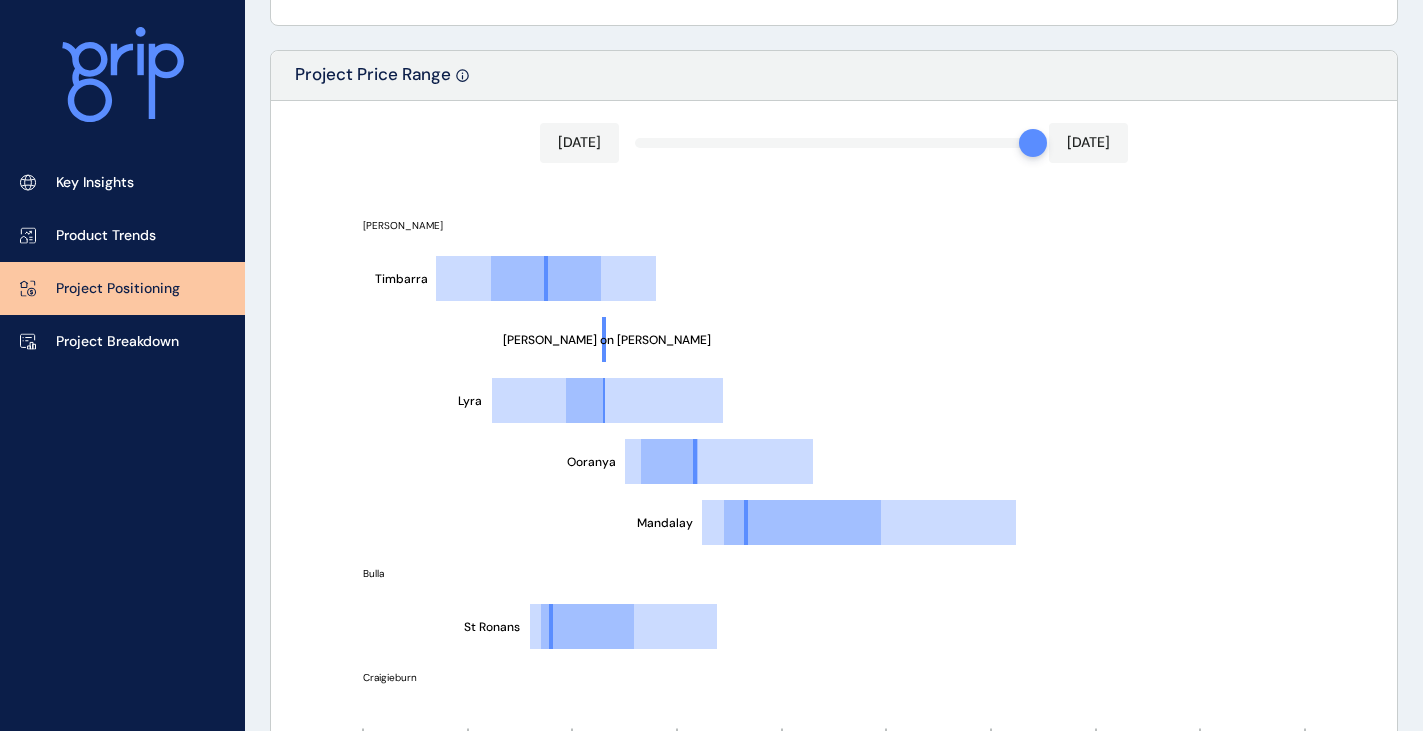 scroll, scrollTop: 1009, scrollLeft: 0, axis: vertical 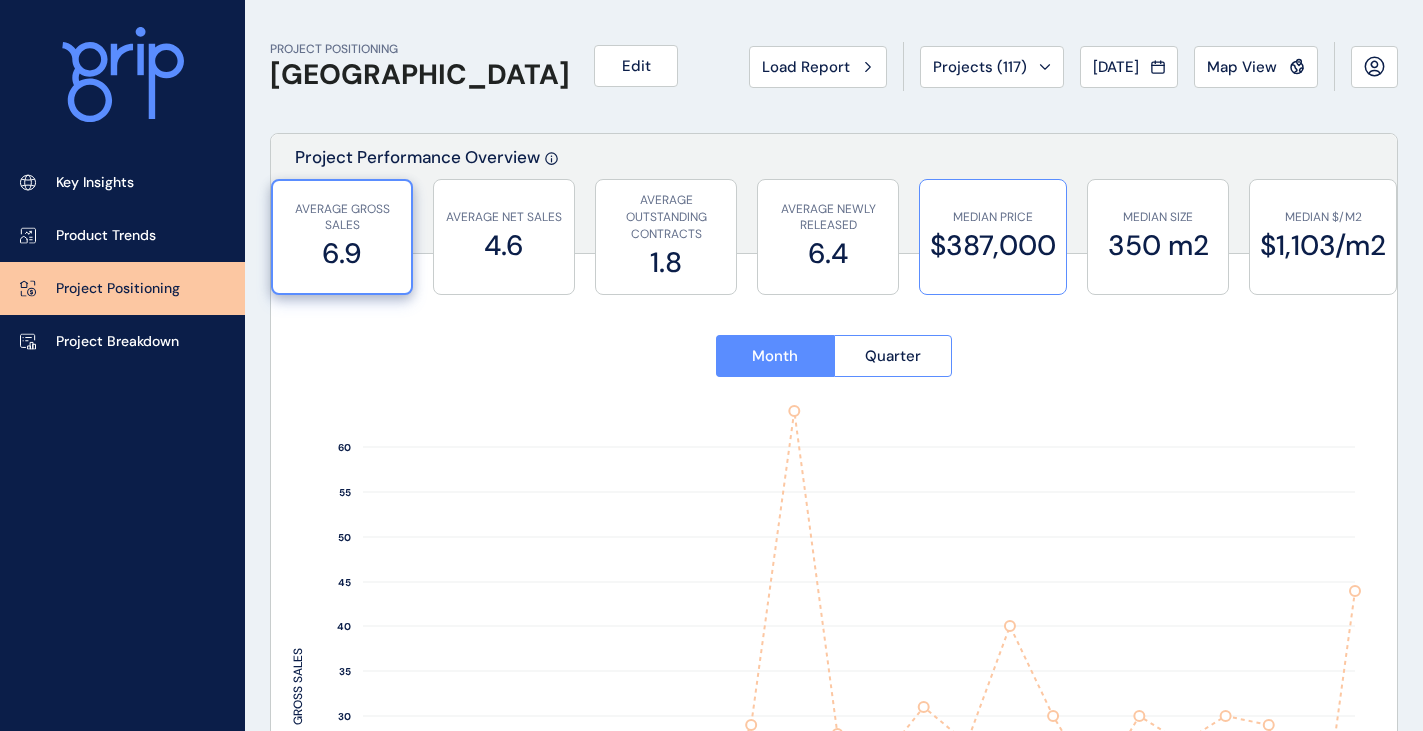 click on "MEDIAN PRICE" at bounding box center (993, 217) 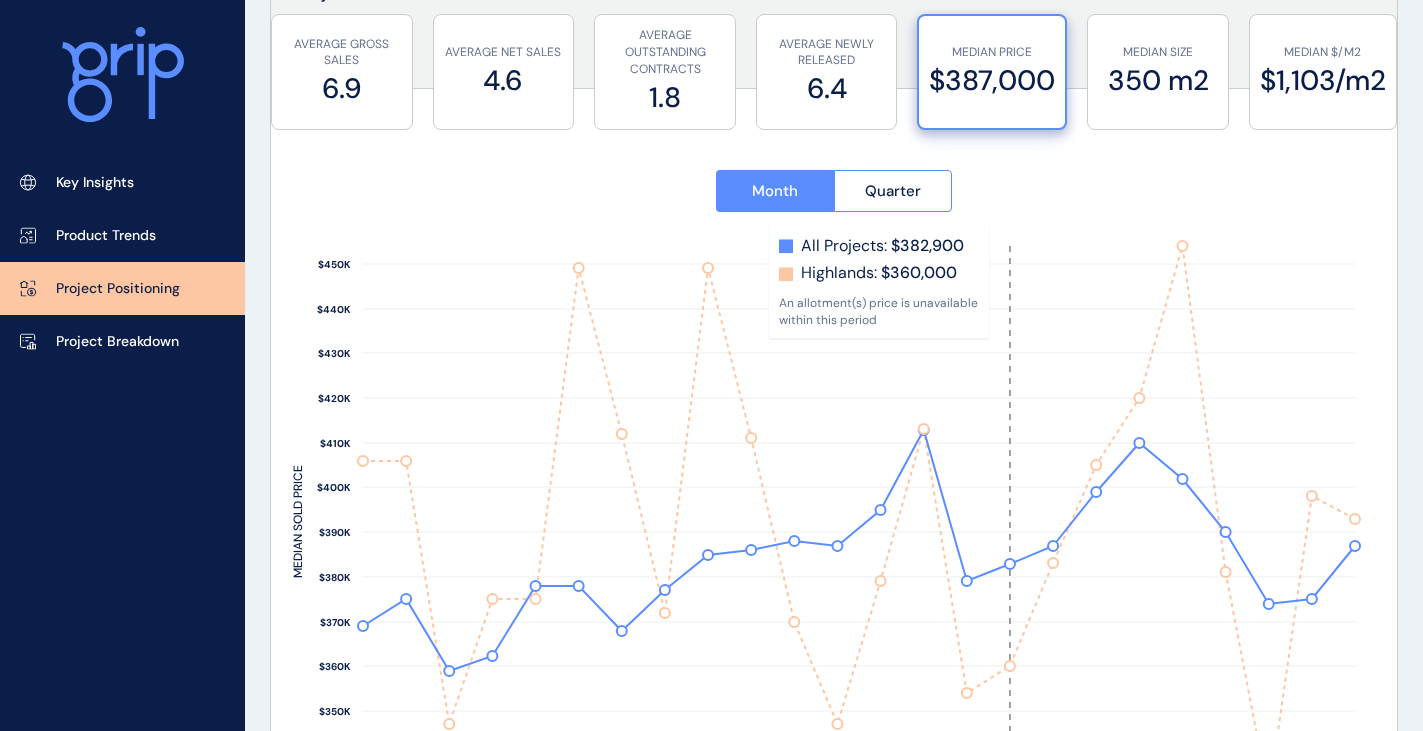 scroll, scrollTop: 200, scrollLeft: 0, axis: vertical 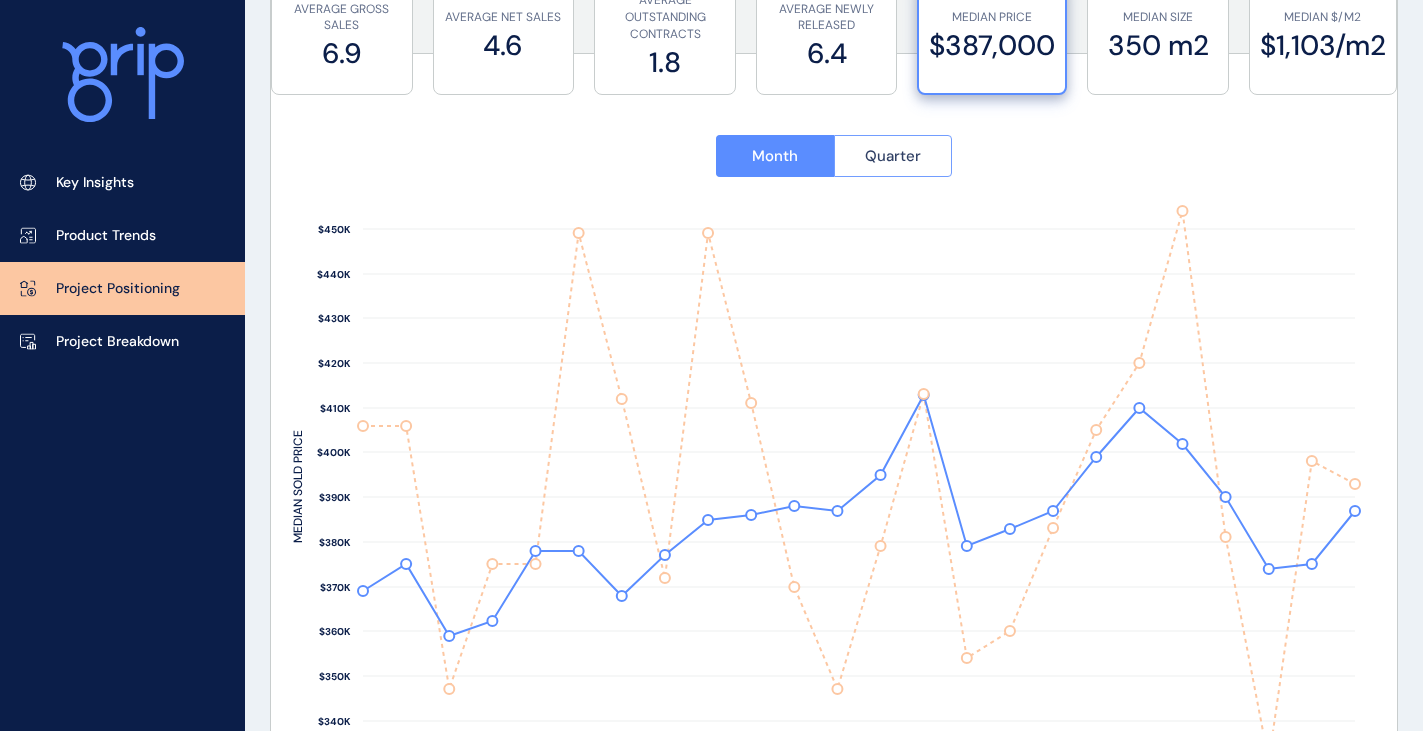 click on "Quarter" at bounding box center (893, 156) 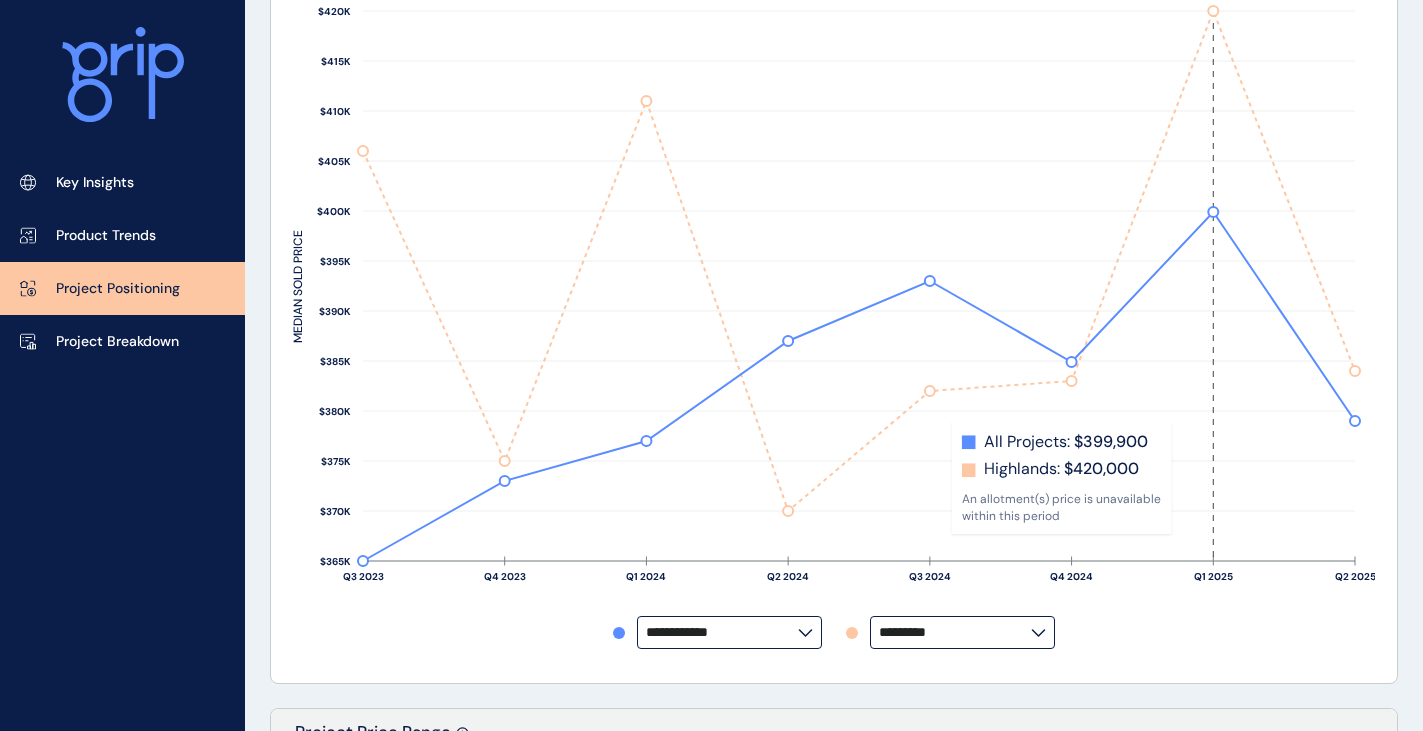 scroll, scrollTop: 0, scrollLeft: 0, axis: both 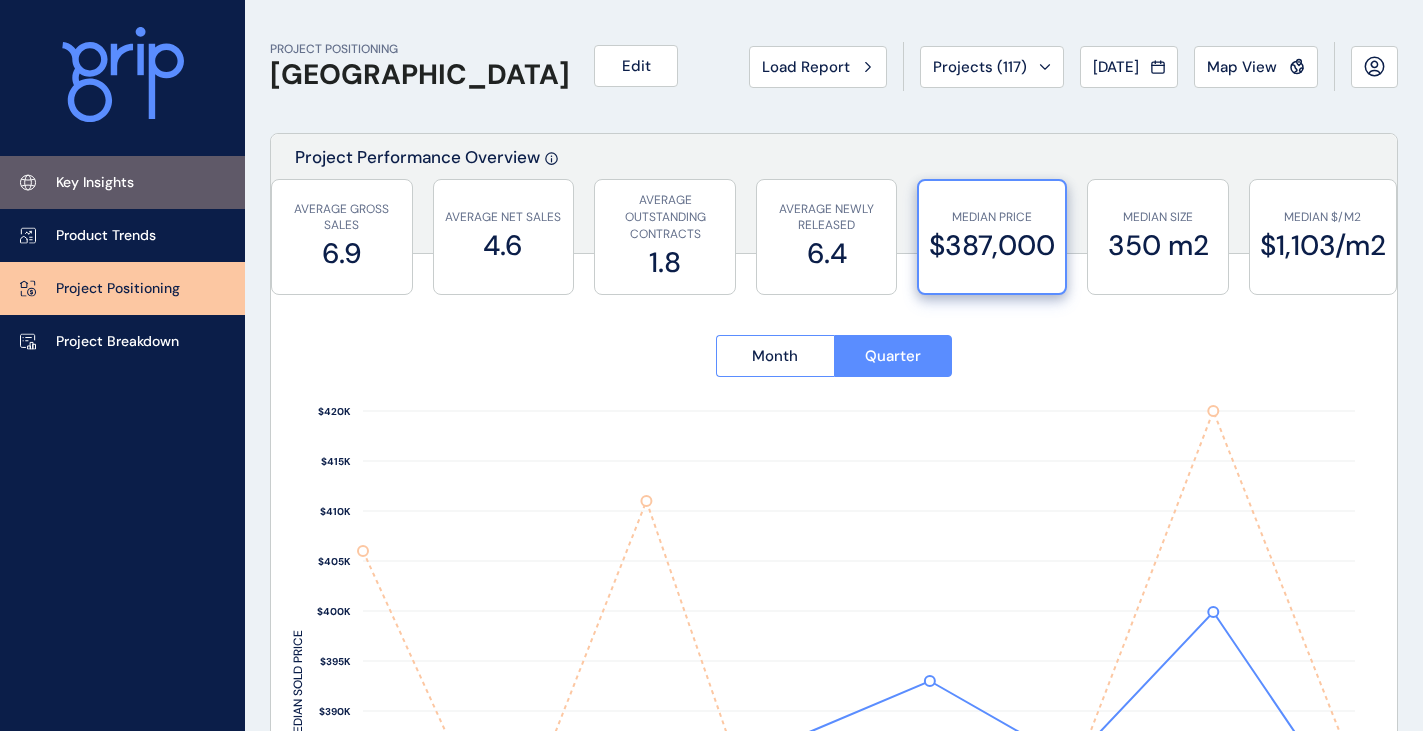 click on "Key Insights" at bounding box center [95, 183] 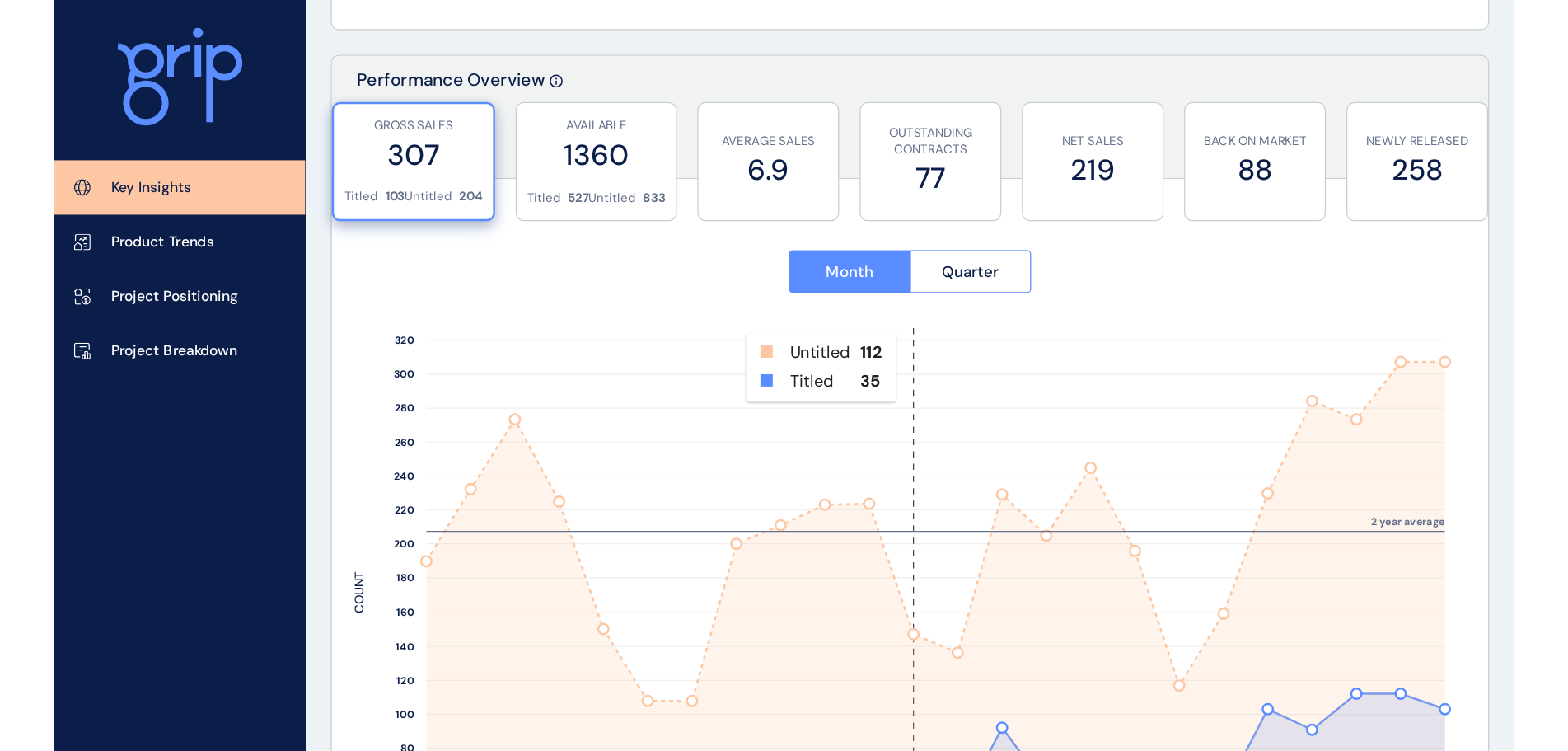 scroll, scrollTop: 0, scrollLeft: 0, axis: both 